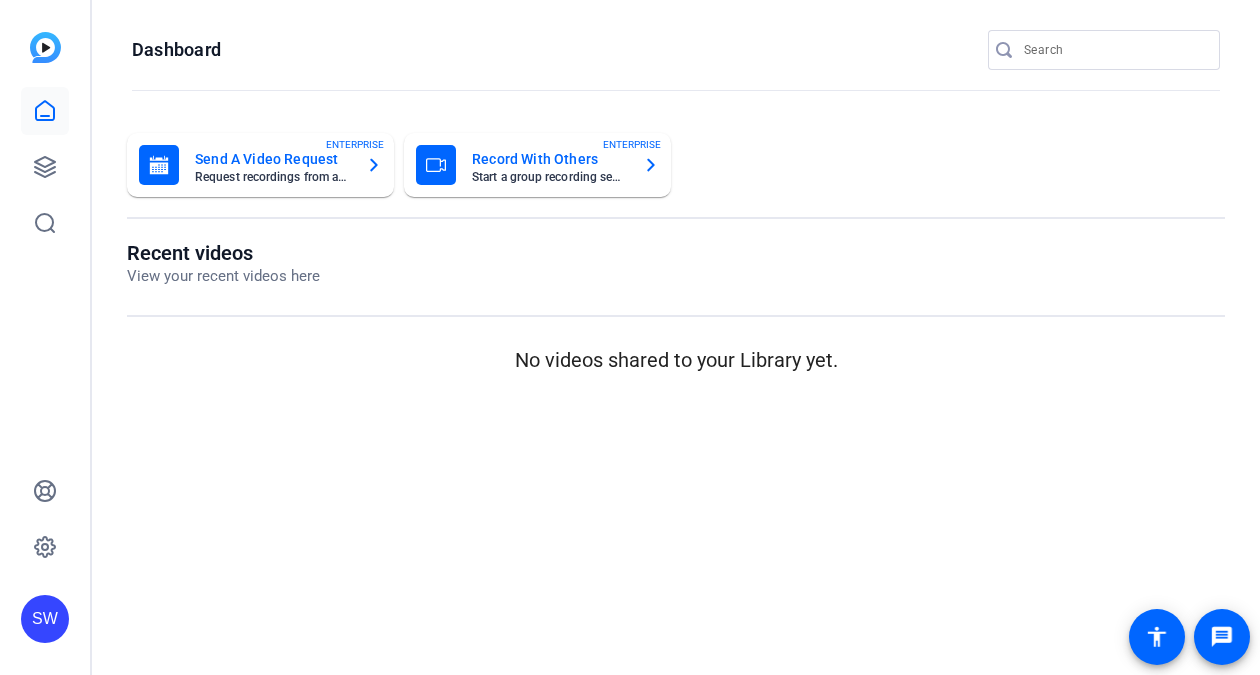 scroll, scrollTop: 0, scrollLeft: 0, axis: both 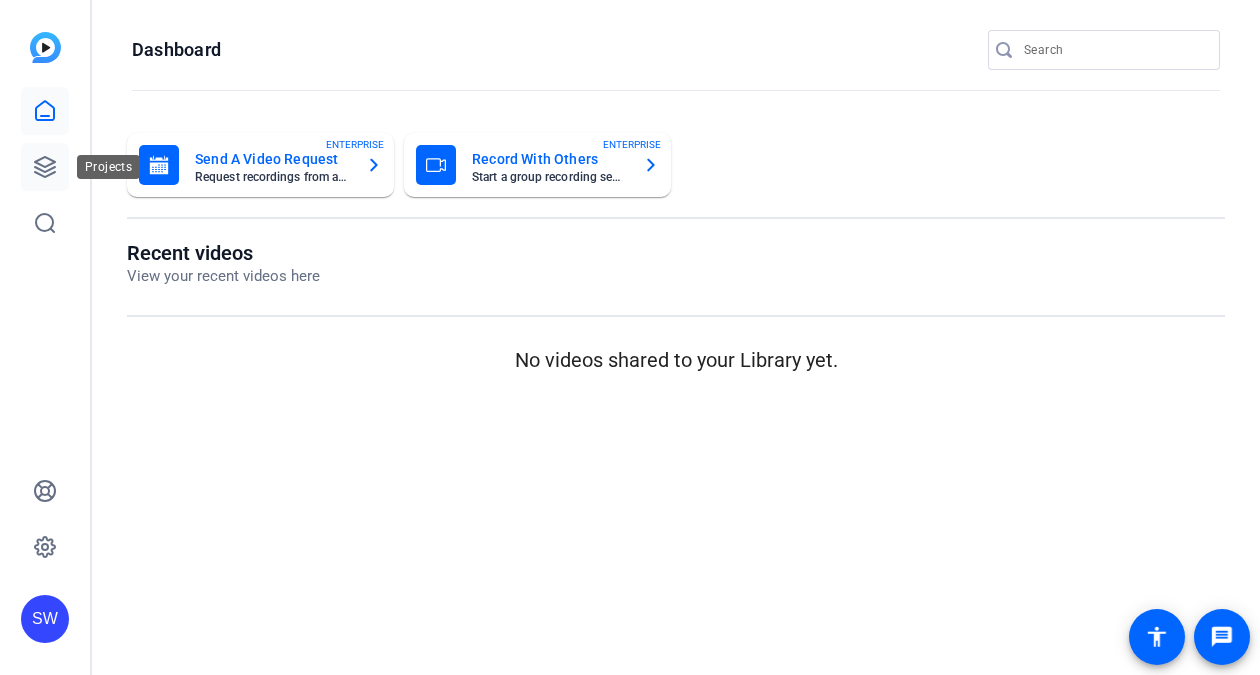 click 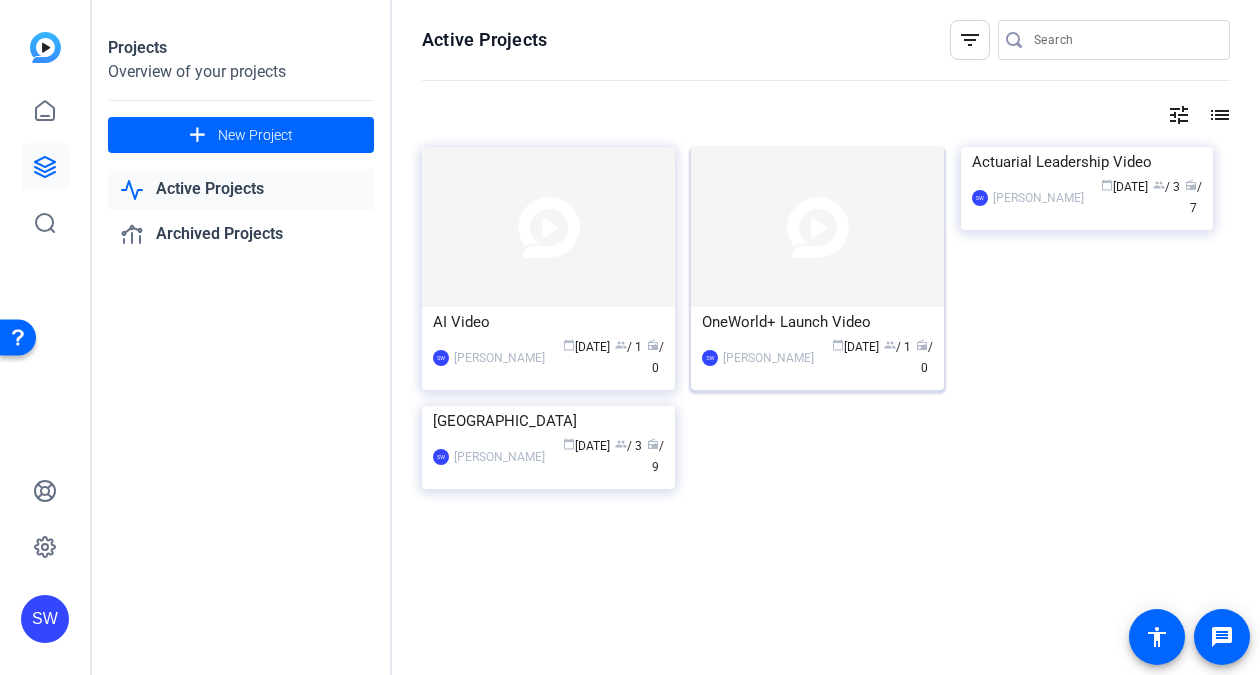 scroll, scrollTop: 0, scrollLeft: 0, axis: both 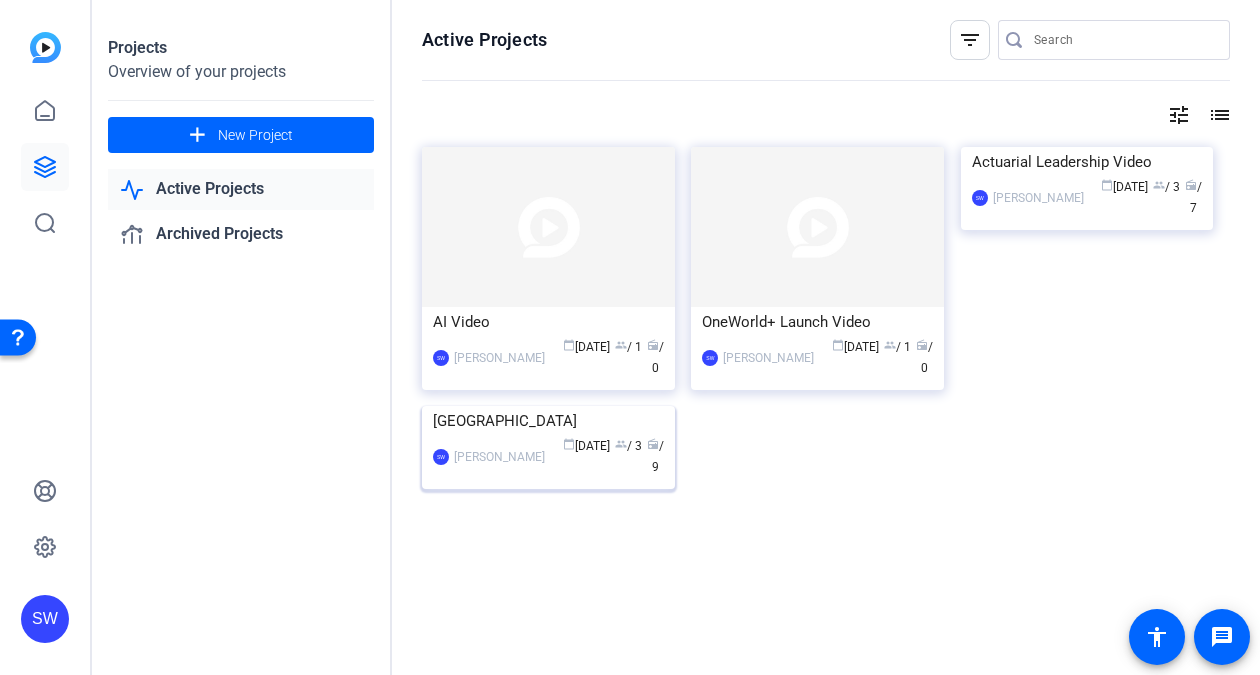 click on "Canada  SW  Steve Winiecki calendar_today  Jul 08  group  / 3  radio  / 9" 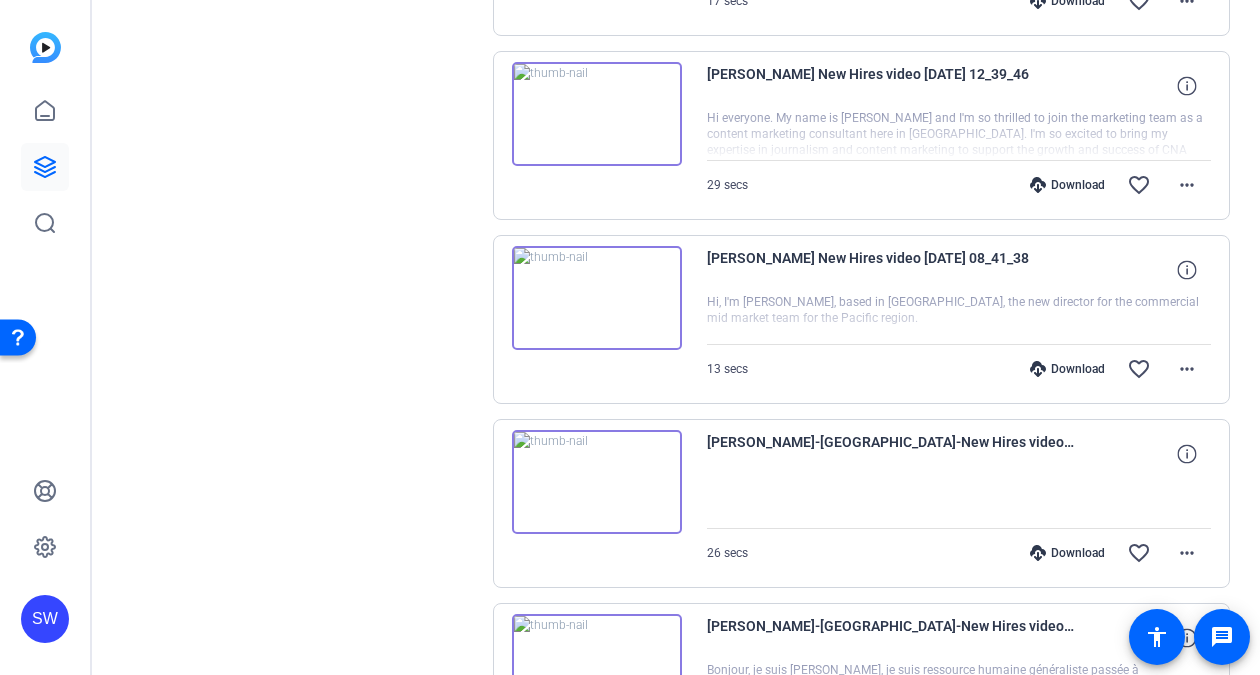scroll, scrollTop: 600, scrollLeft: 0, axis: vertical 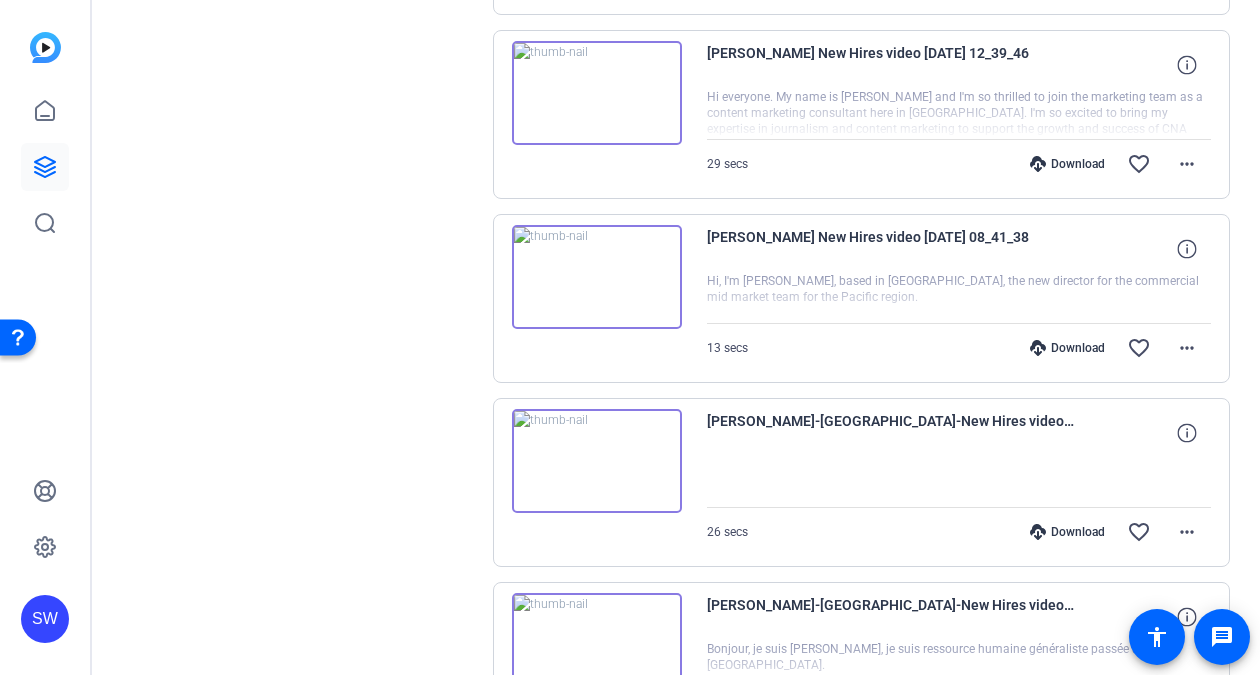 click at bounding box center [597, 461] 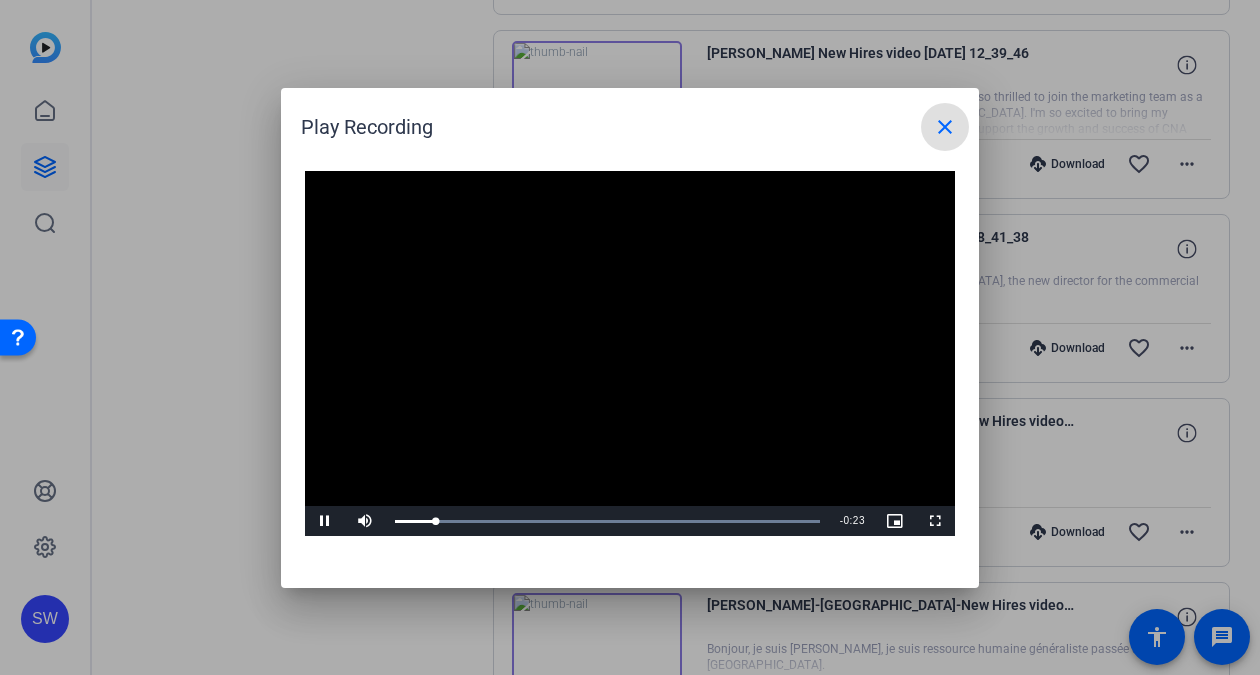 type 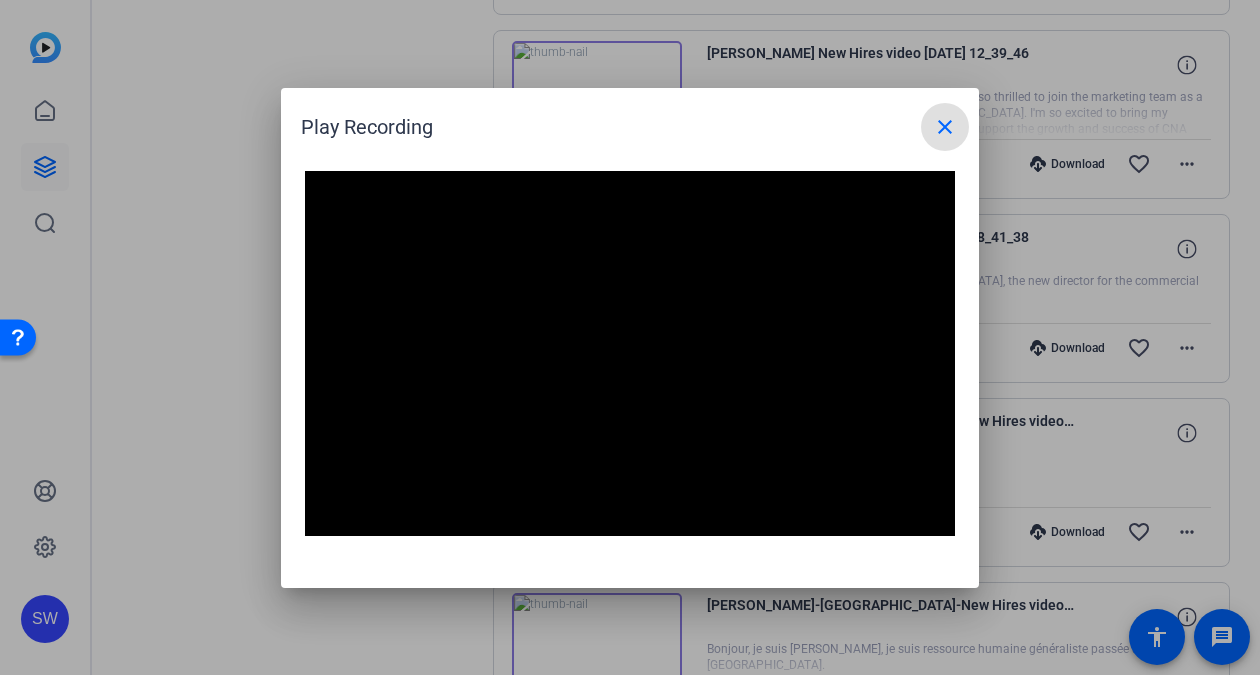 click on "close" at bounding box center [945, 127] 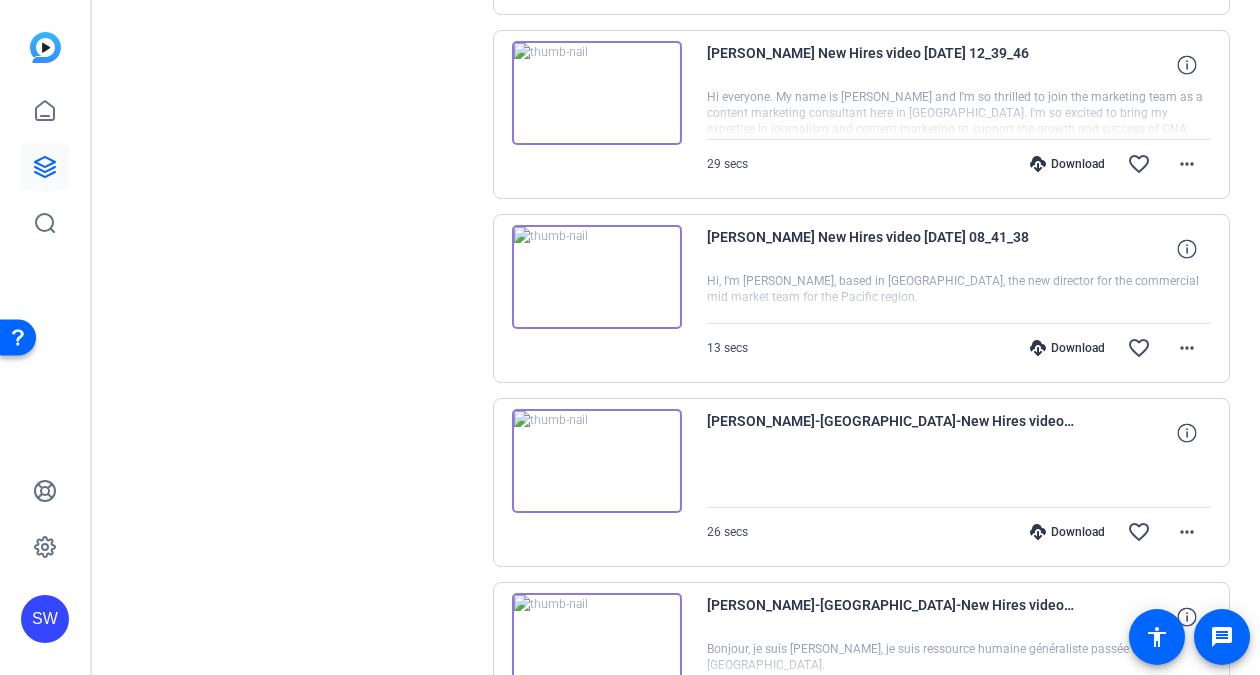click at bounding box center (597, 277) 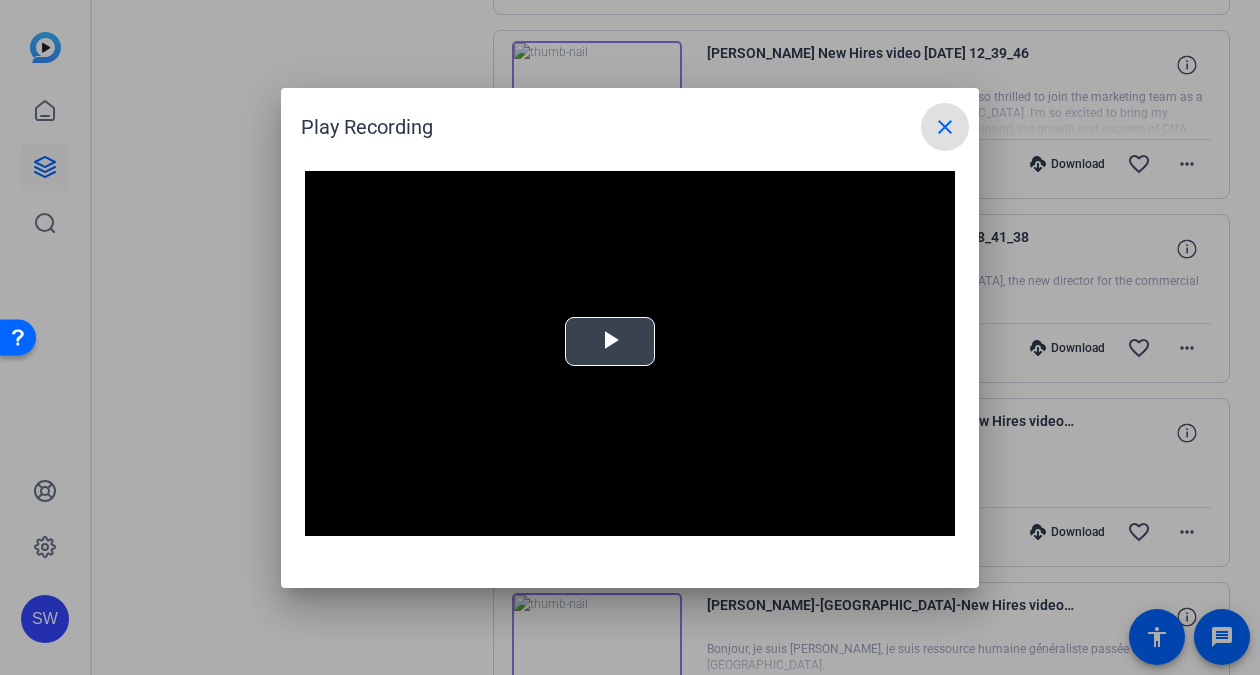 click at bounding box center [610, 341] 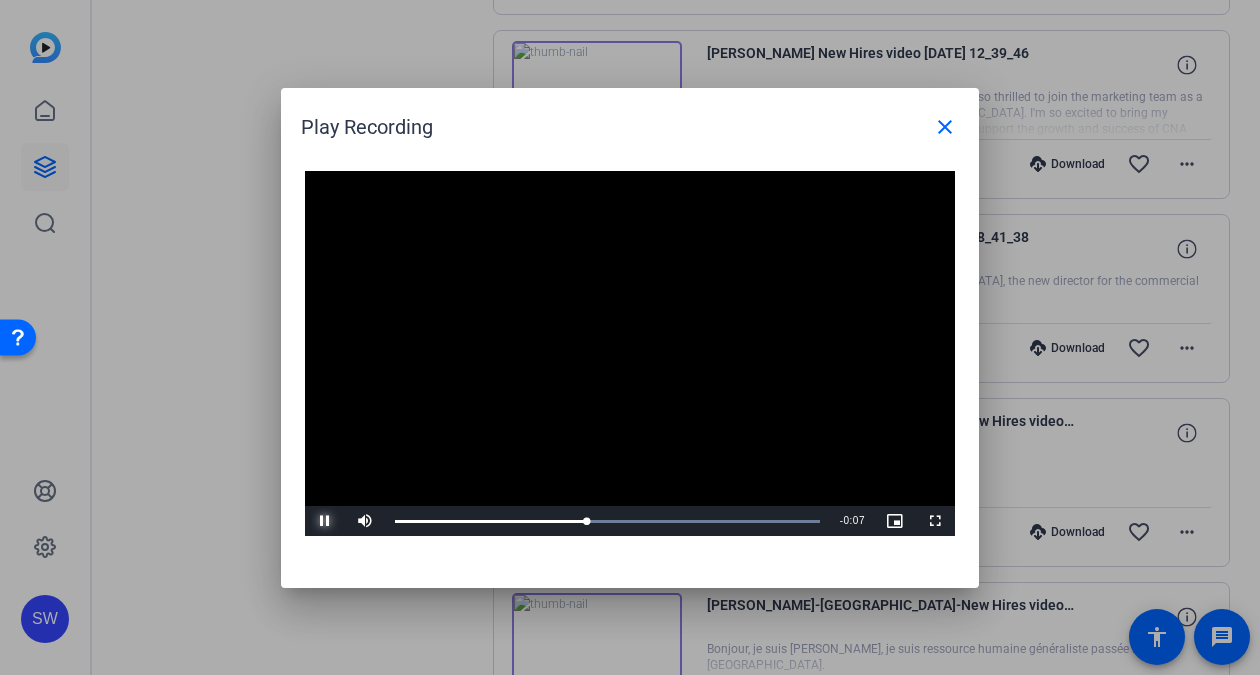 click at bounding box center (325, 521) 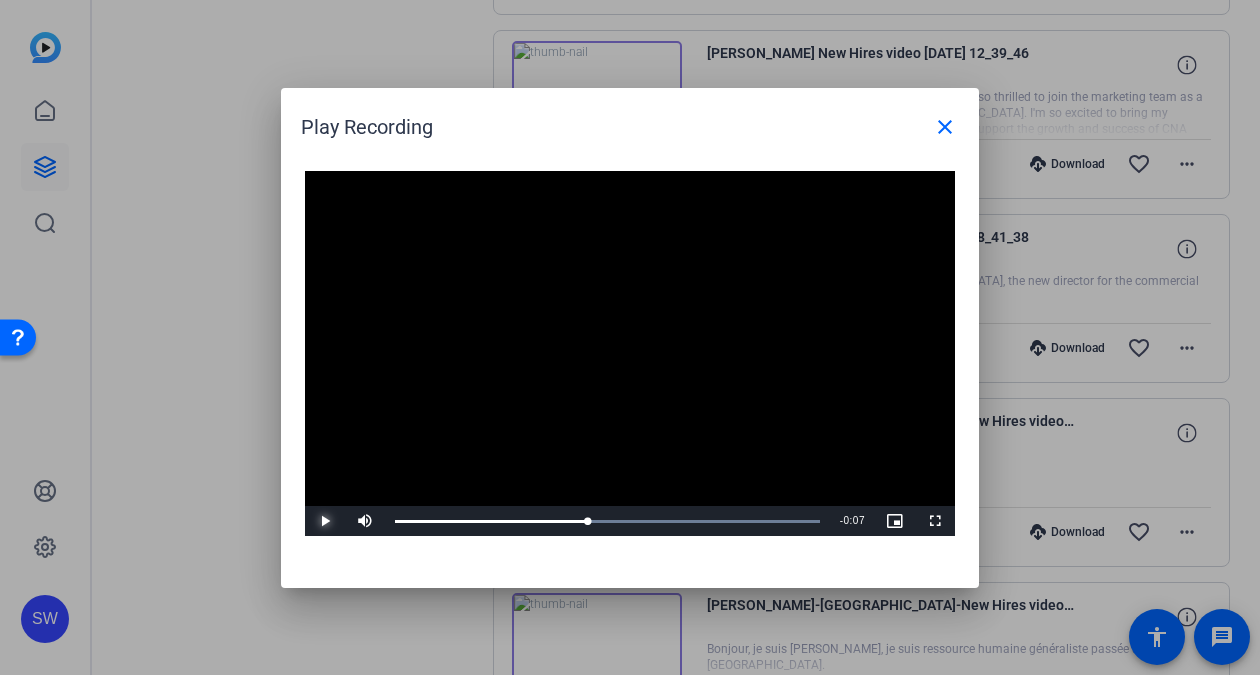 click at bounding box center [325, 521] 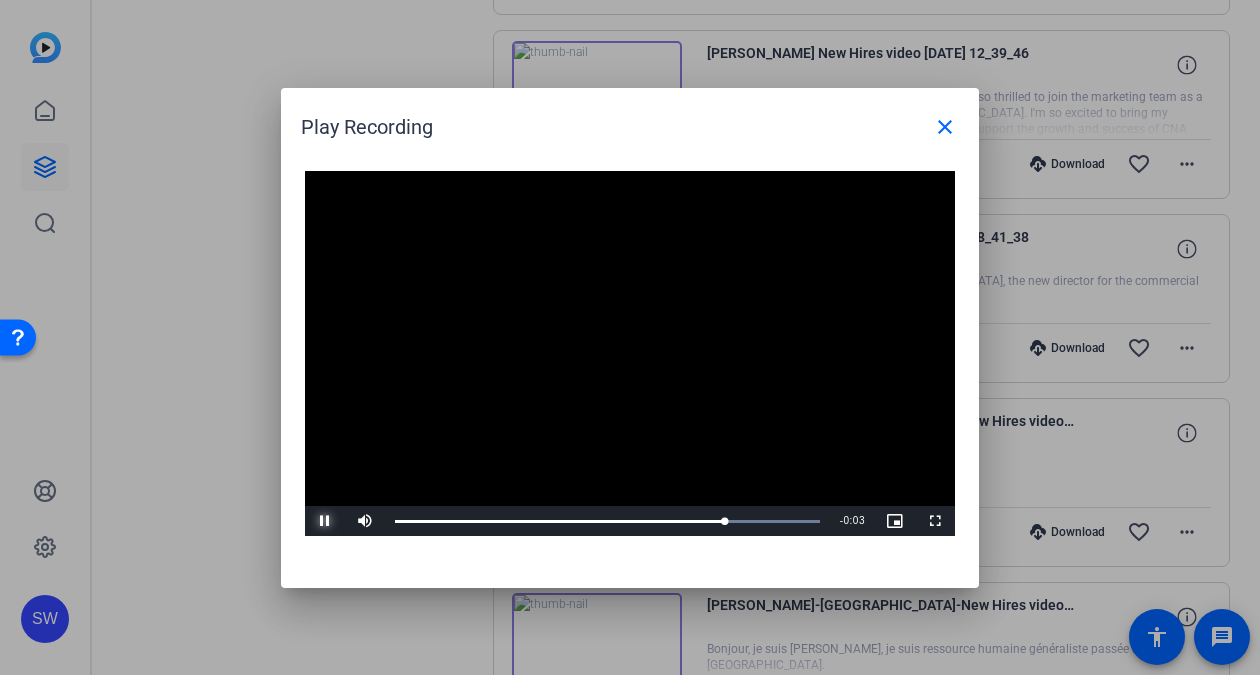 click at bounding box center [325, 521] 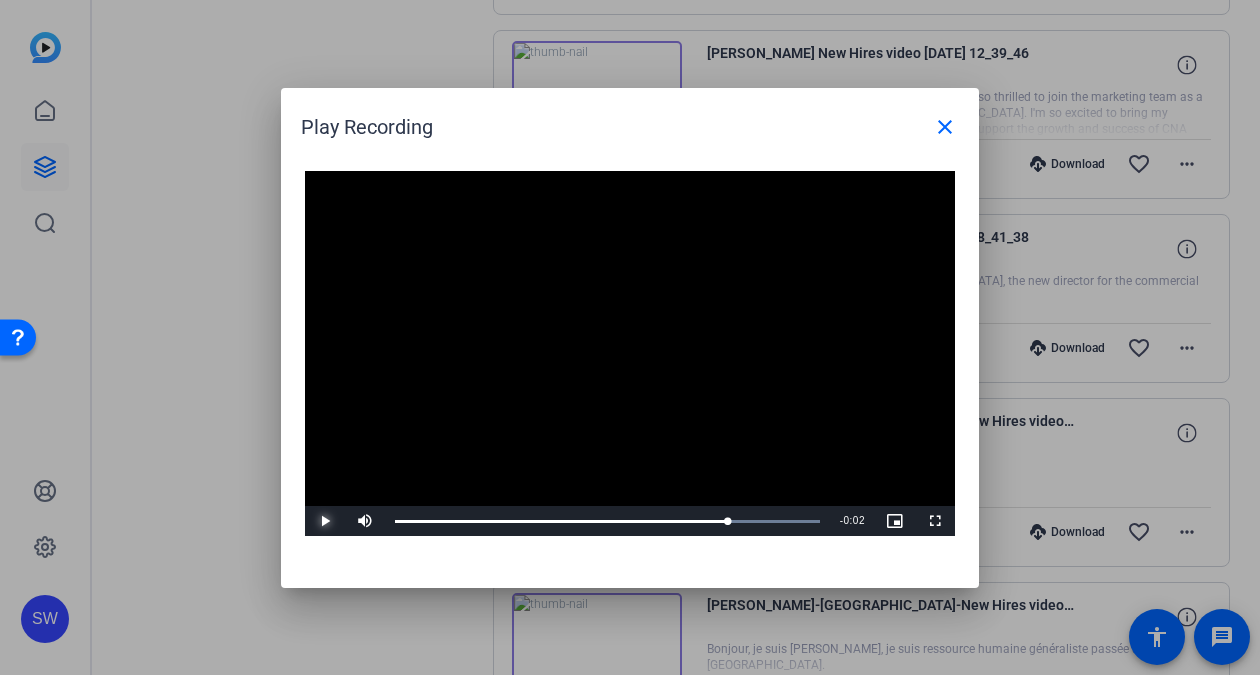 click at bounding box center [325, 521] 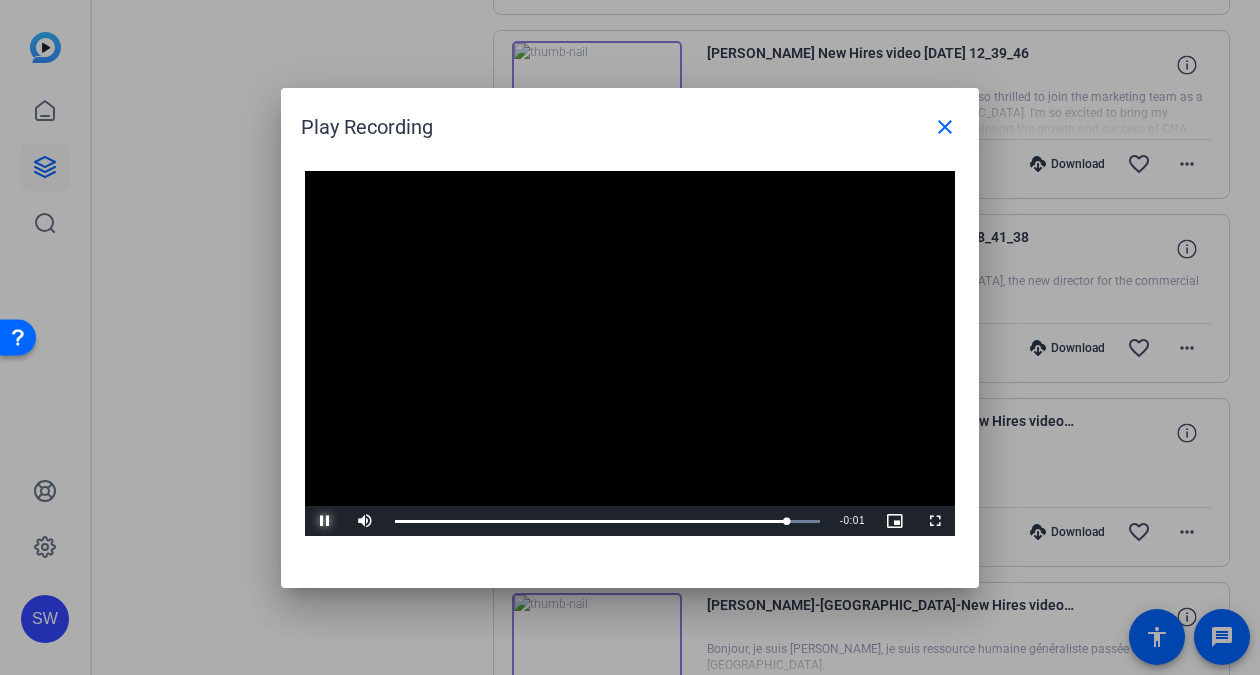 click at bounding box center [325, 521] 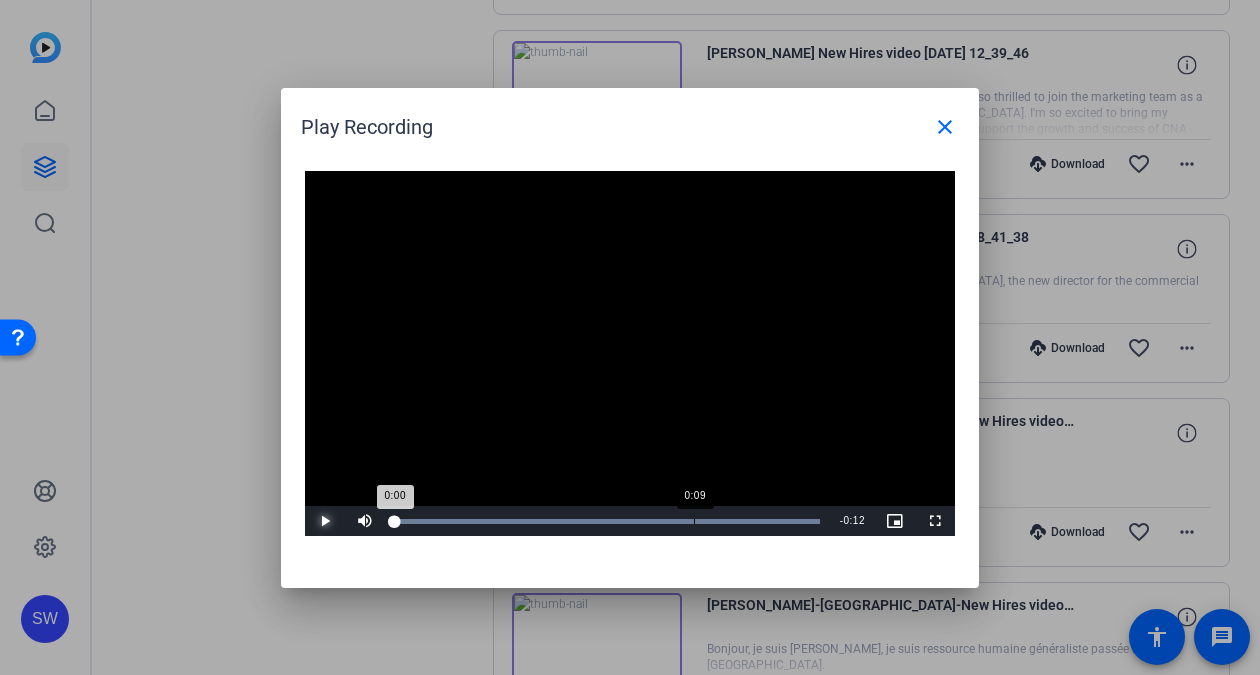drag, startPoint x: 789, startPoint y: 523, endPoint x: 395, endPoint y: 532, distance: 394.10278 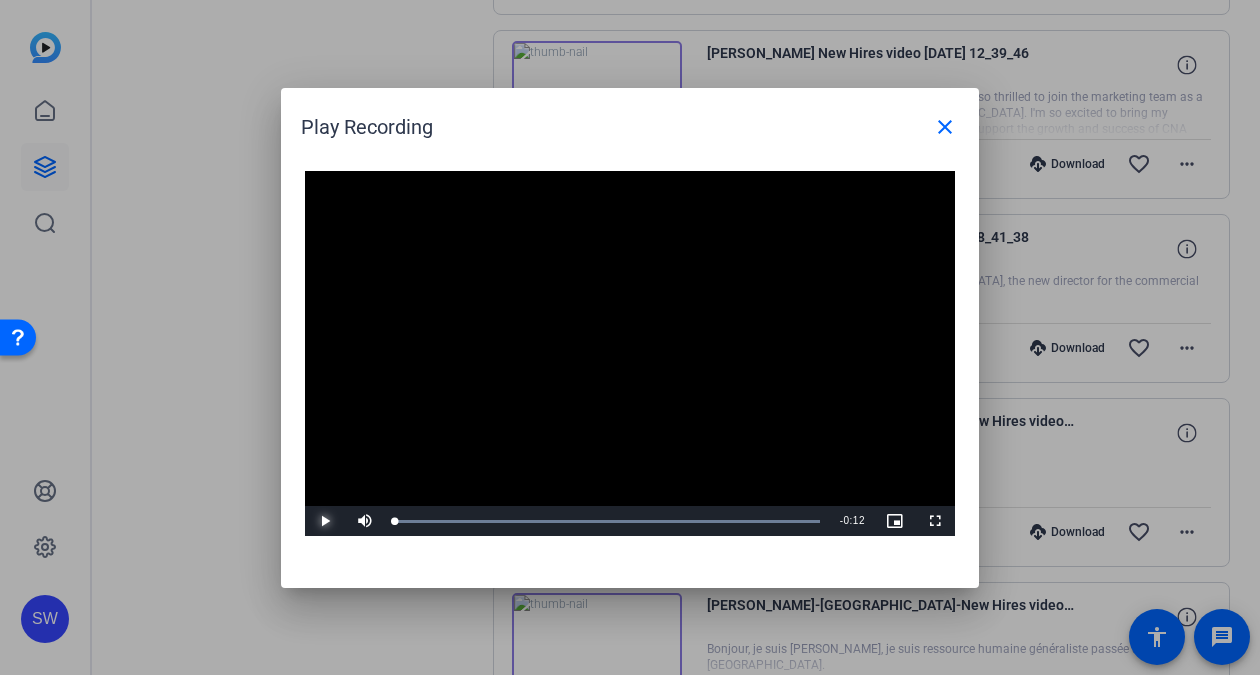 click at bounding box center (325, 521) 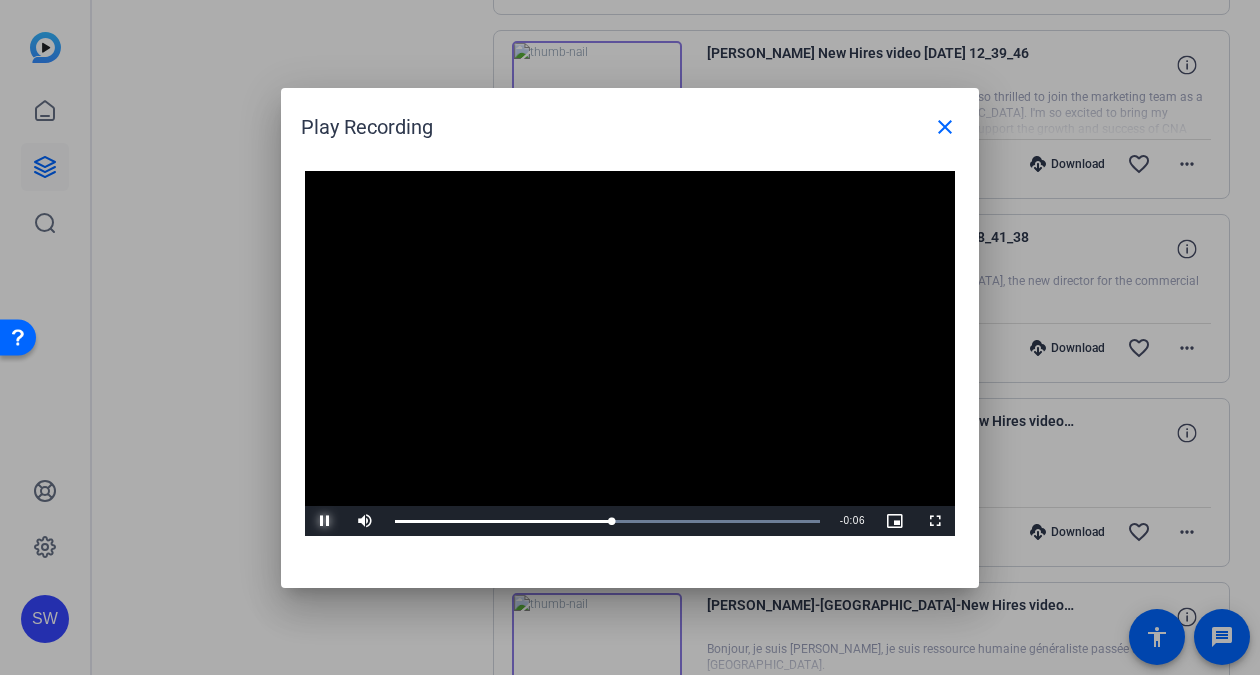 click at bounding box center [325, 521] 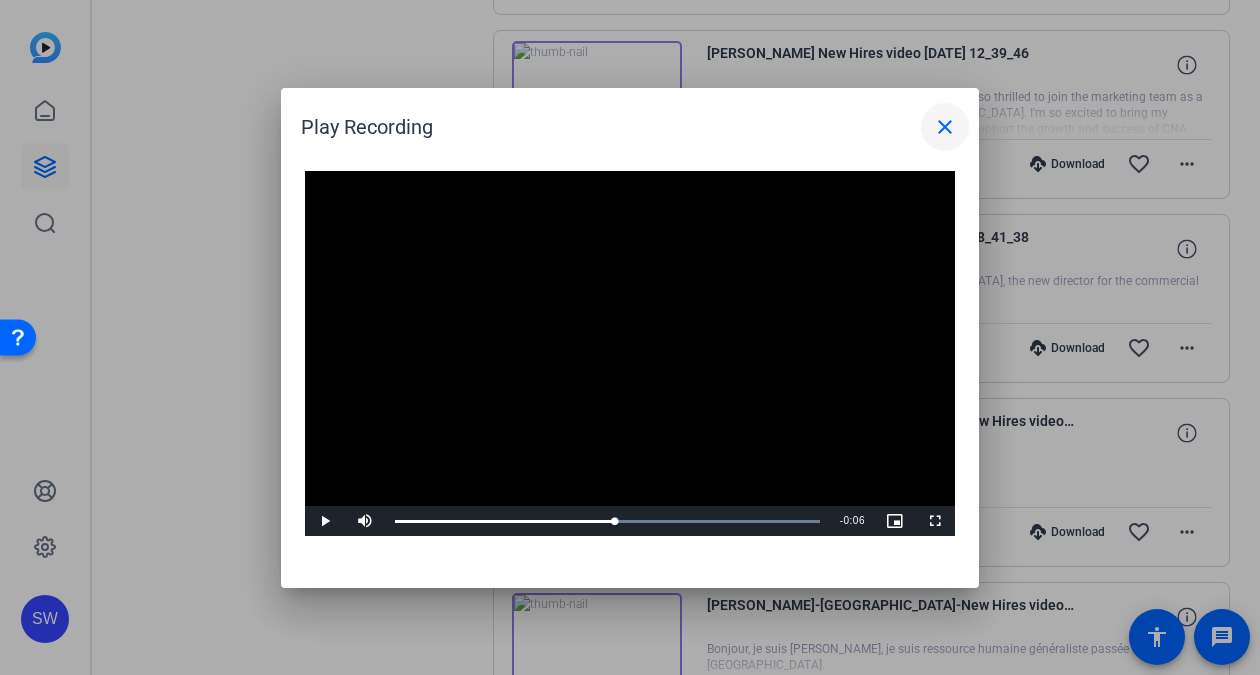 click on "close" at bounding box center (945, 127) 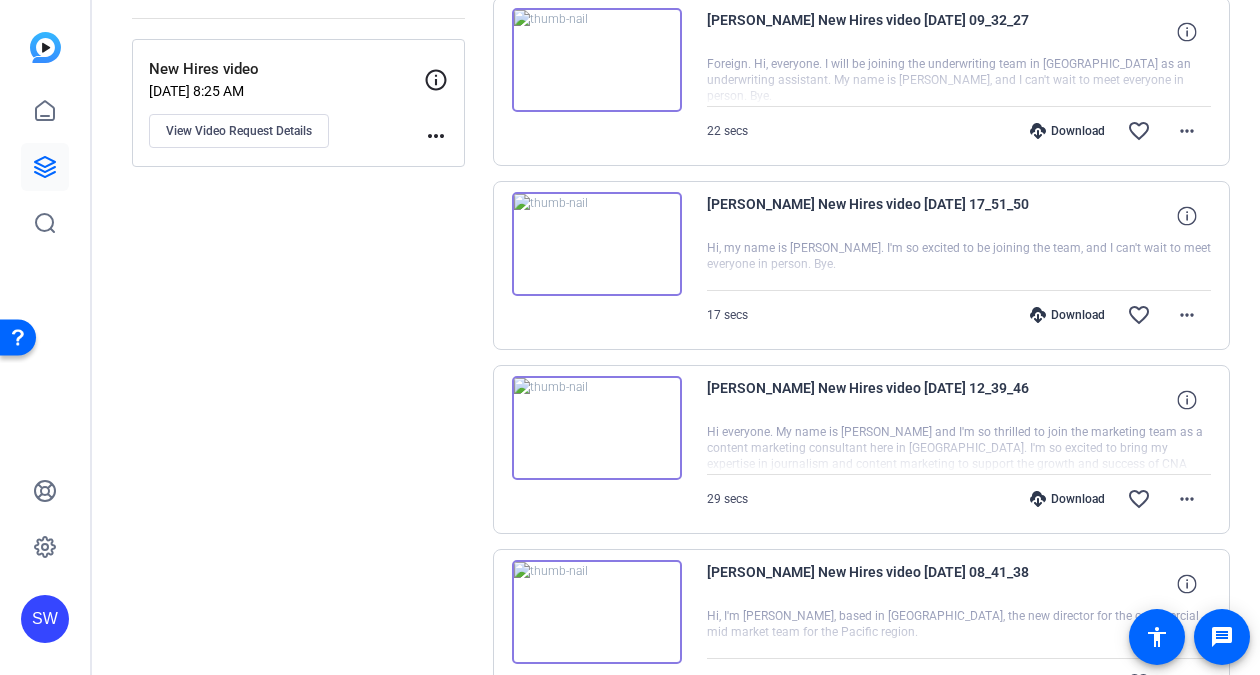 scroll, scrollTop: 200, scrollLeft: 0, axis: vertical 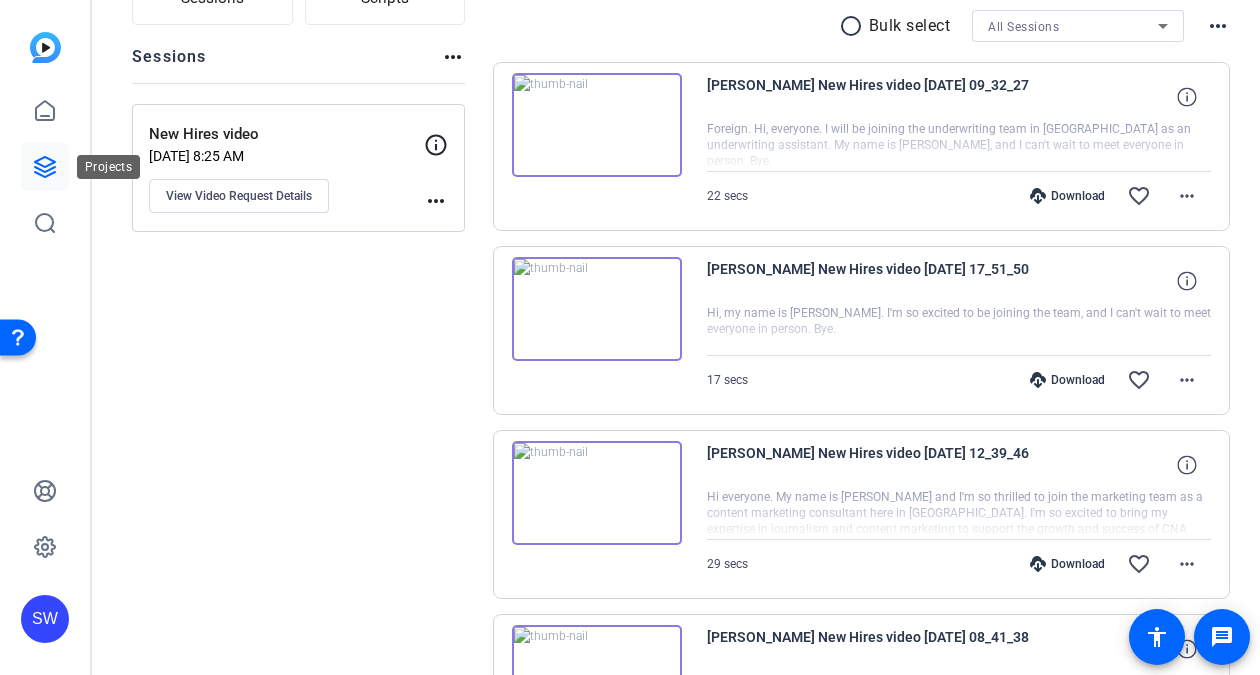 click 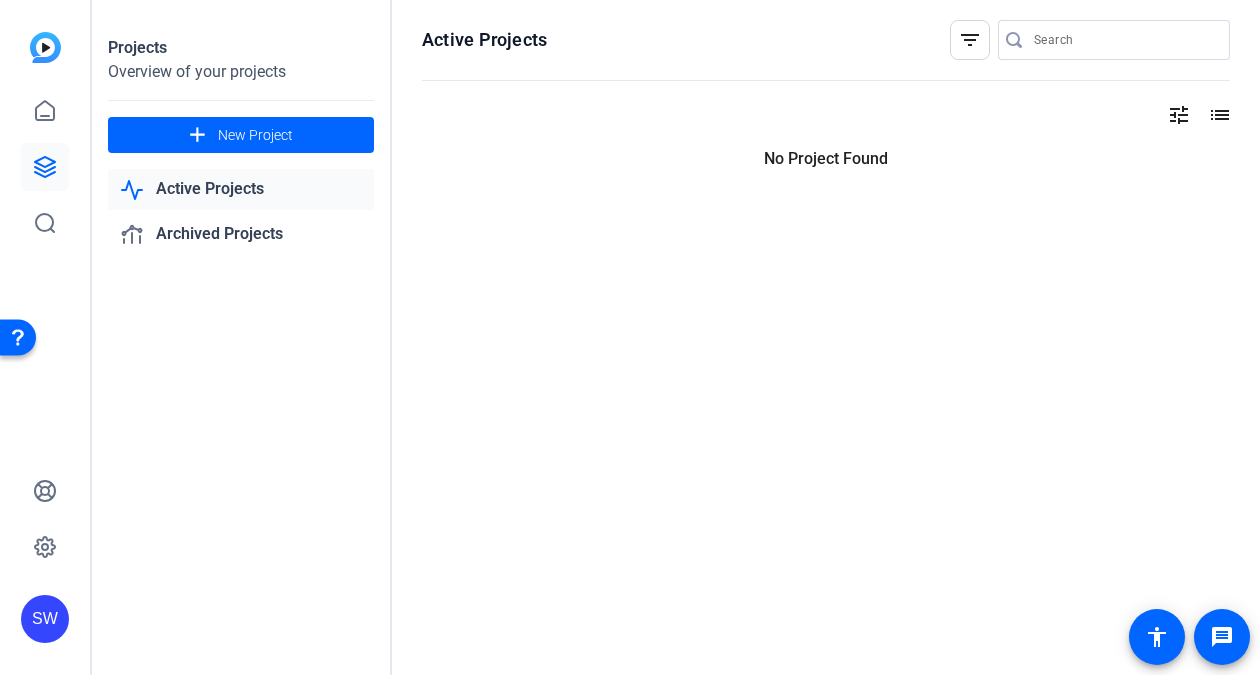 scroll, scrollTop: 0, scrollLeft: 0, axis: both 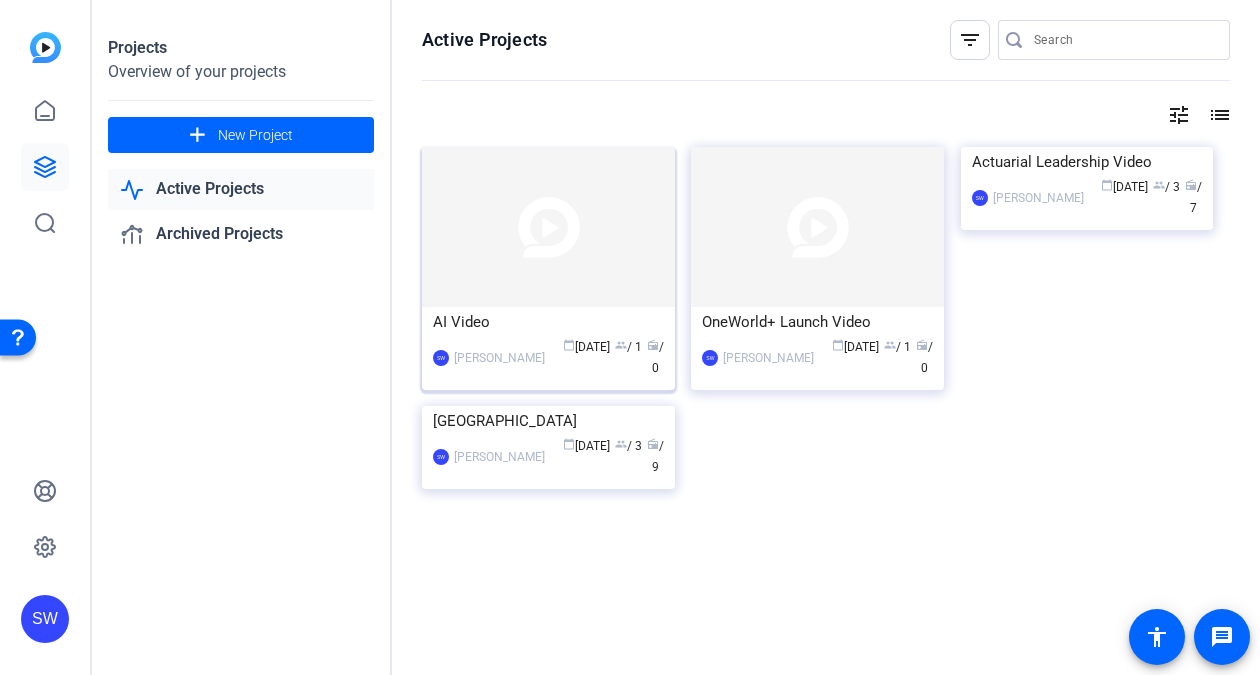 click on "AI Video  SW  Steve Winiecki calendar_today  Jul 17  group  / 1  radio  / 0" 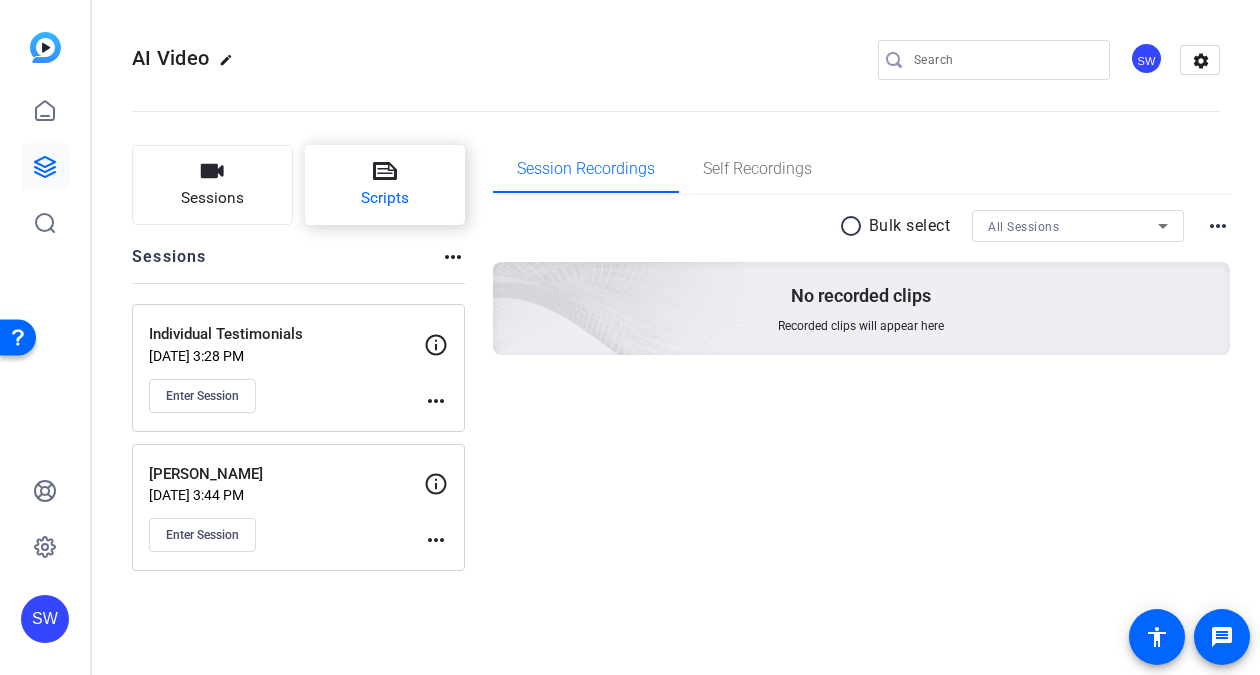 click on "Scripts" 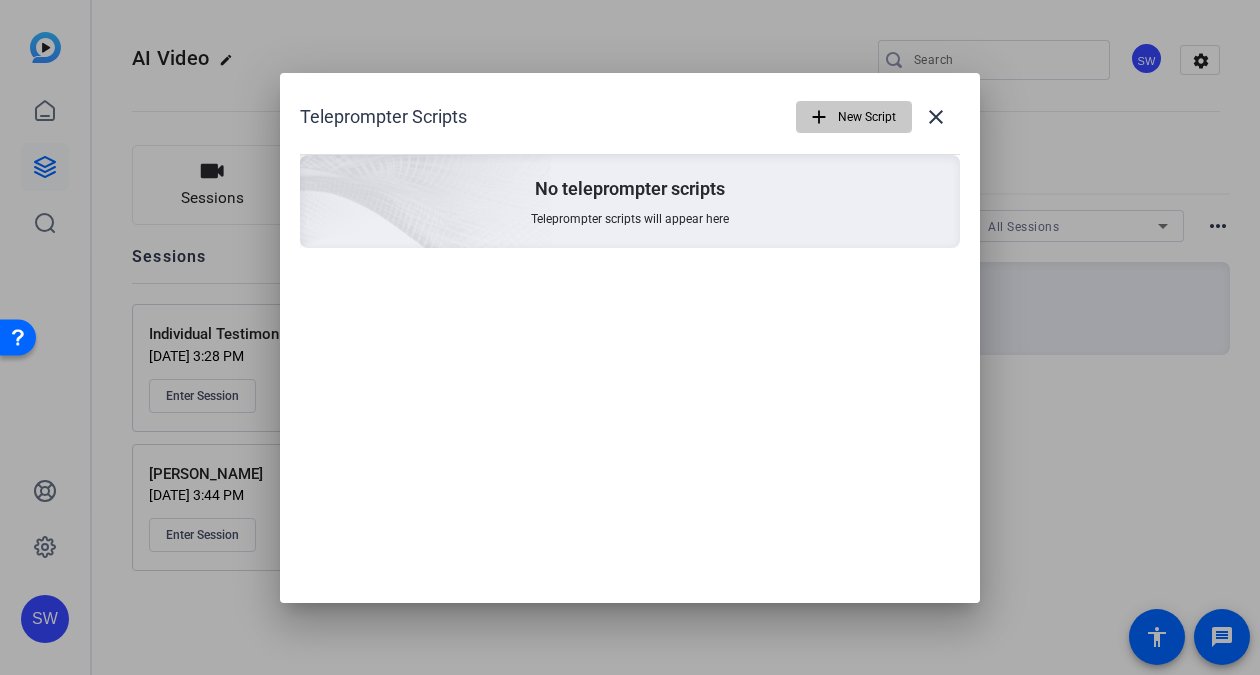 click on "New Script" at bounding box center (867, 117) 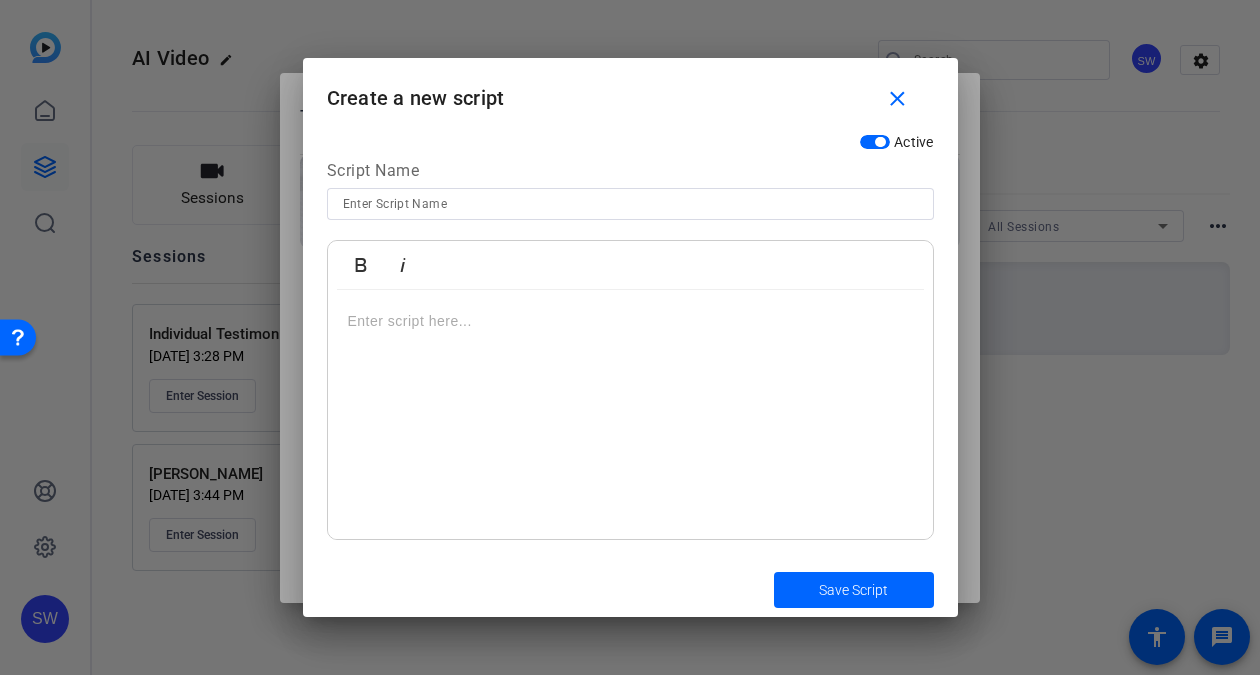 click at bounding box center (630, 204) 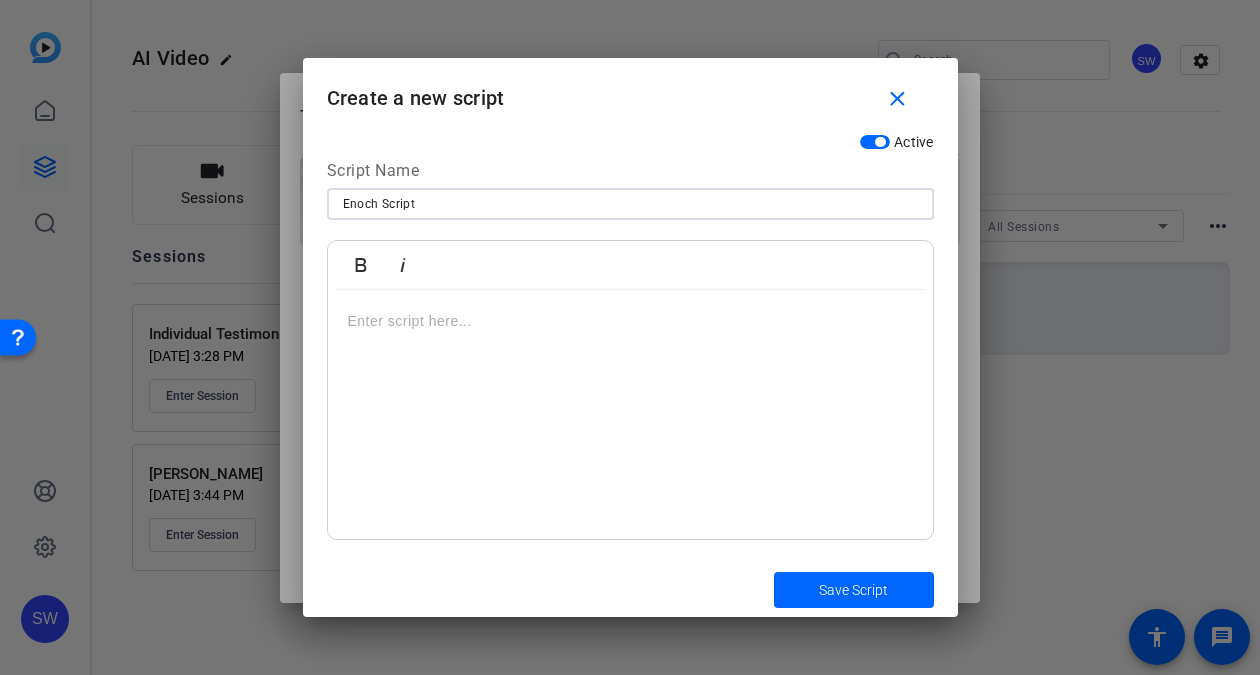 type on "Enoch Script" 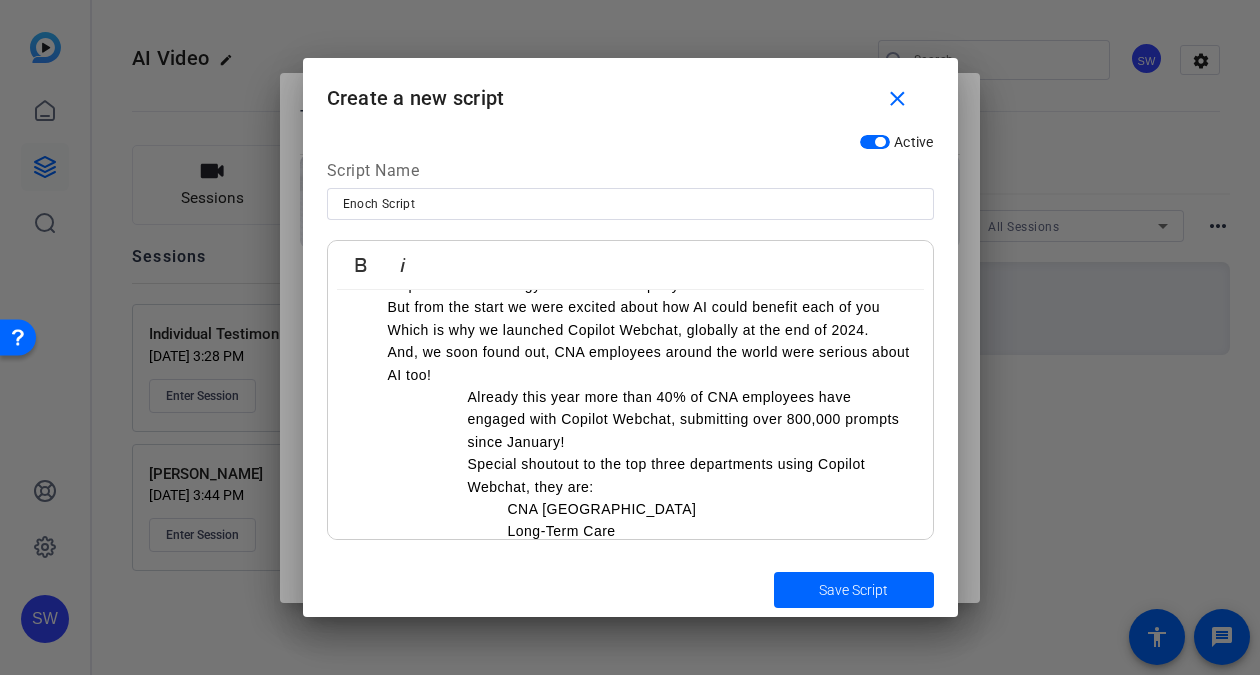 scroll, scrollTop: 0, scrollLeft: 0, axis: both 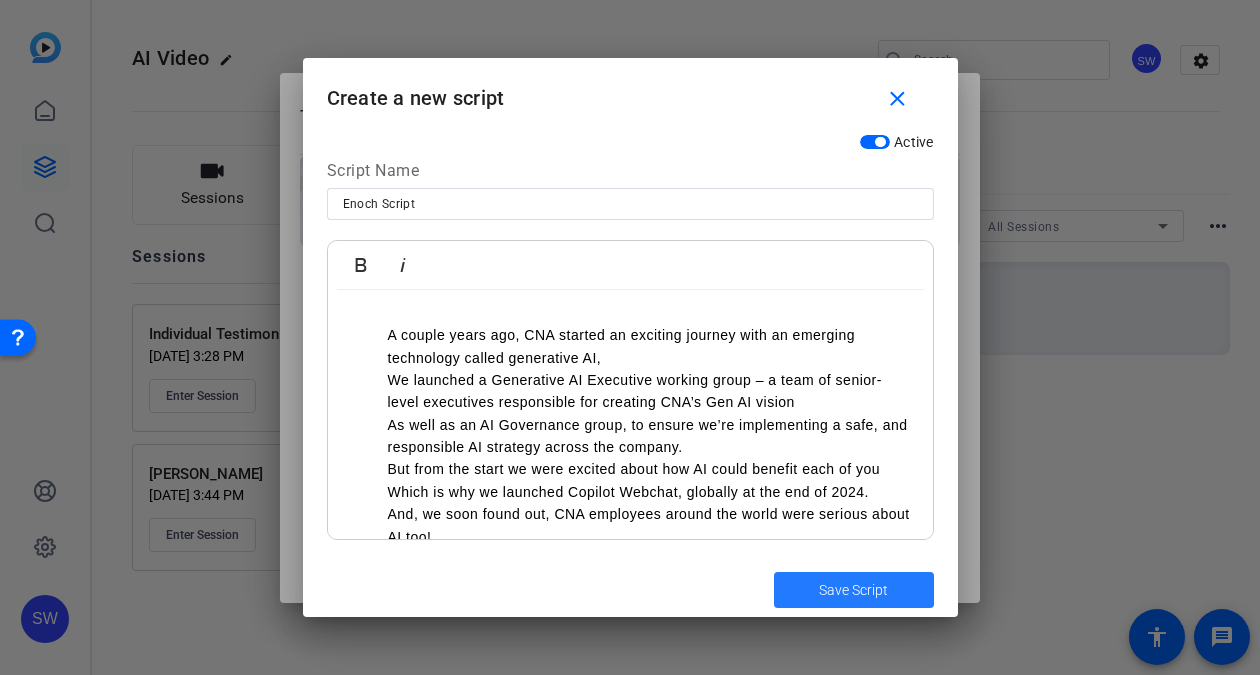 click on "Save Script" at bounding box center [853, 590] 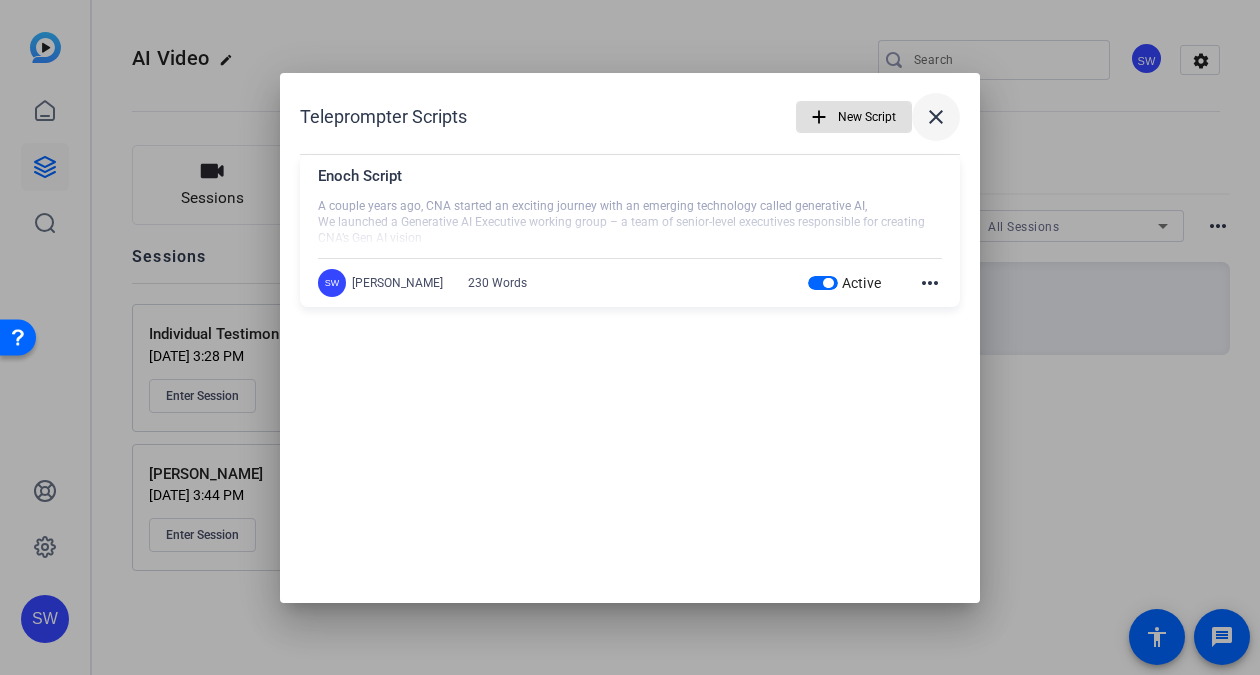 click on "close" at bounding box center (936, 117) 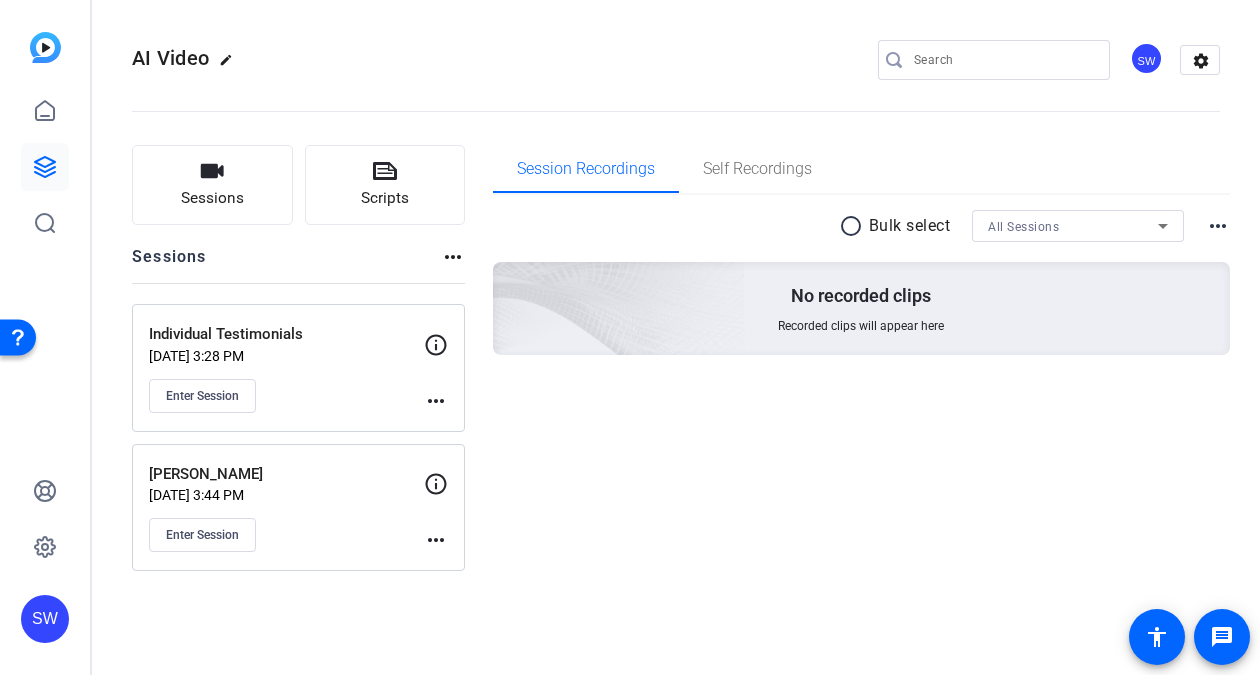 click on "SW" 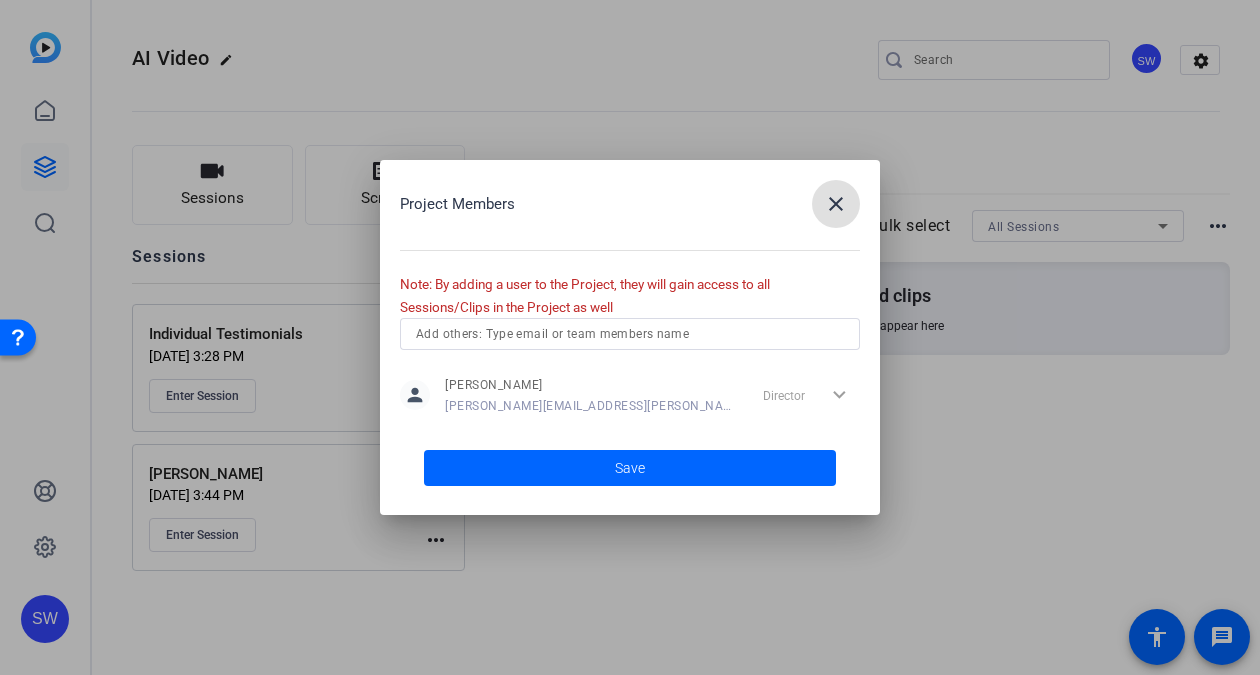 click at bounding box center [630, 334] 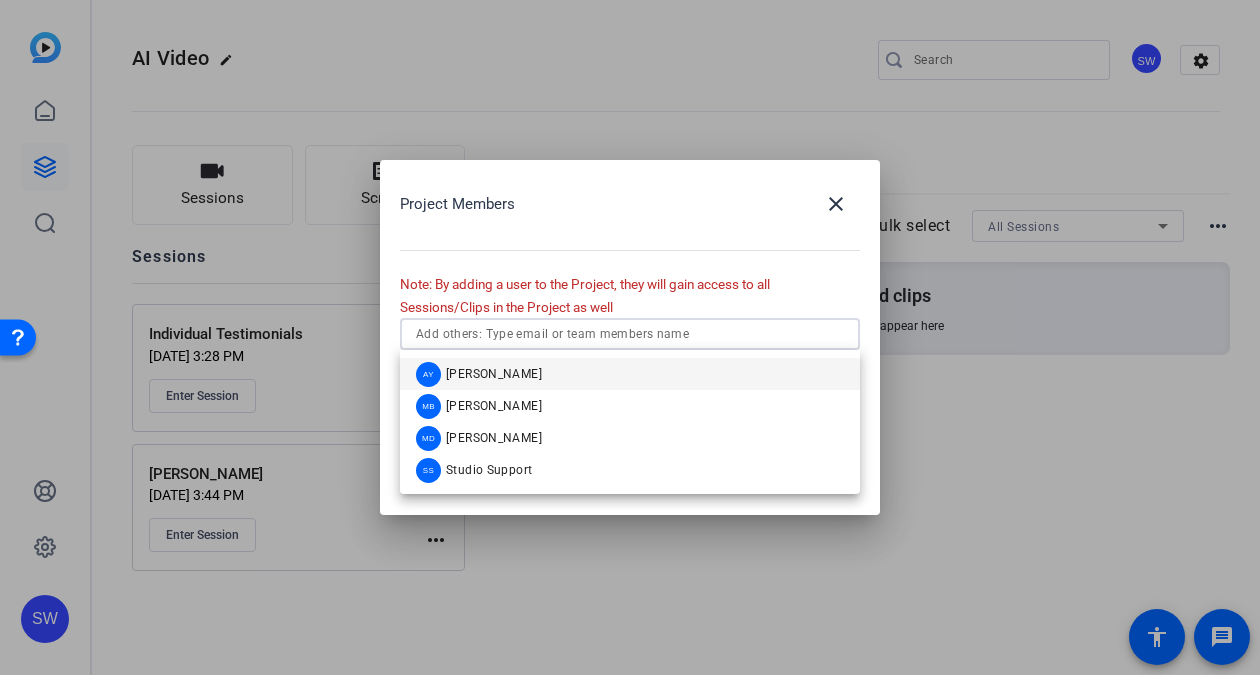 click on "Andrew Yelenosky" at bounding box center (494, 374) 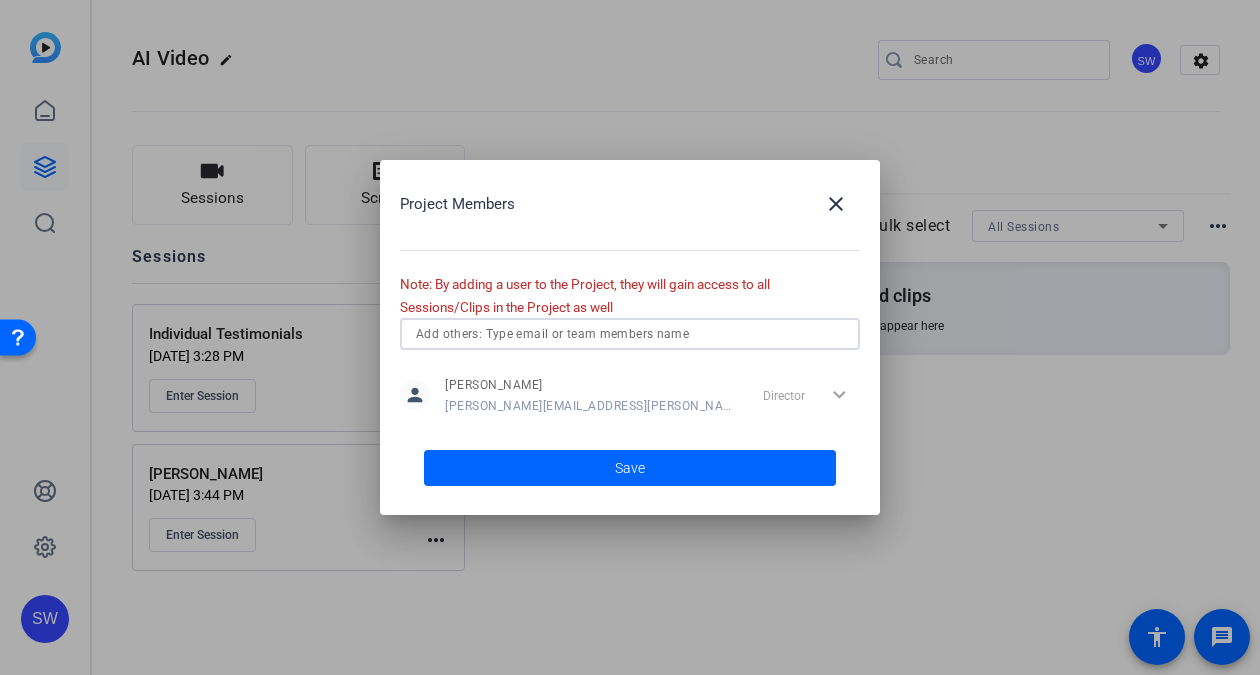 type 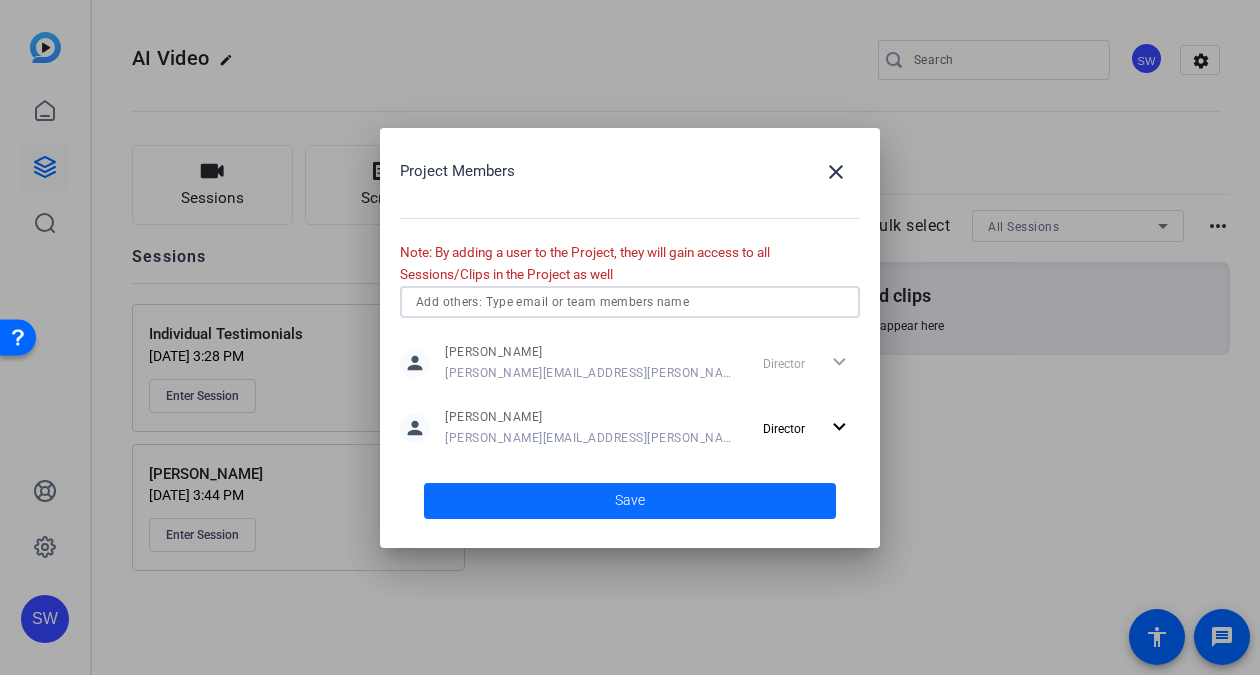 click on "Save" 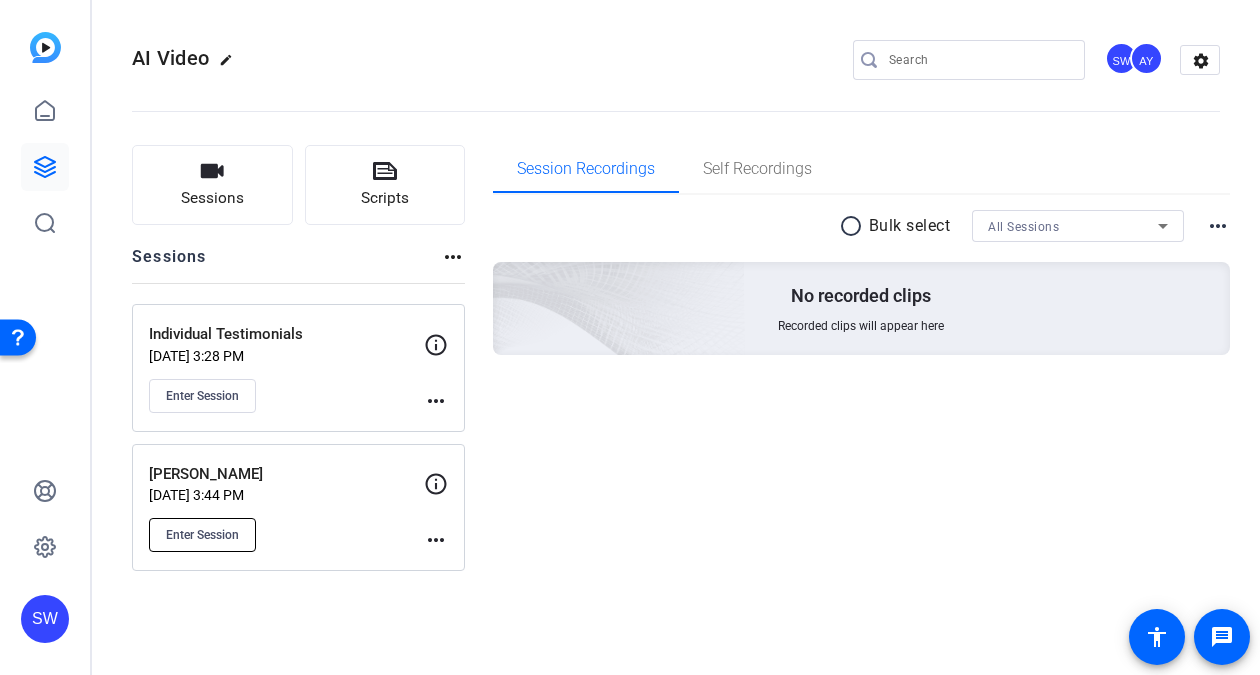 click on "Enter Session" 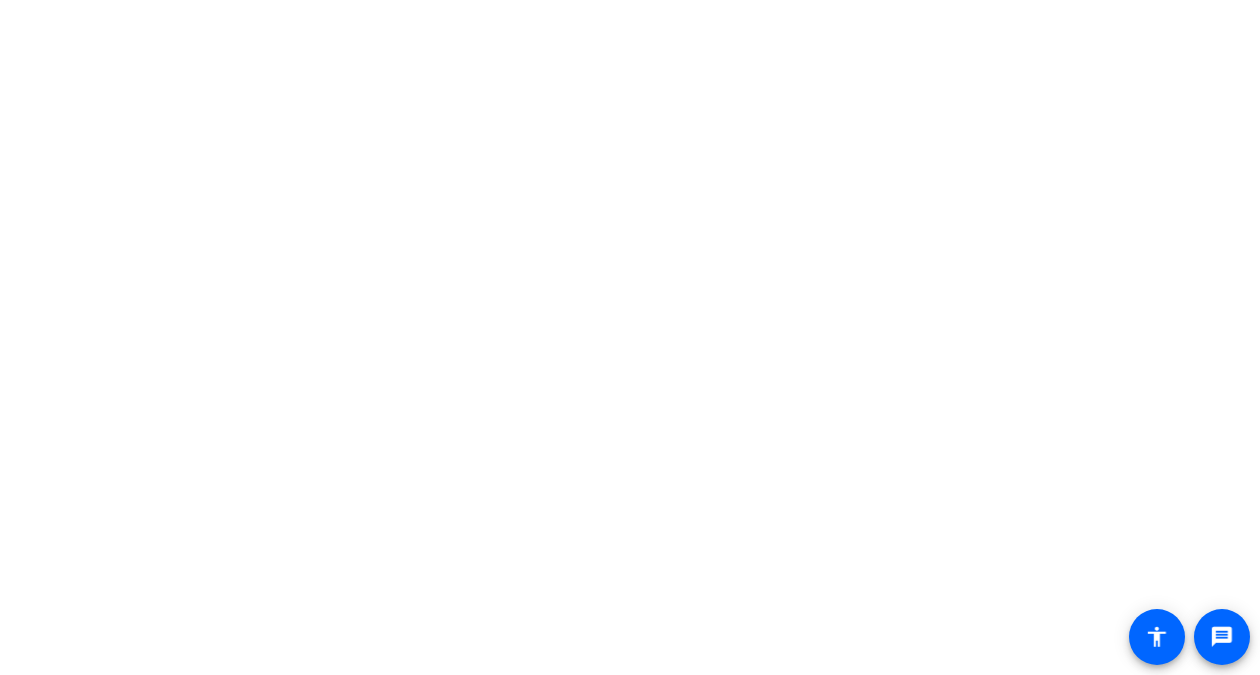 scroll, scrollTop: 0, scrollLeft: 0, axis: both 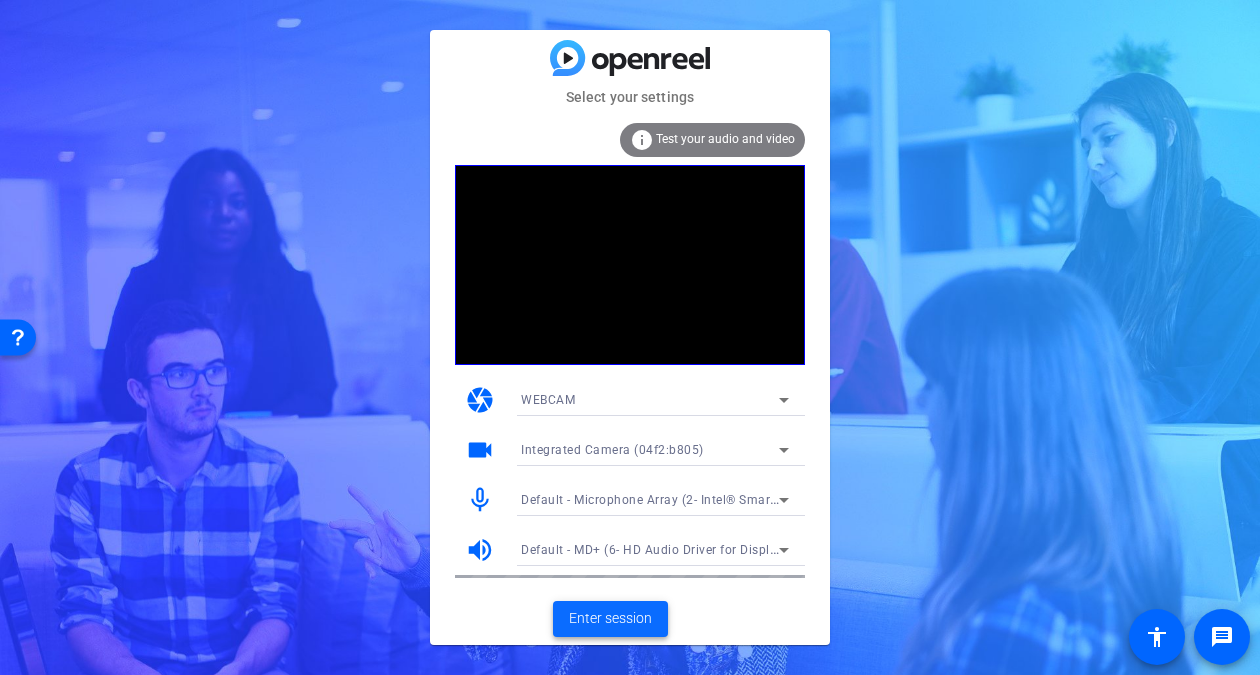 click on "Enter session" 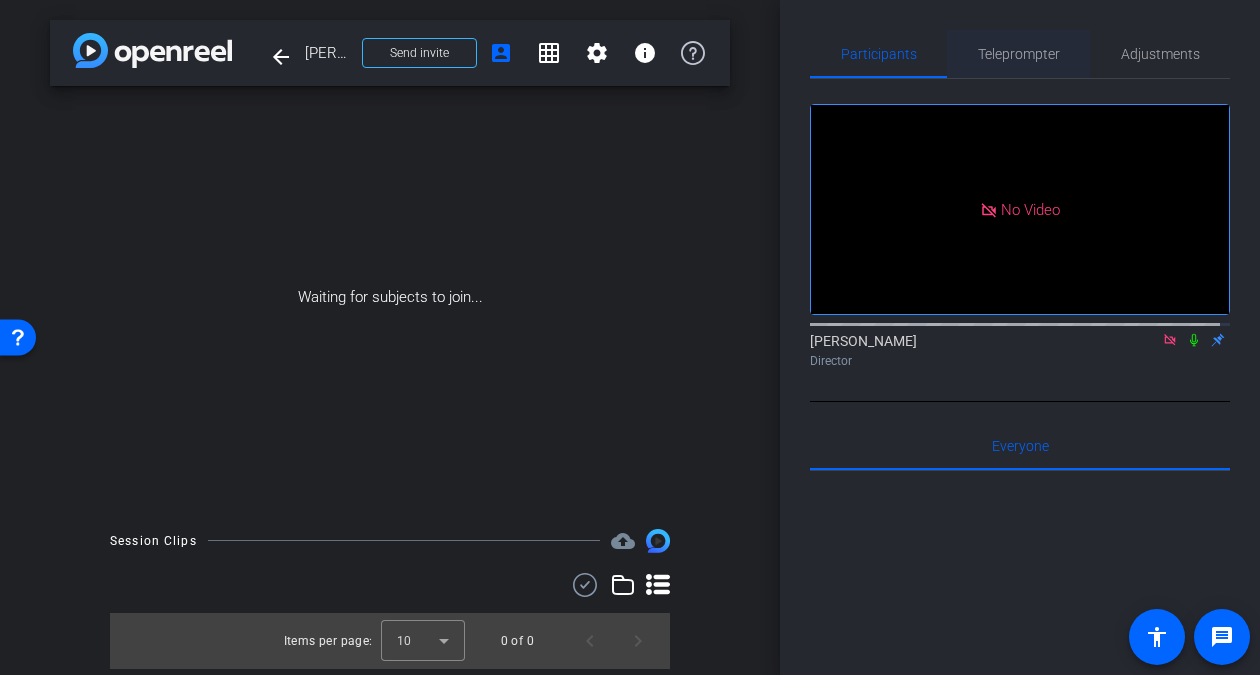 click on "Teleprompter" at bounding box center (1019, 54) 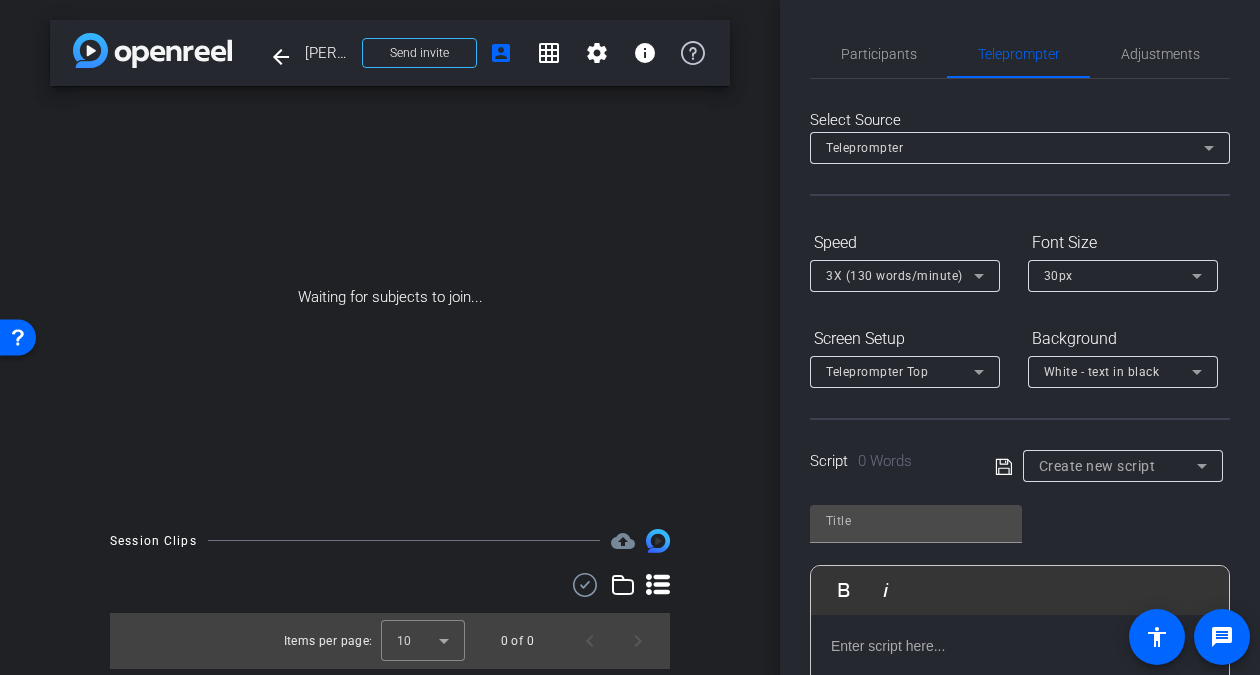 click 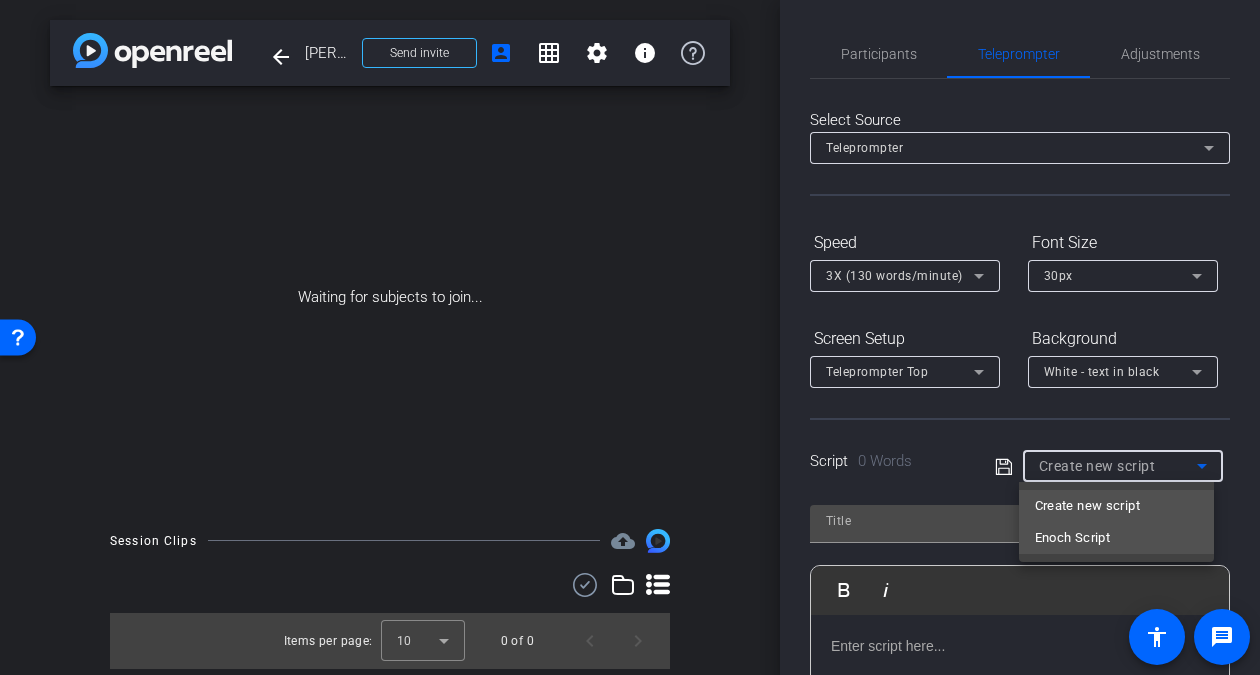 click on "Enoch Script" at bounding box center [1073, 538] 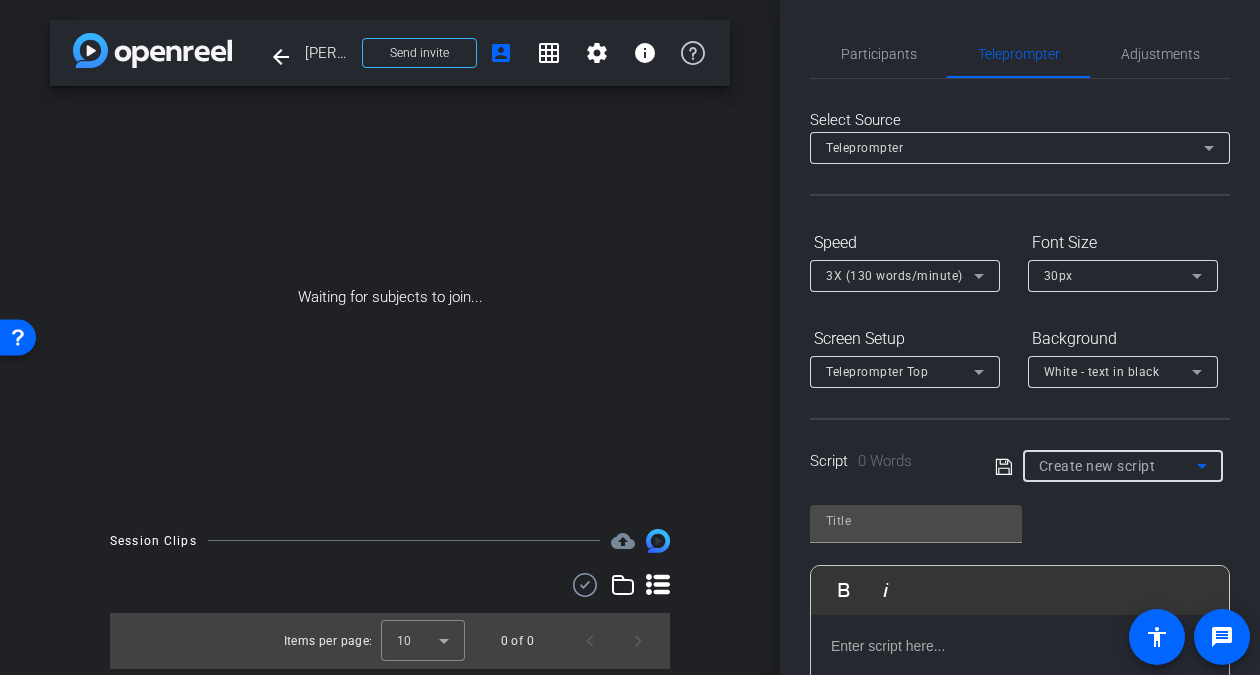 type on "Enoch Script" 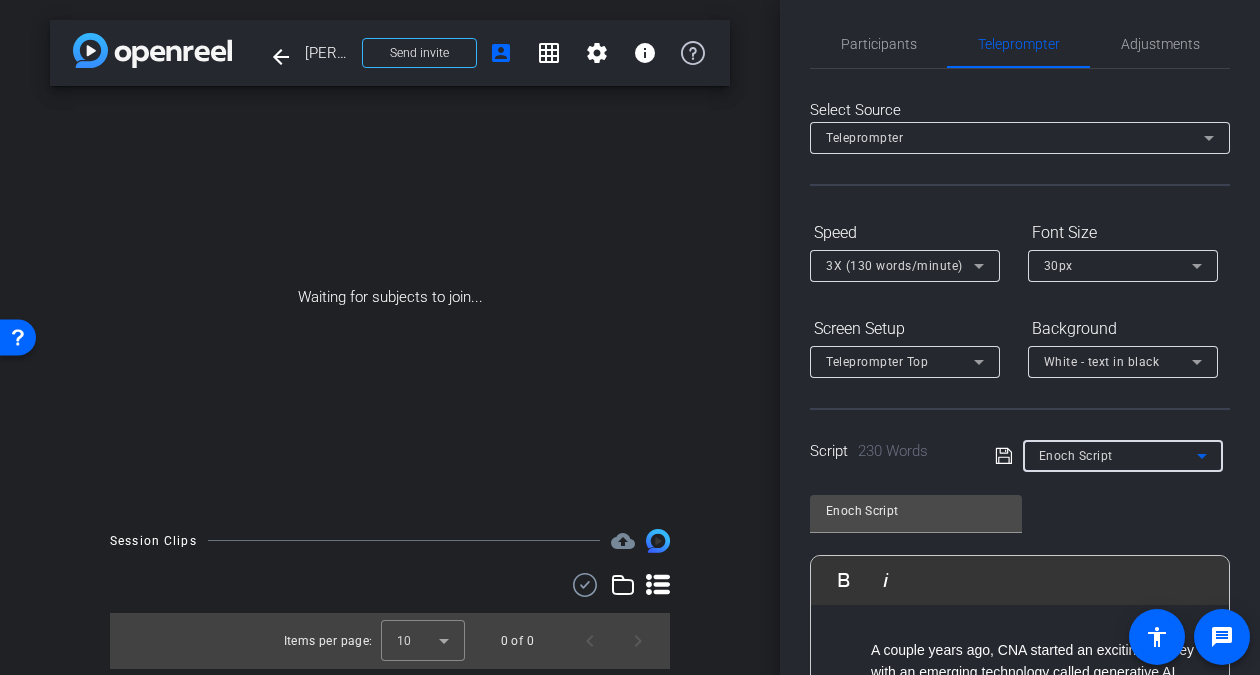 scroll, scrollTop: 0, scrollLeft: 0, axis: both 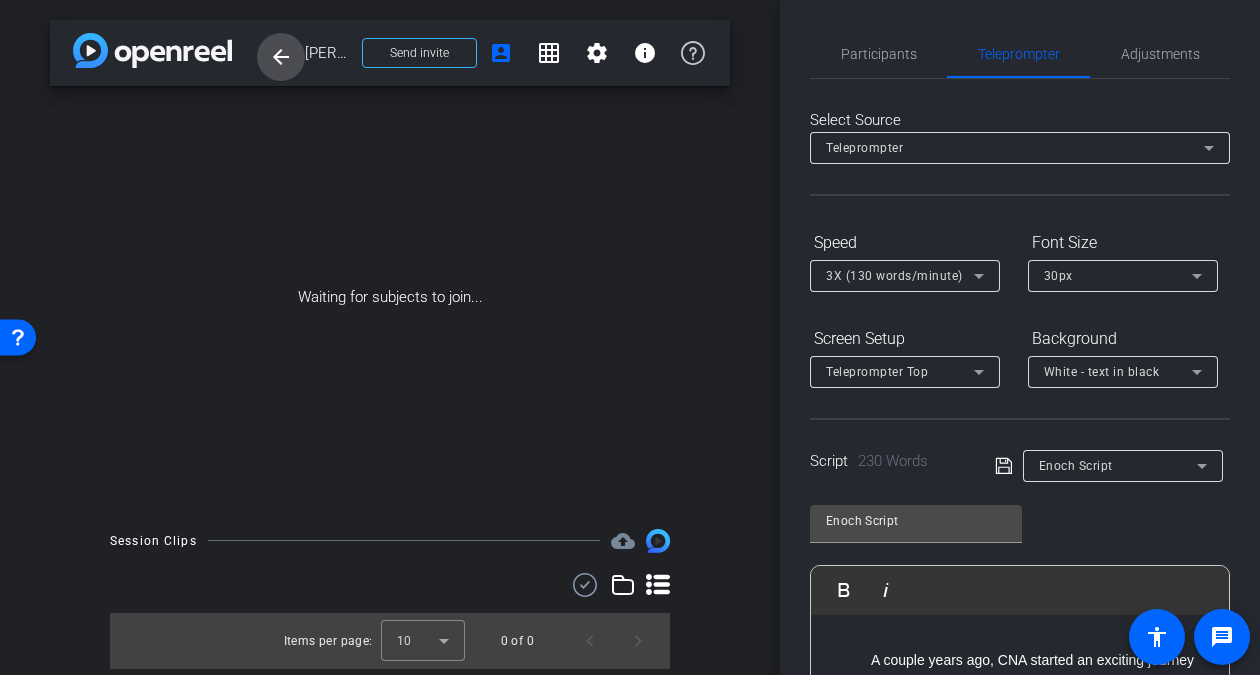 click on "arrow_back" at bounding box center (281, 57) 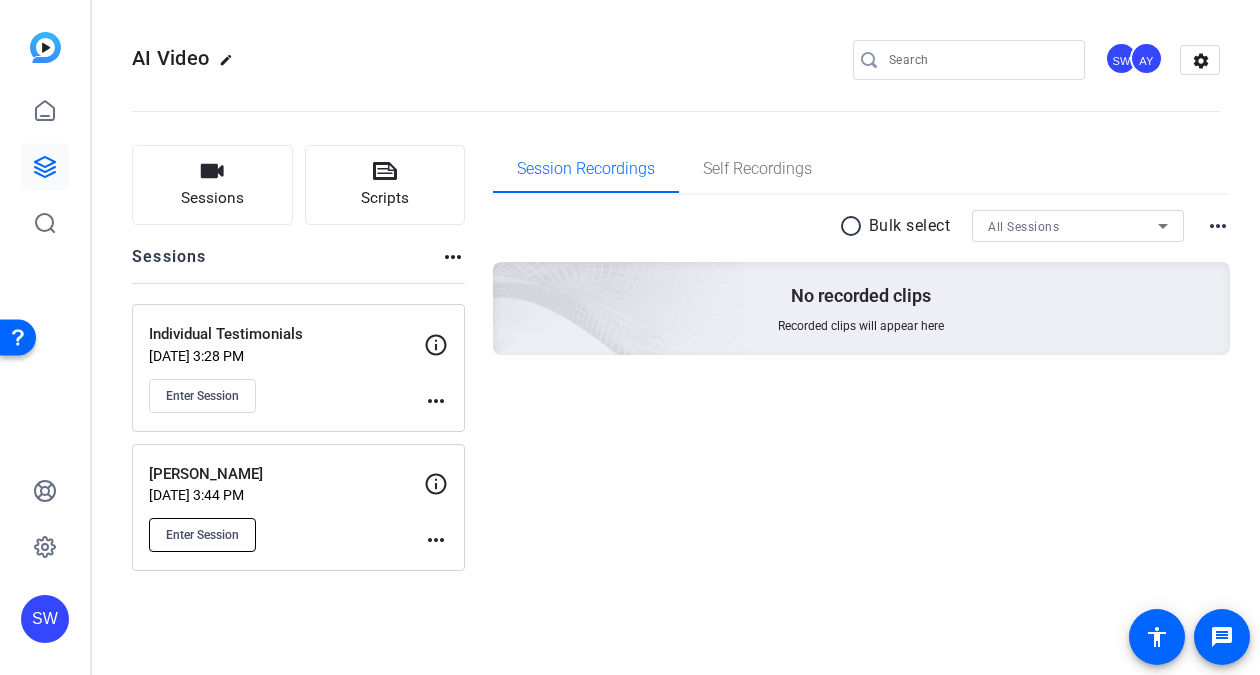 click on "Enter Session" 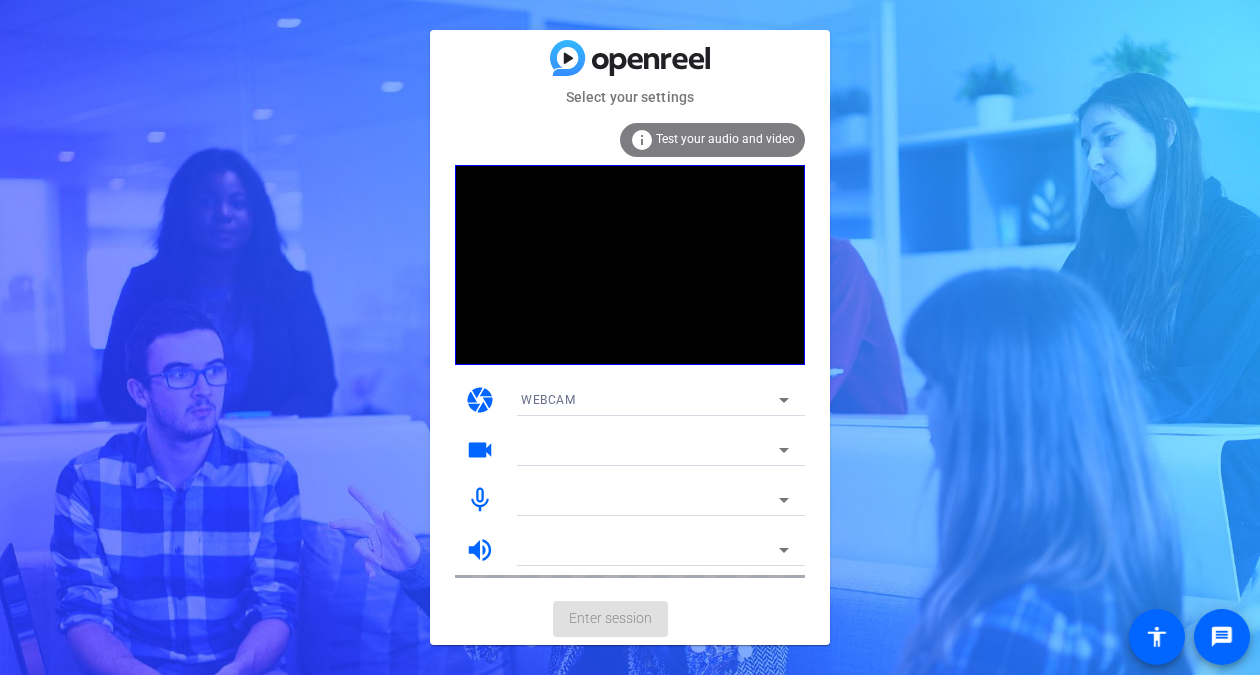 scroll, scrollTop: 0, scrollLeft: 0, axis: both 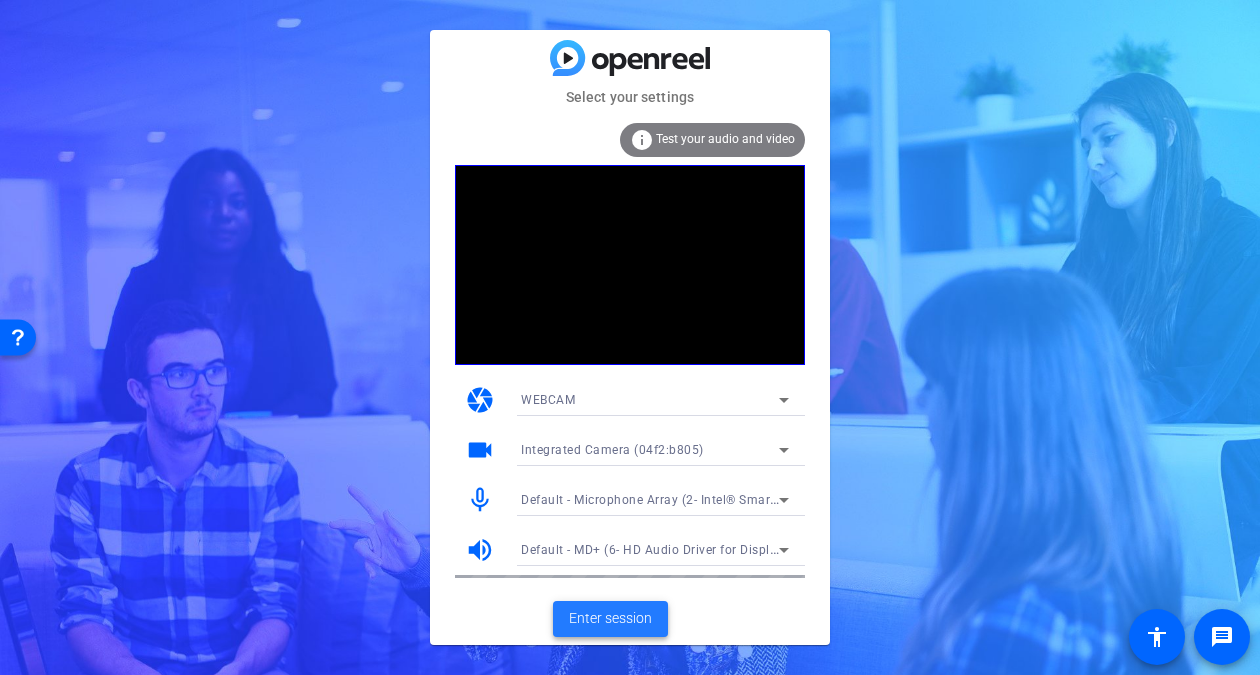 click on "Enter session" 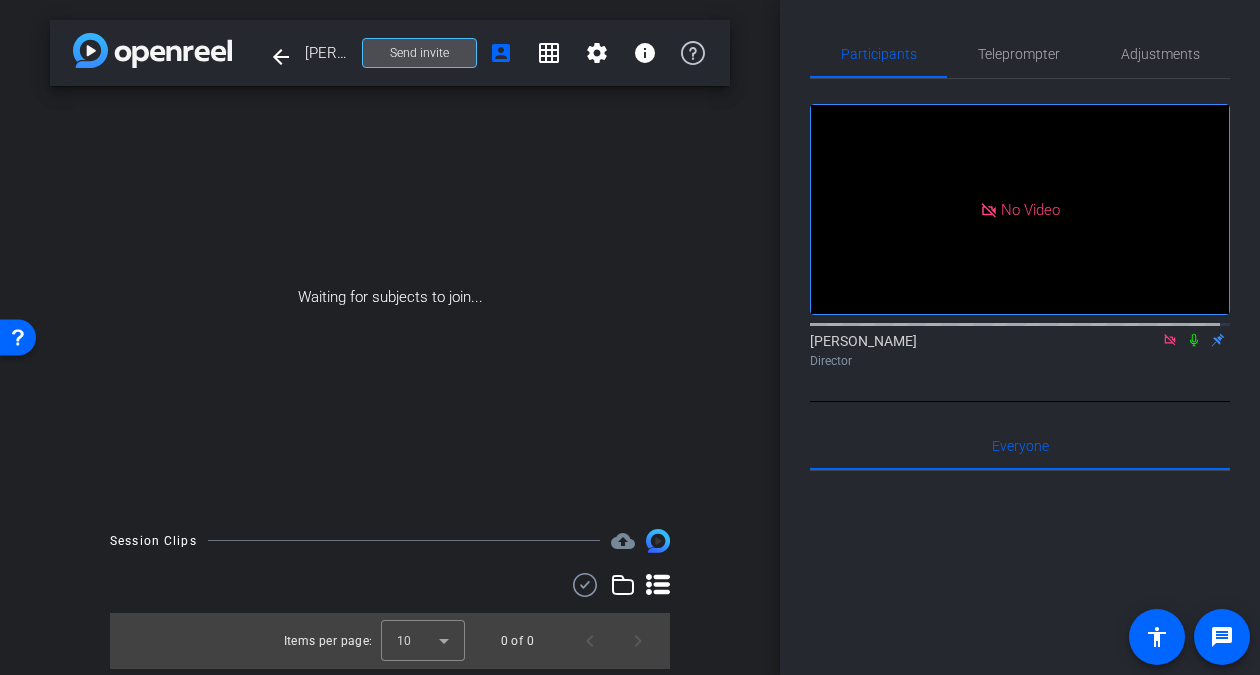 click on "Send invite" at bounding box center [419, 53] 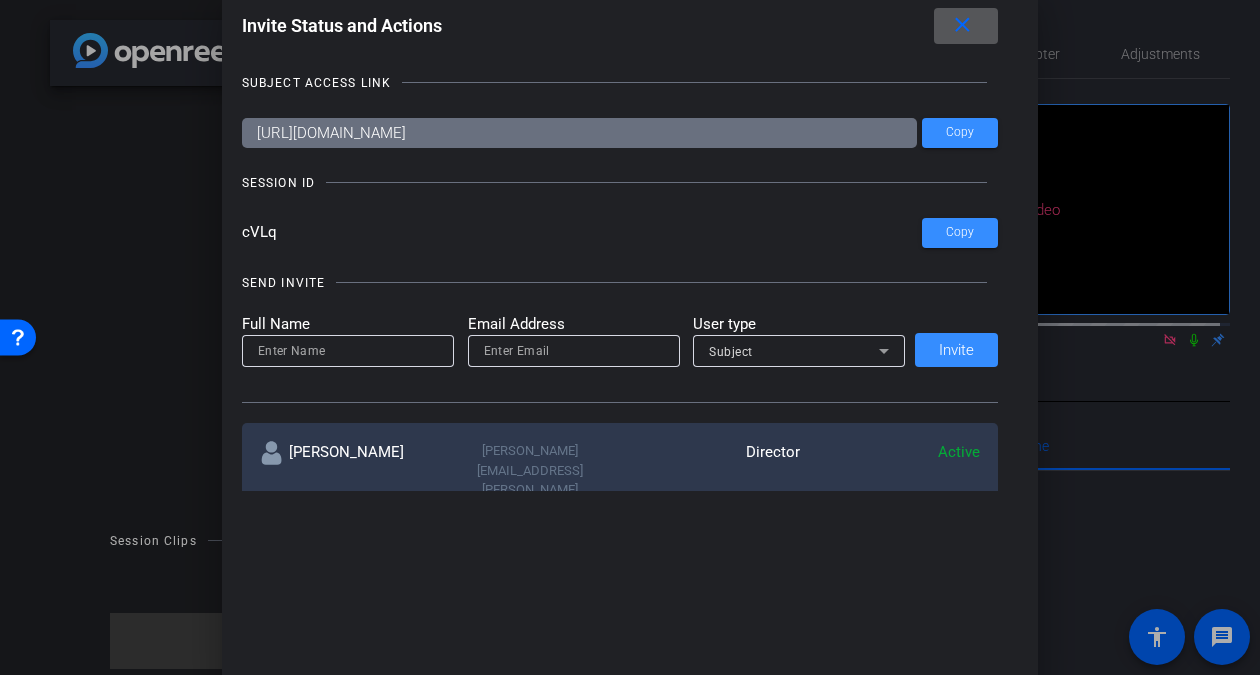 click at bounding box center (348, 351) 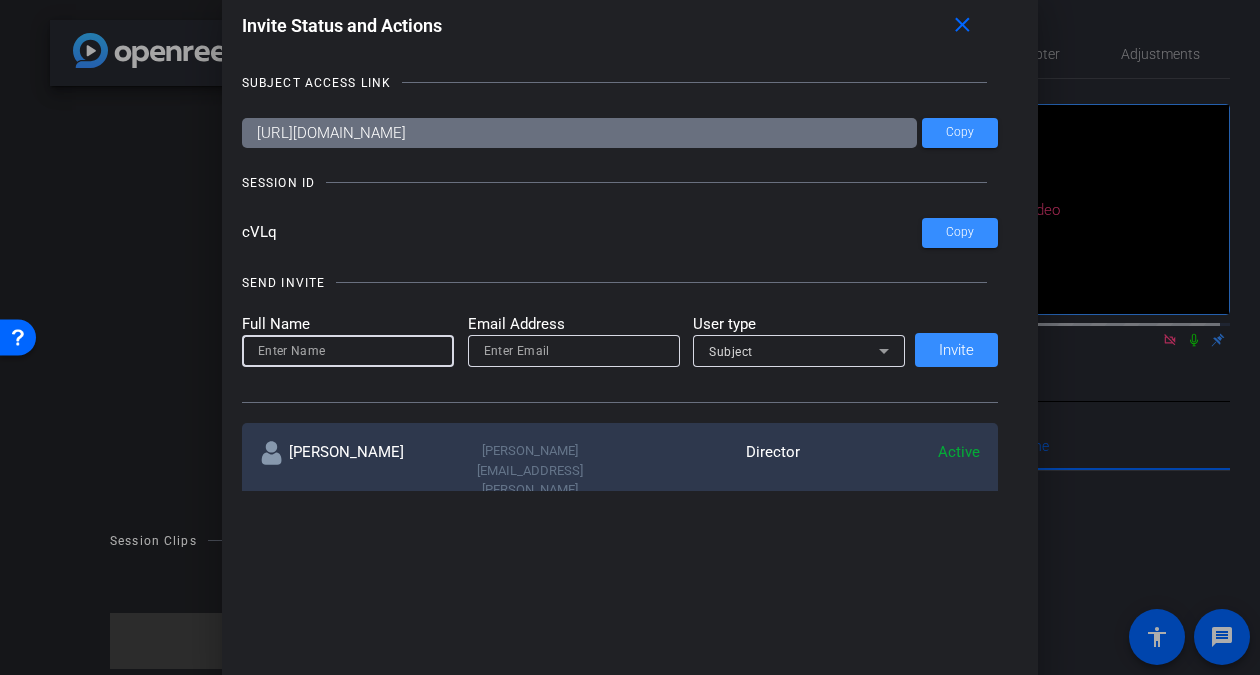 type on "SGW" 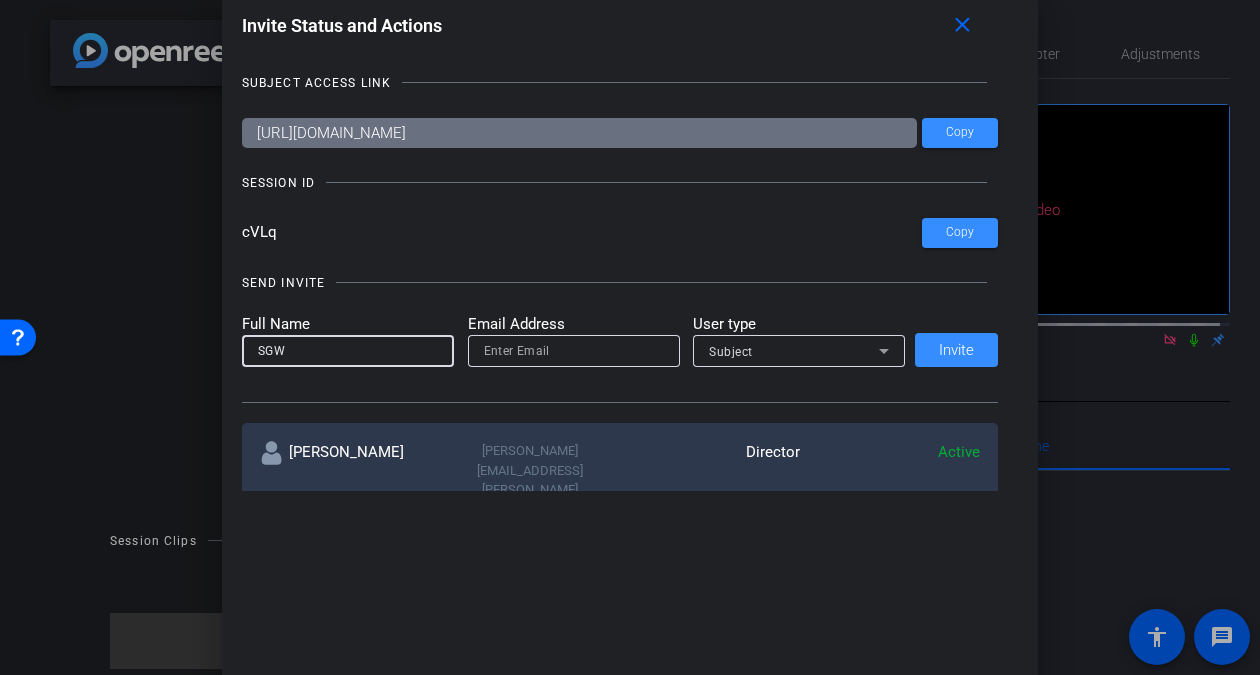 click at bounding box center (574, 351) 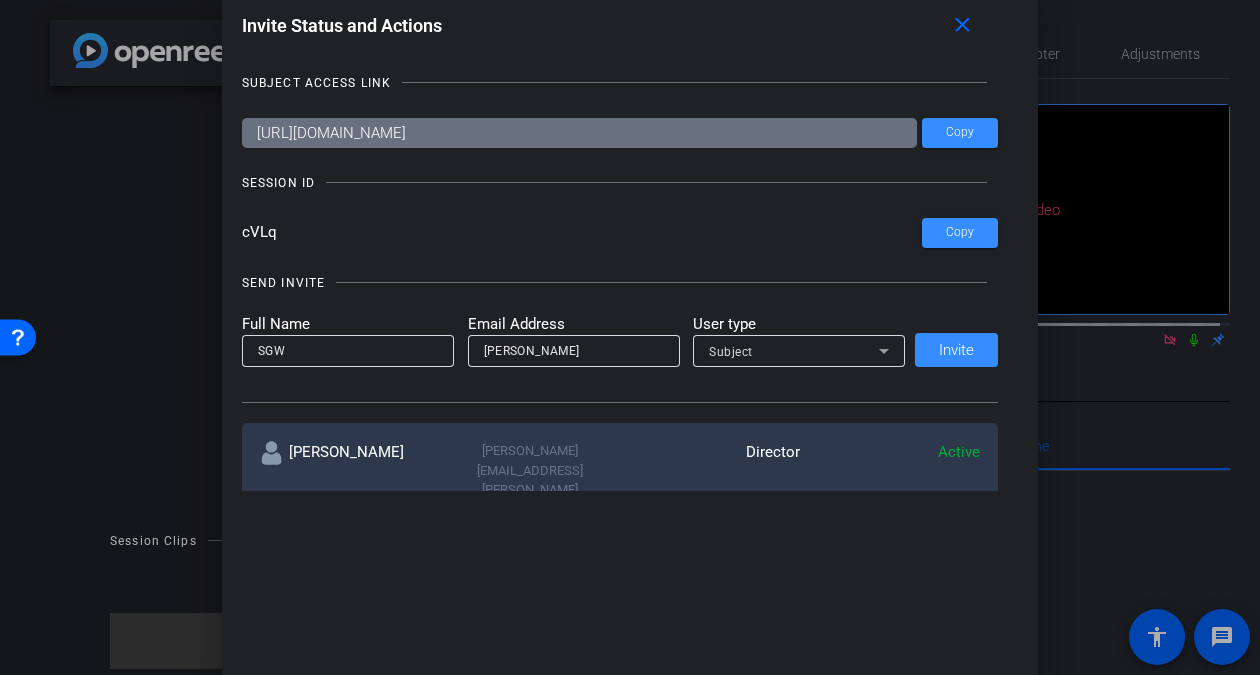 click on "Full Name SGW Email Address andrew User type Subject  Invite" at bounding box center (620, 340) 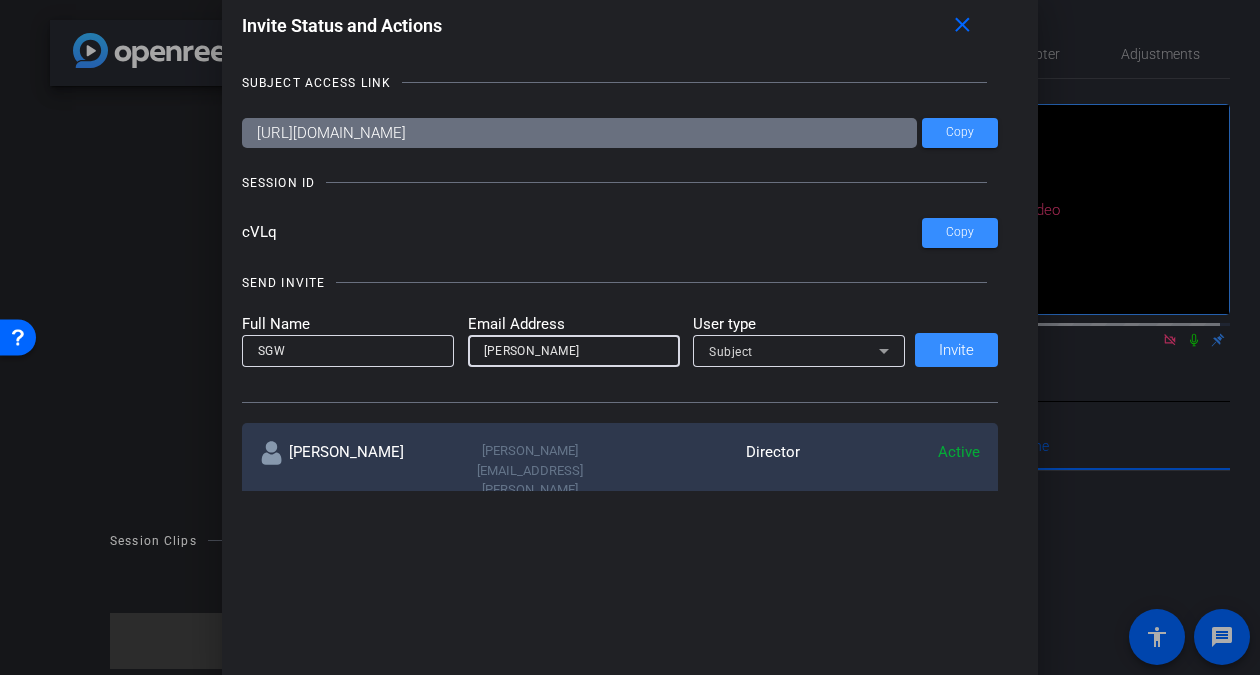 click on "andrew" at bounding box center (574, 351) 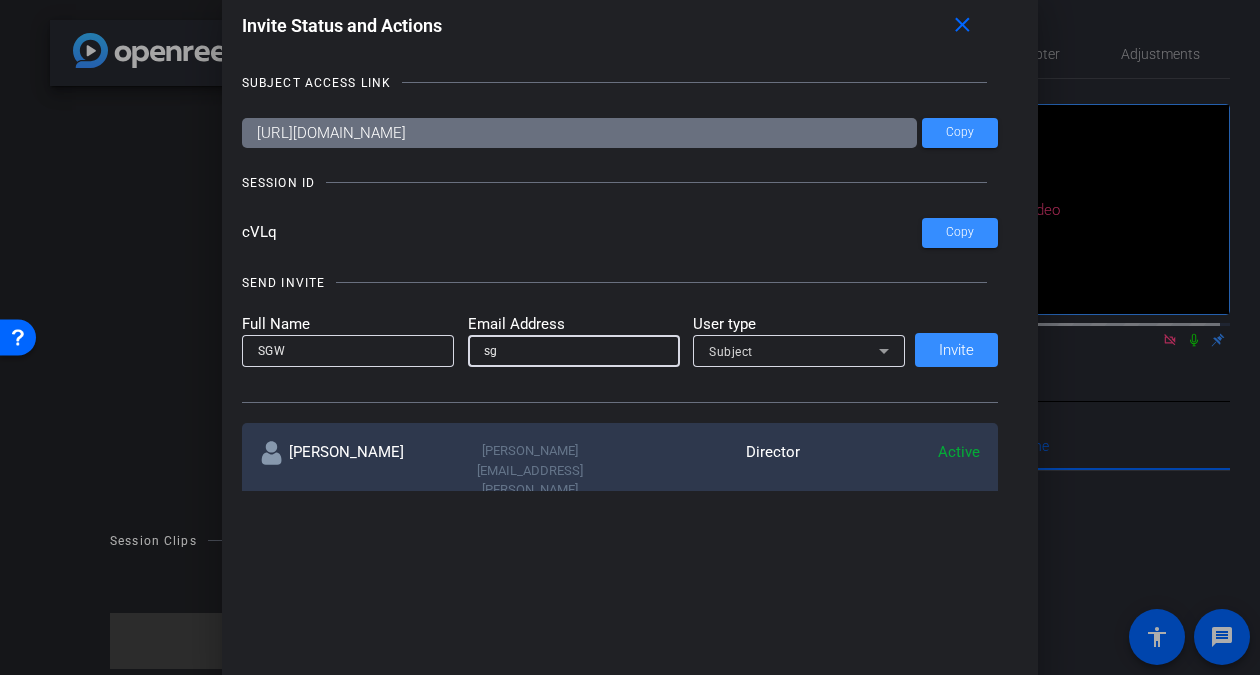 type on "sgwaudio@mac.com" 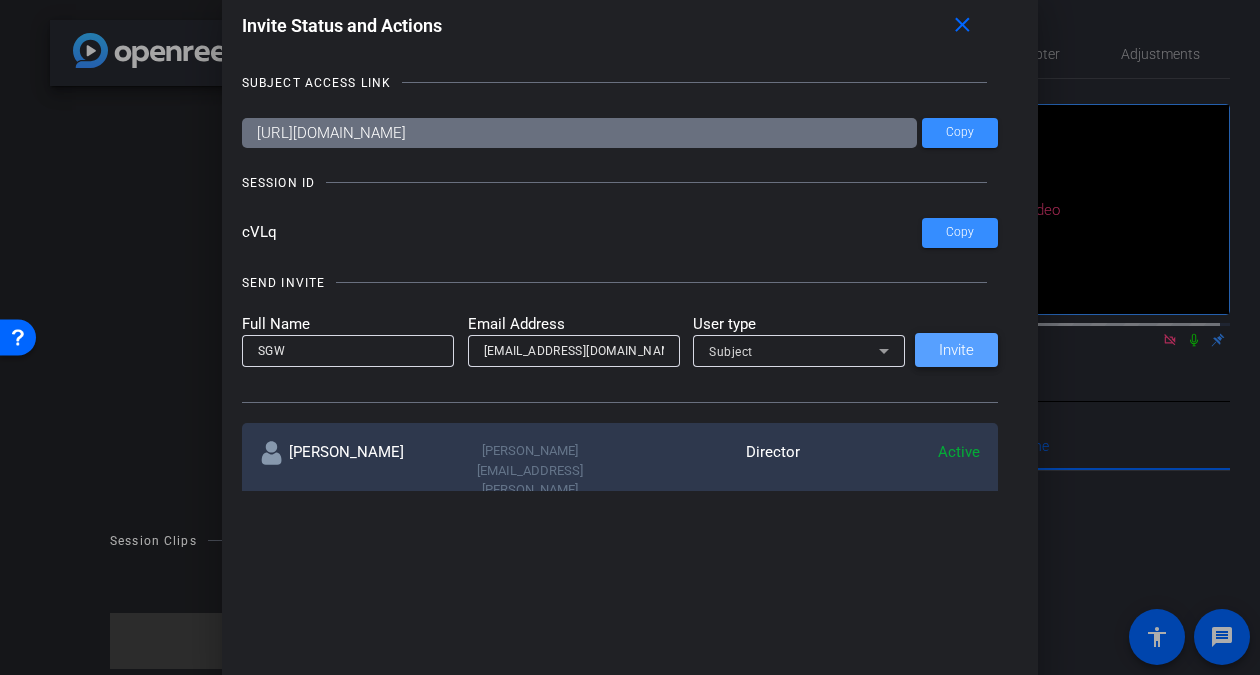 click on "Invite" at bounding box center (956, 350) 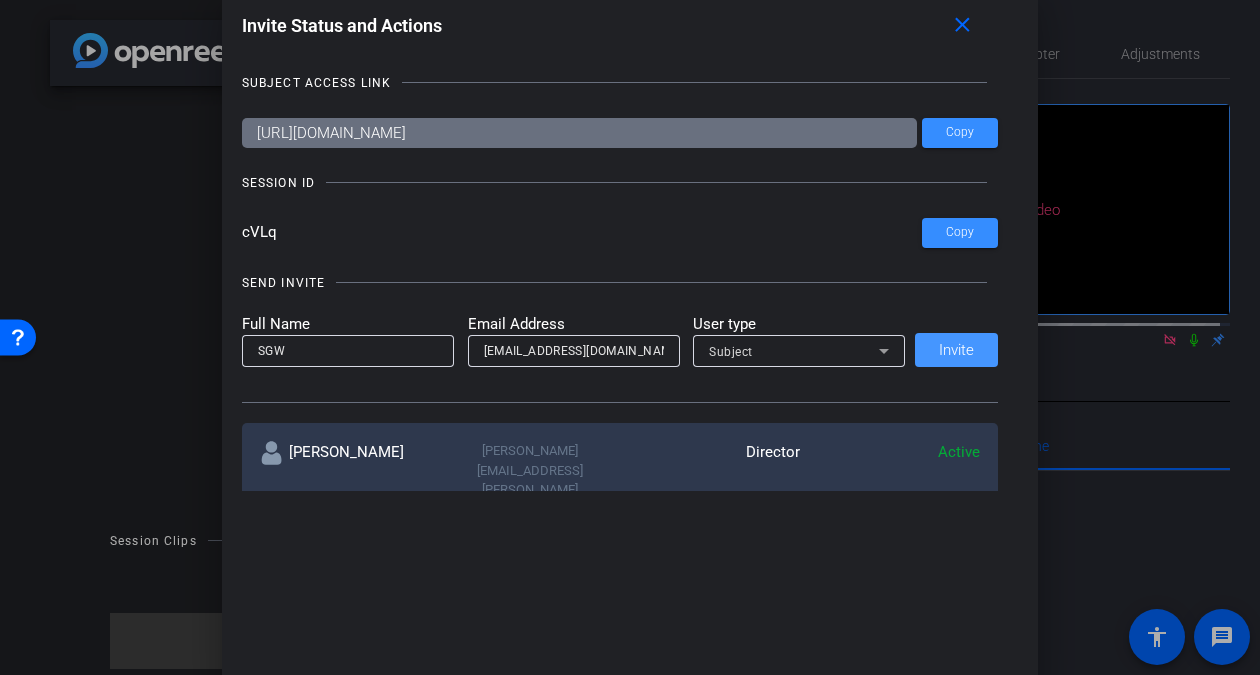 type 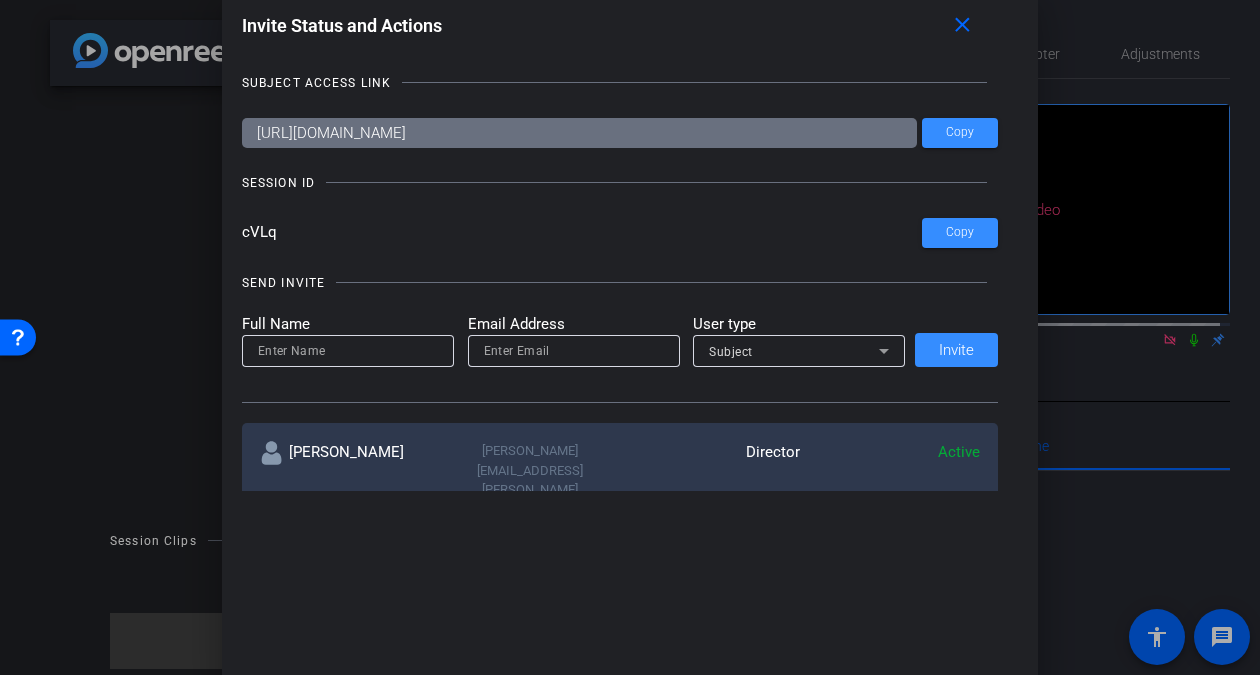 click at bounding box center (630, 337) 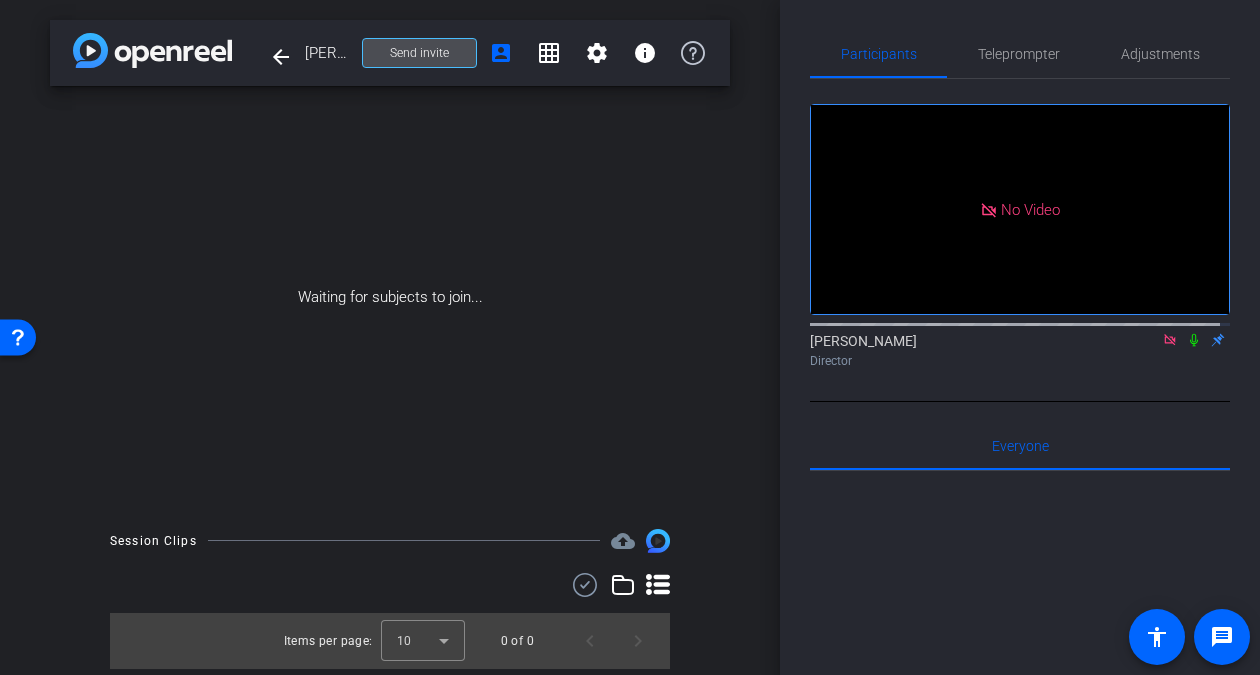click on "Send invite" at bounding box center (419, 53) 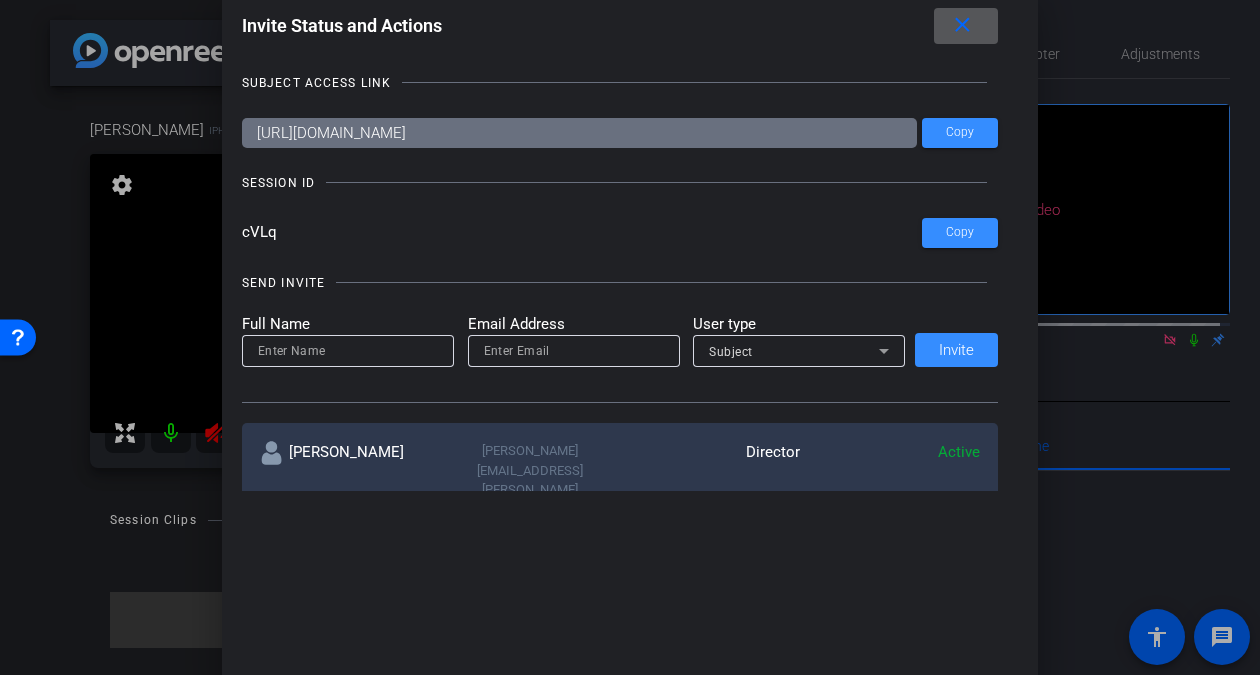 click on "close" at bounding box center (962, 25) 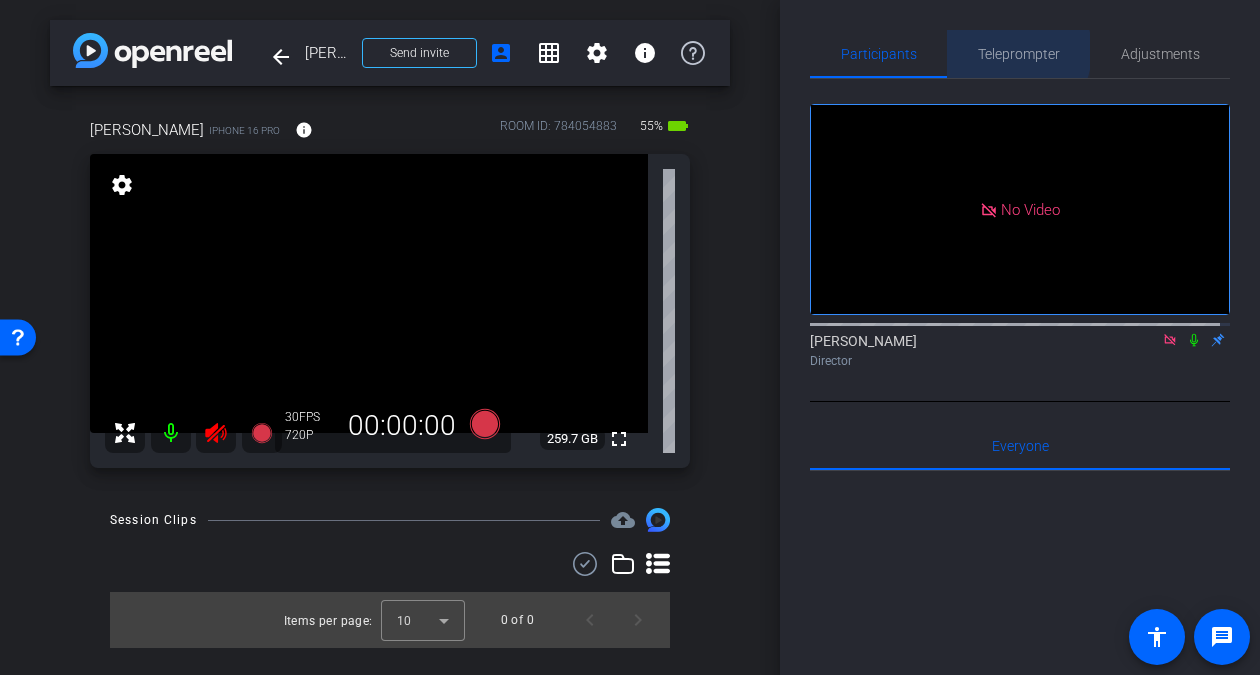 click on "Teleprompter" at bounding box center [1019, 54] 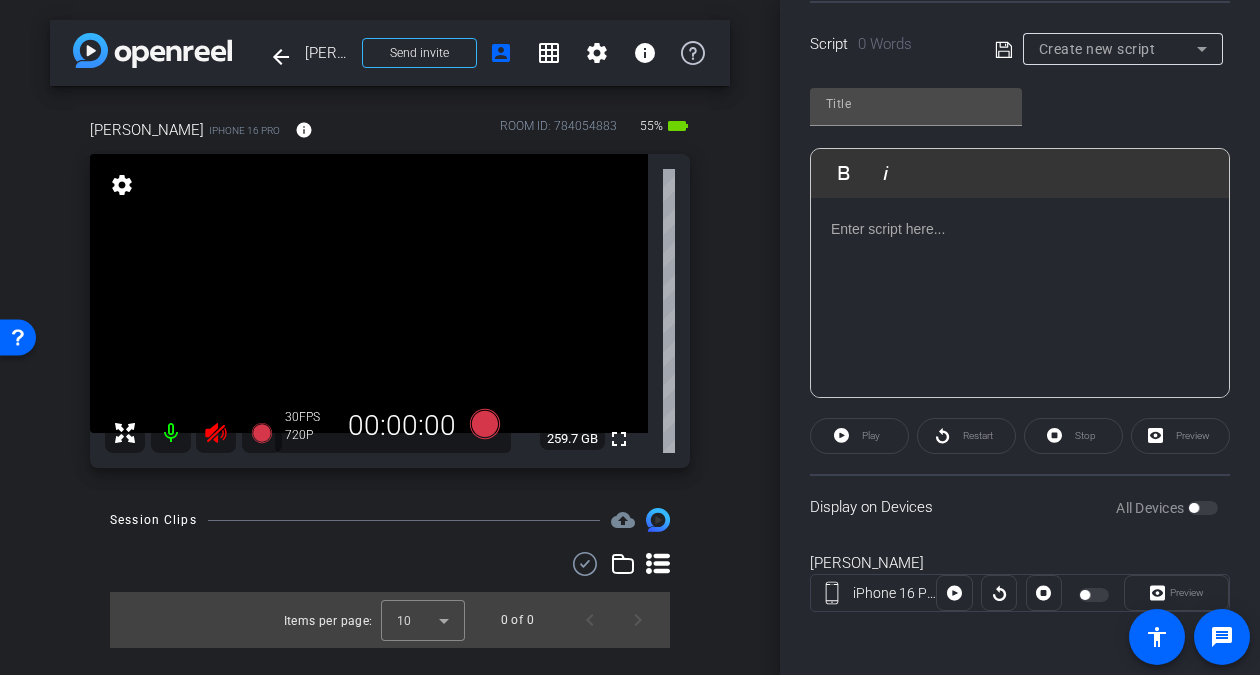 scroll, scrollTop: 418, scrollLeft: 0, axis: vertical 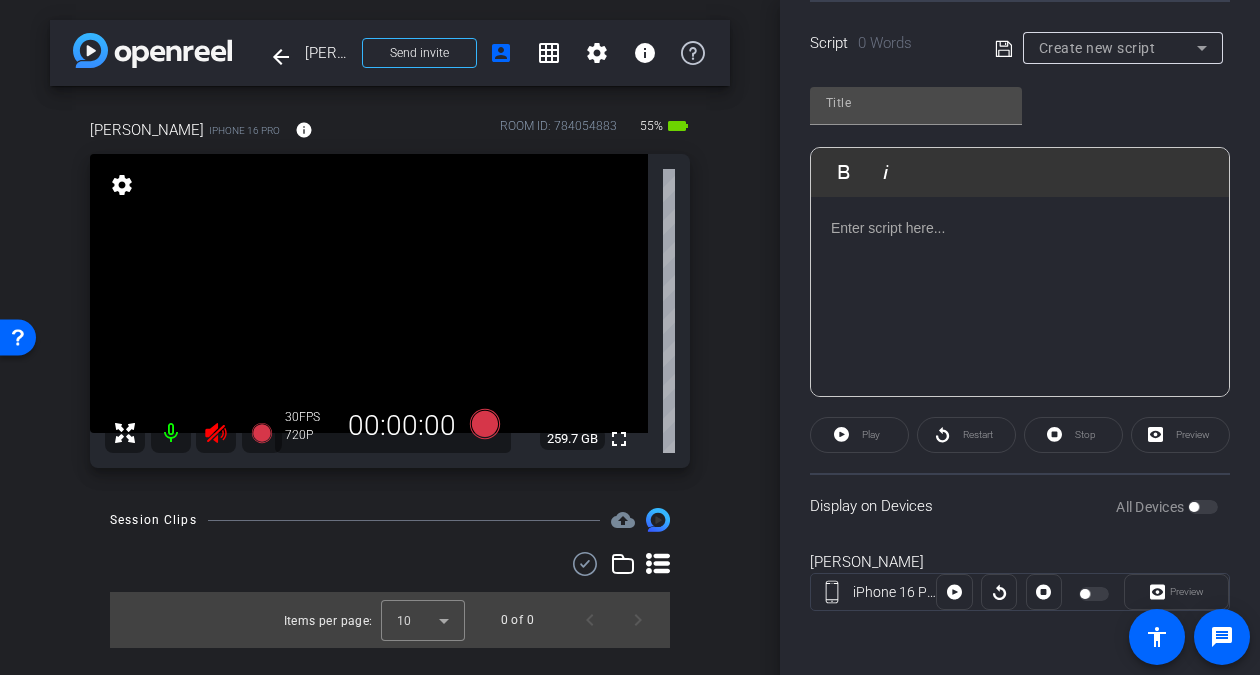click at bounding box center [1096, 594] 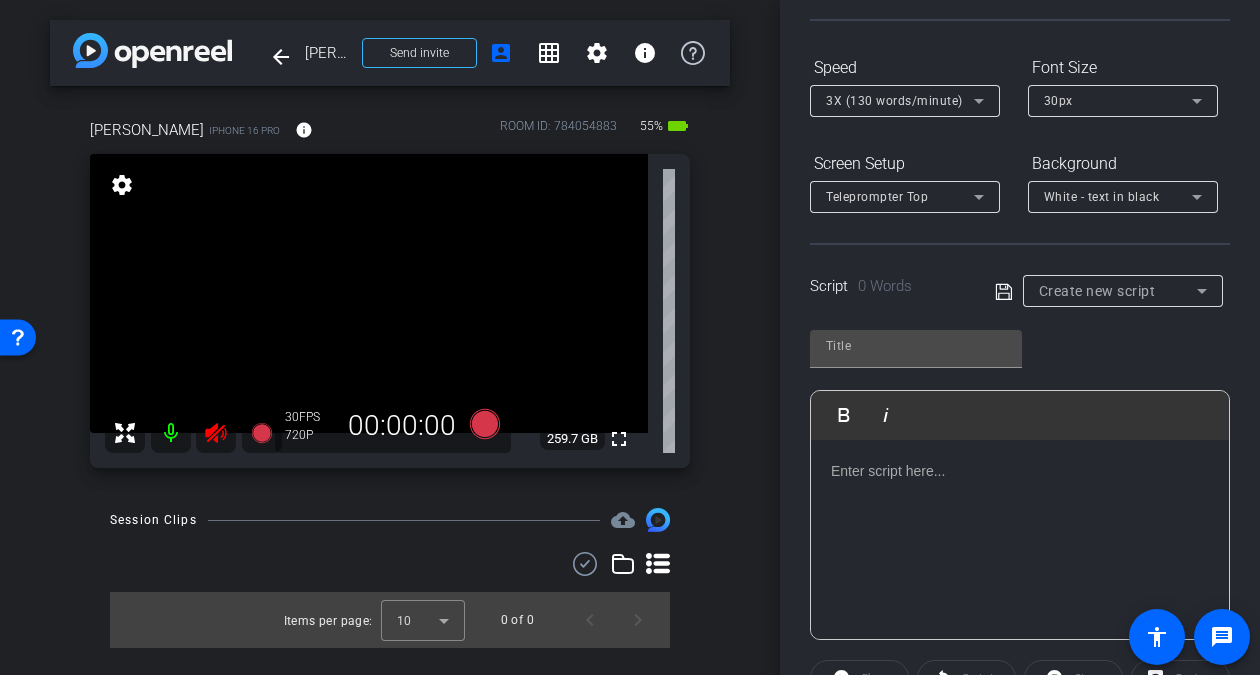 scroll, scrollTop: 0, scrollLeft: 0, axis: both 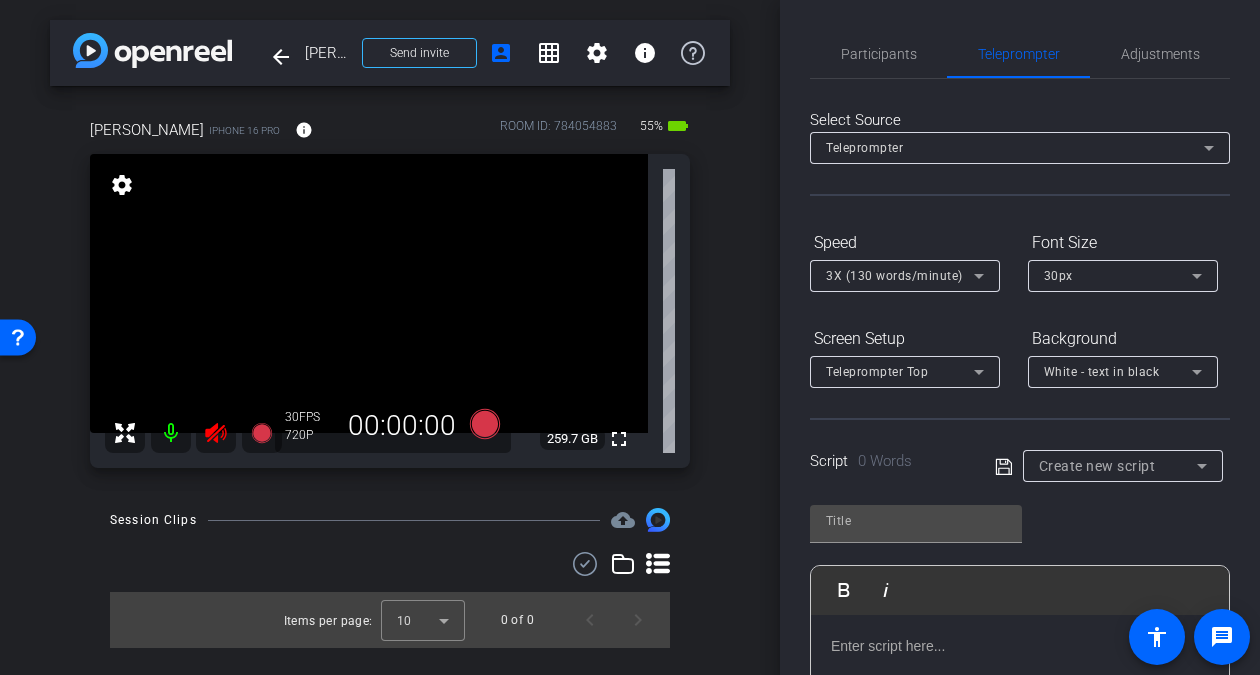click 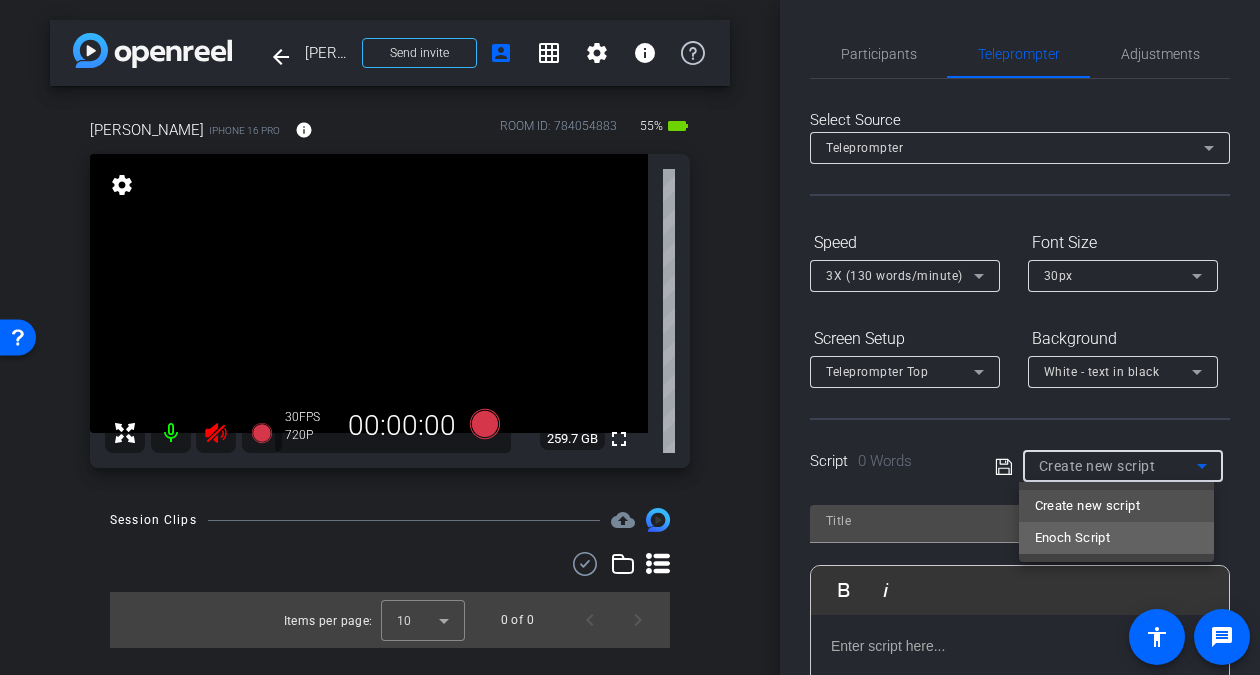 click on "Enoch Script" at bounding box center [1073, 538] 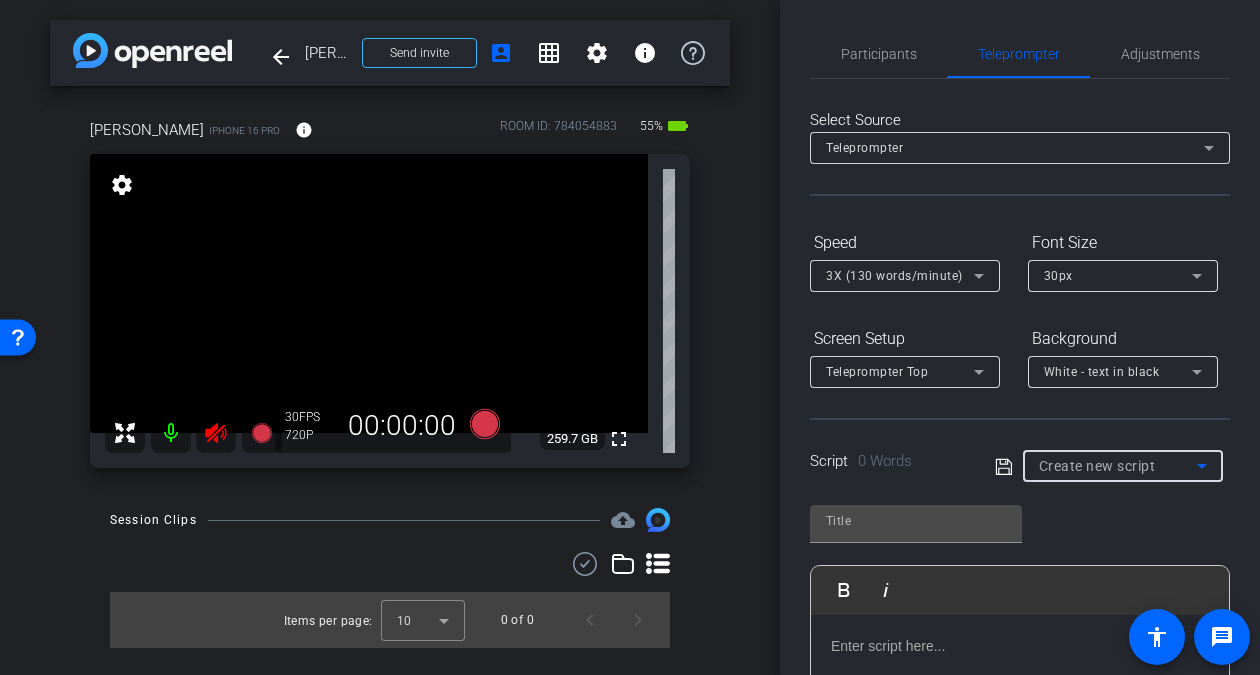 type on "Enoch Script" 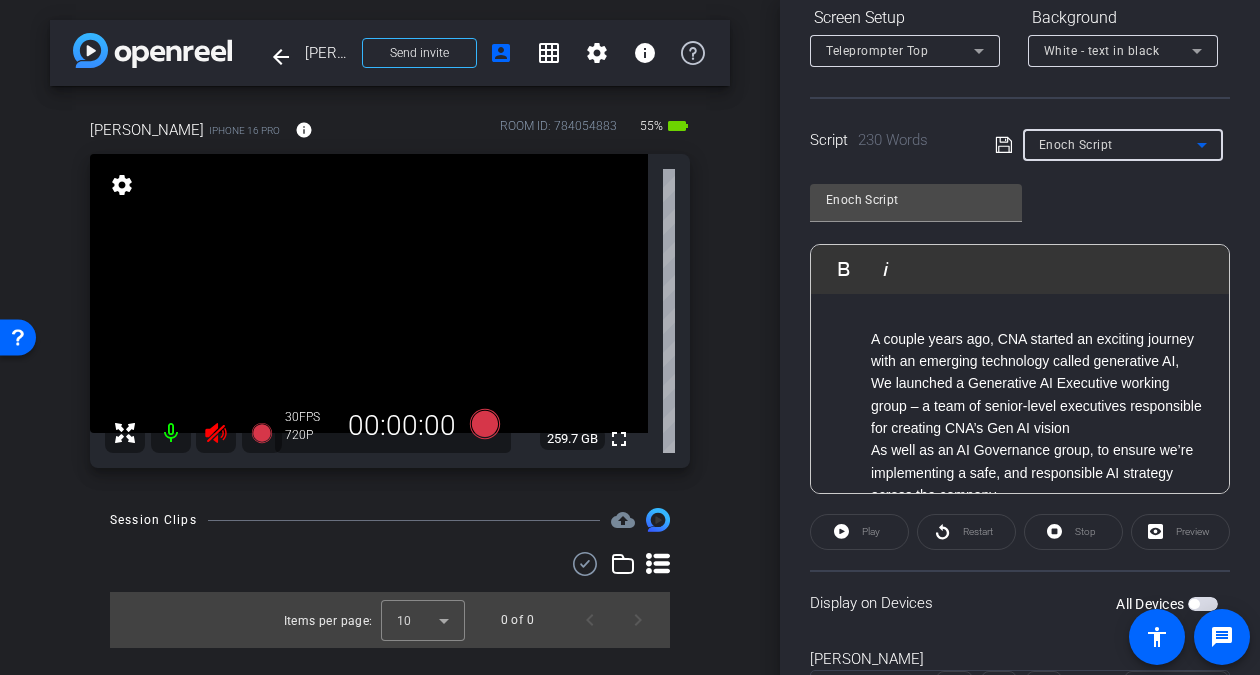 scroll, scrollTop: 400, scrollLeft: 0, axis: vertical 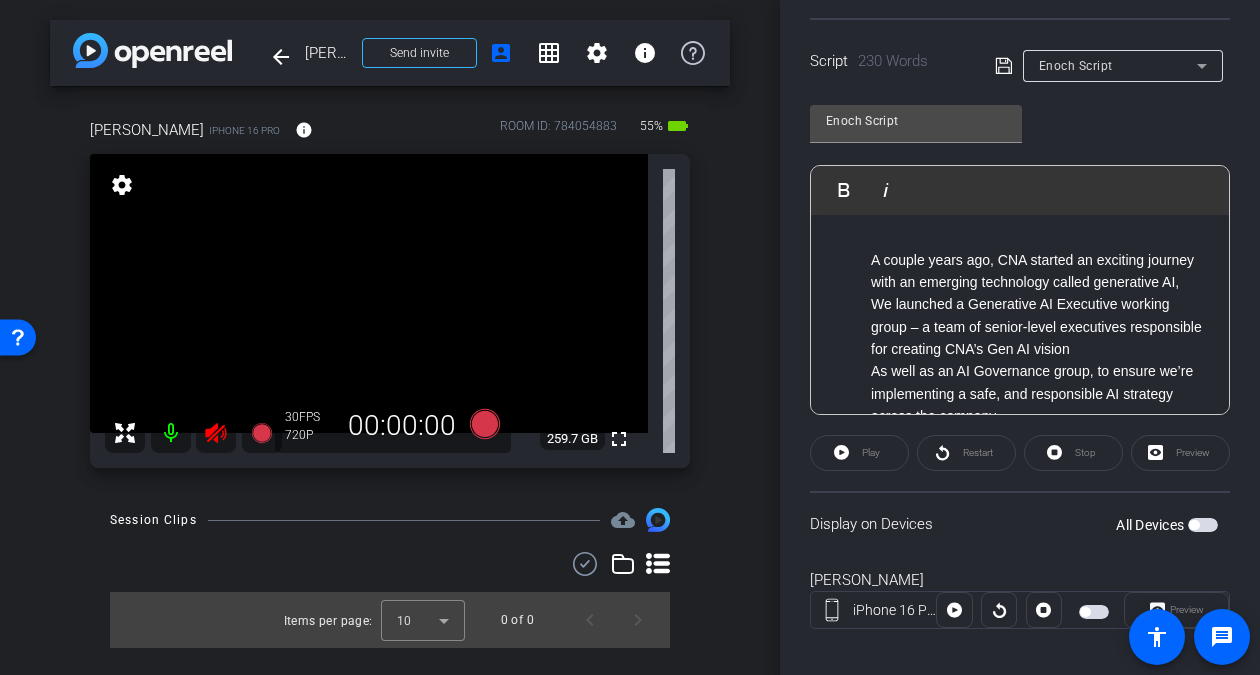 click at bounding box center [1094, 612] 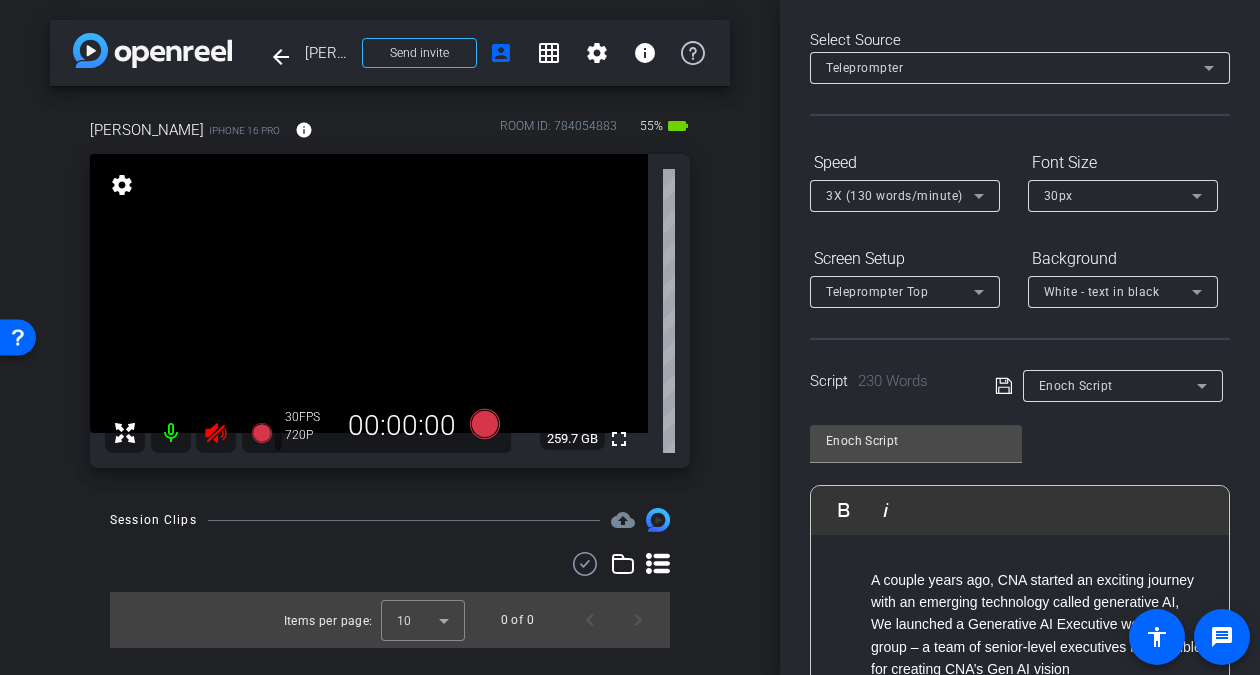 scroll, scrollTop: 0, scrollLeft: 0, axis: both 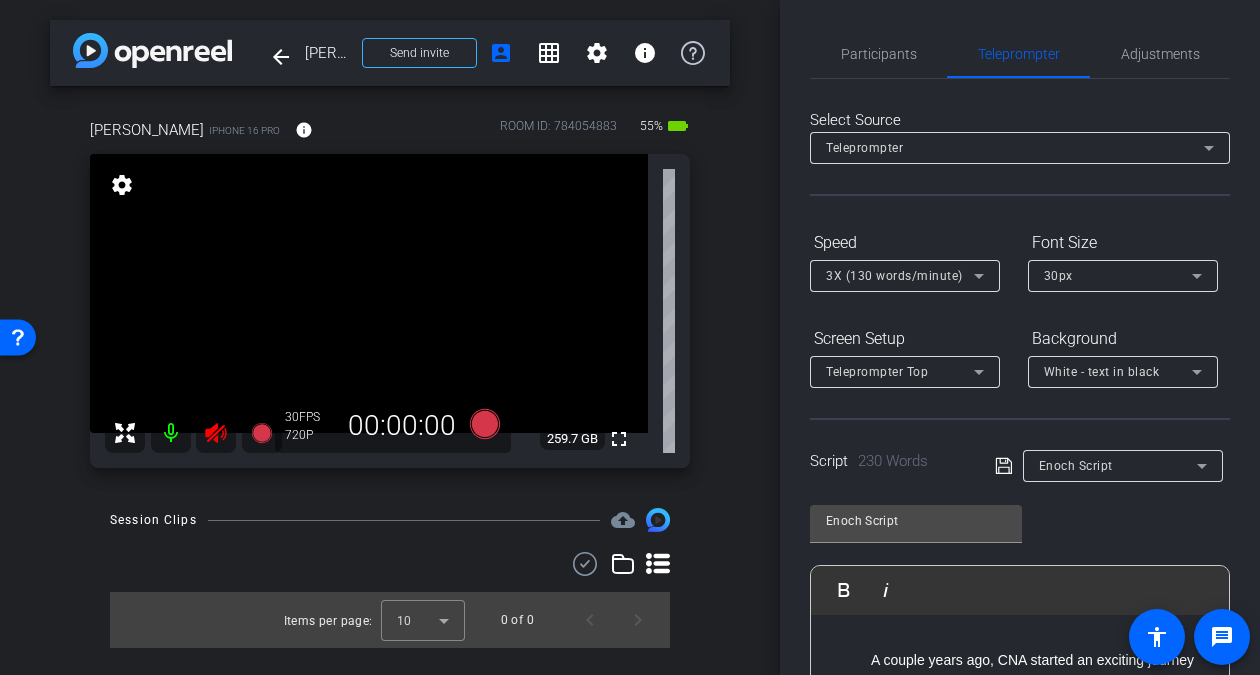 click 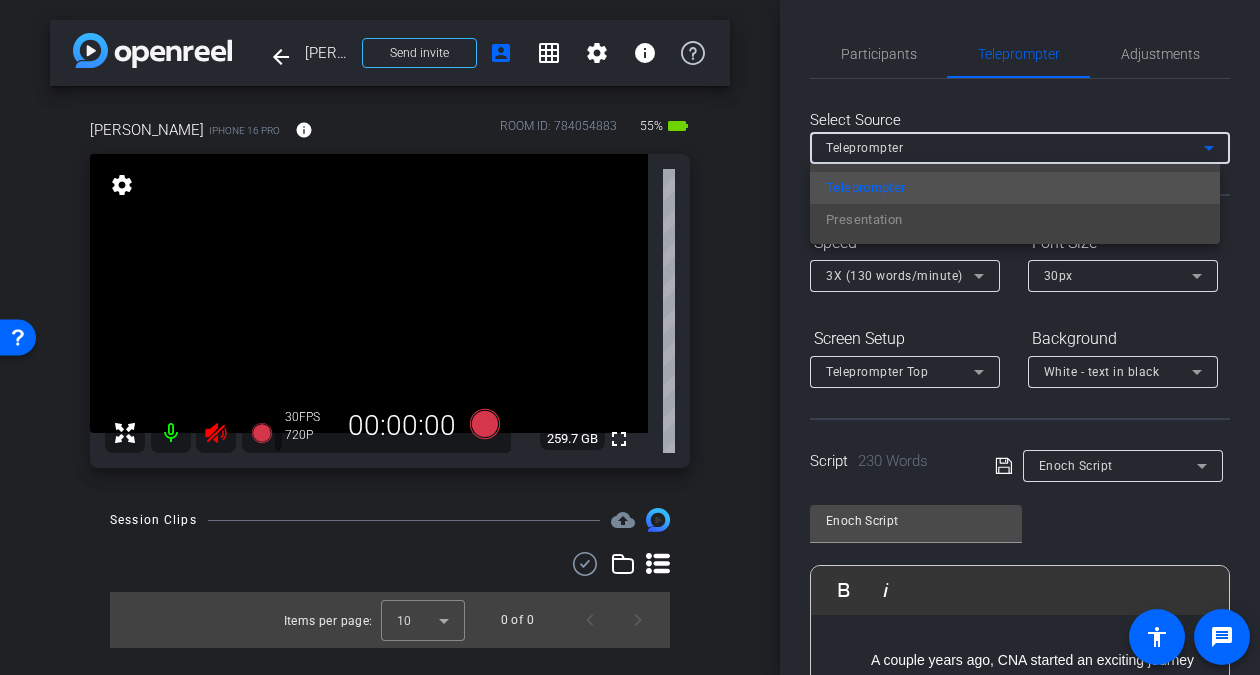 click at bounding box center [630, 337] 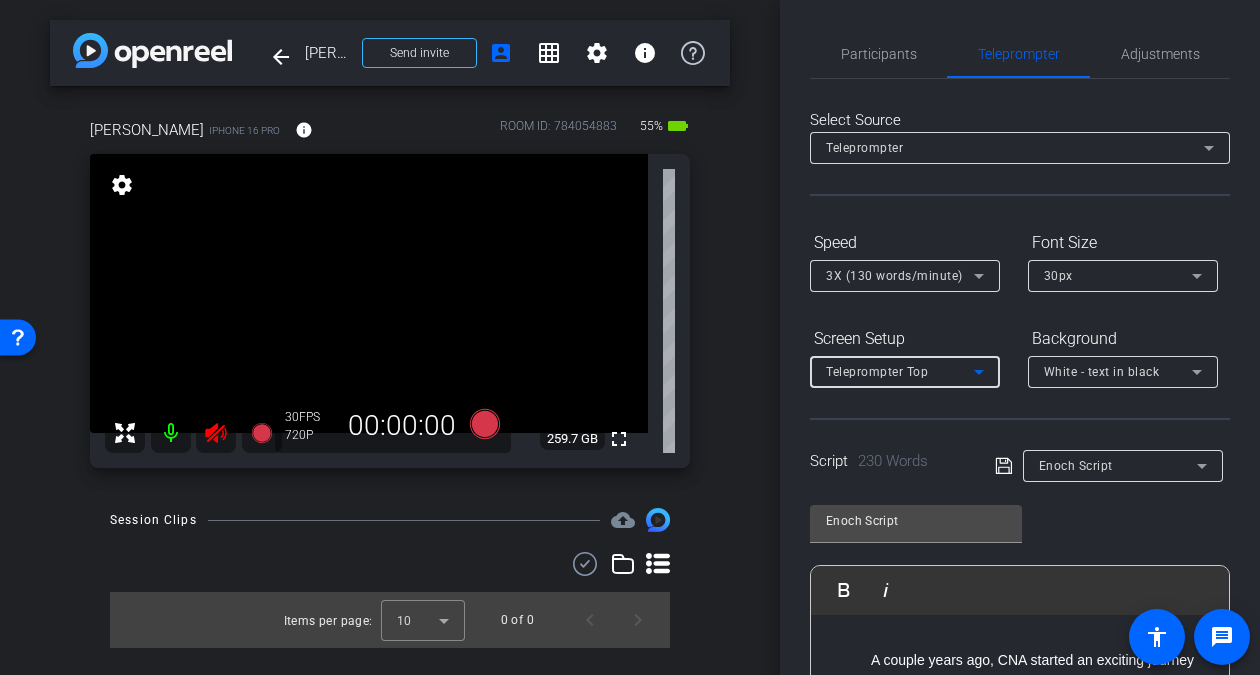 click 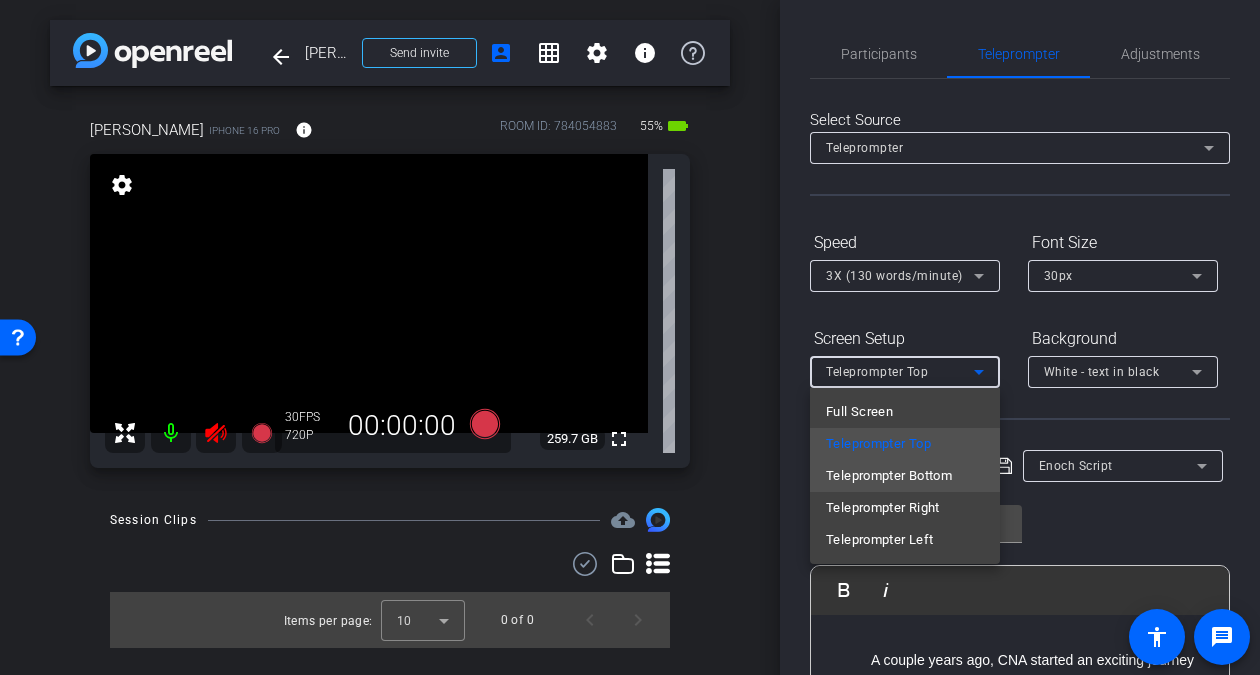 click on "Teleprompter Bottom" at bounding box center [889, 476] 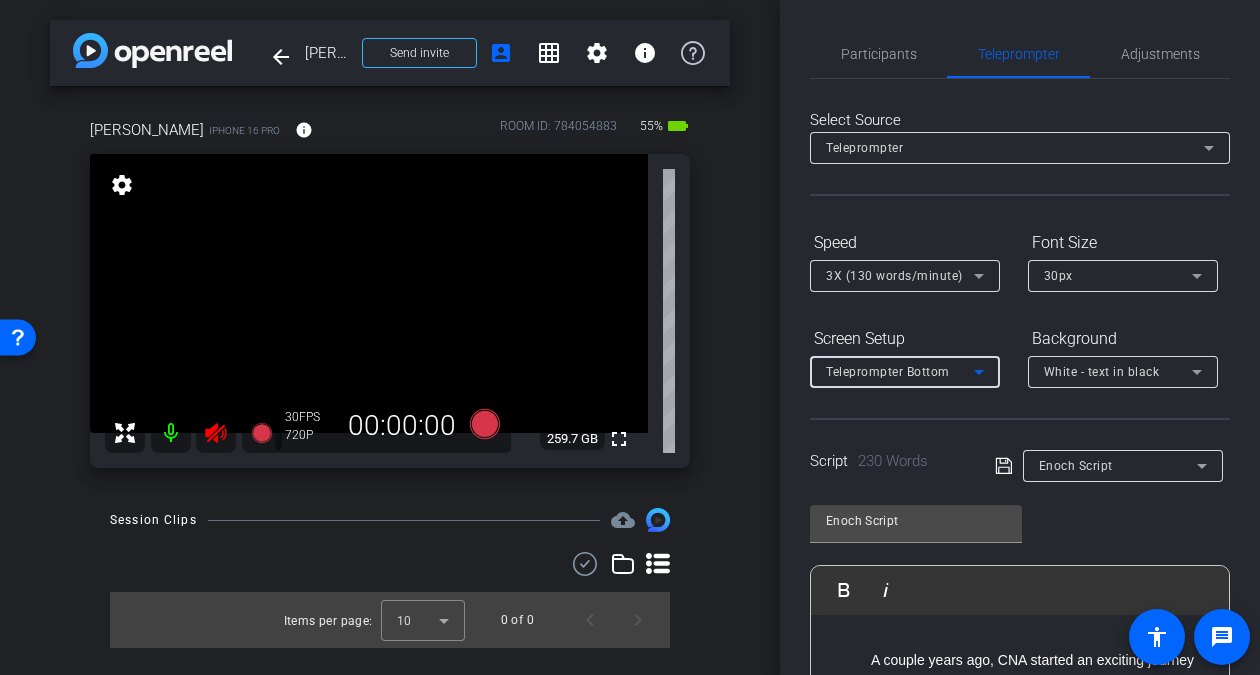 click 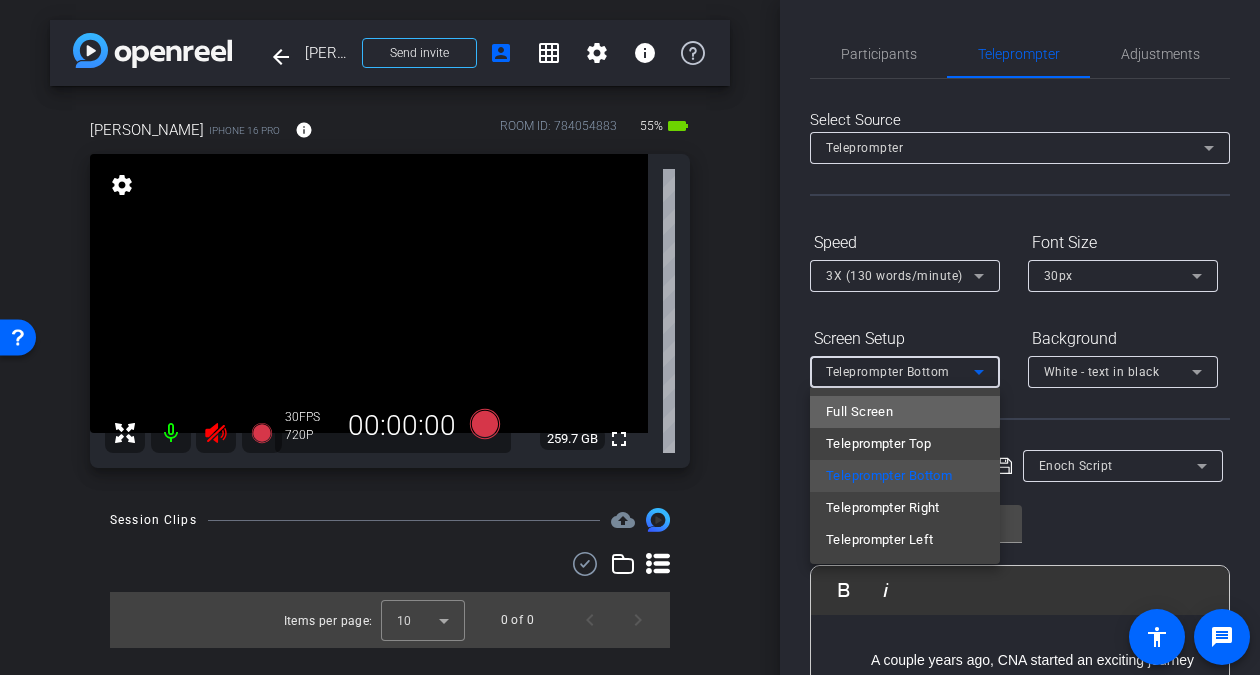 click on "Full Screen" at bounding box center (859, 412) 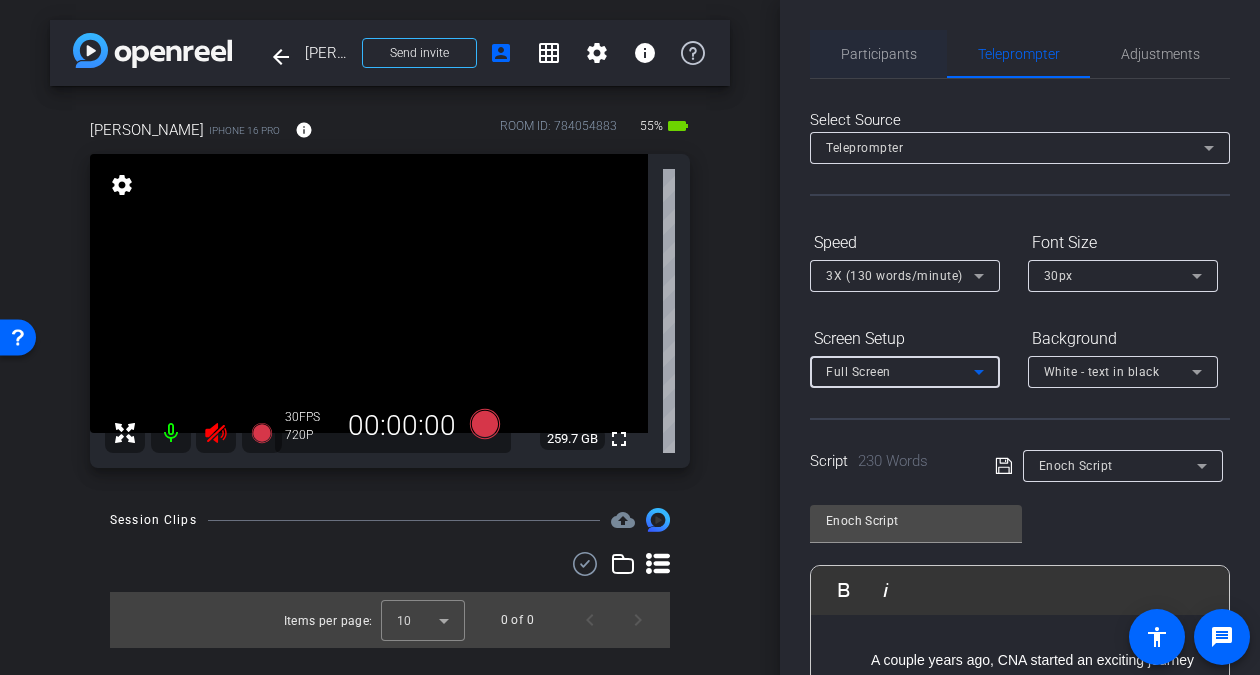 click on "Participants" at bounding box center (879, 54) 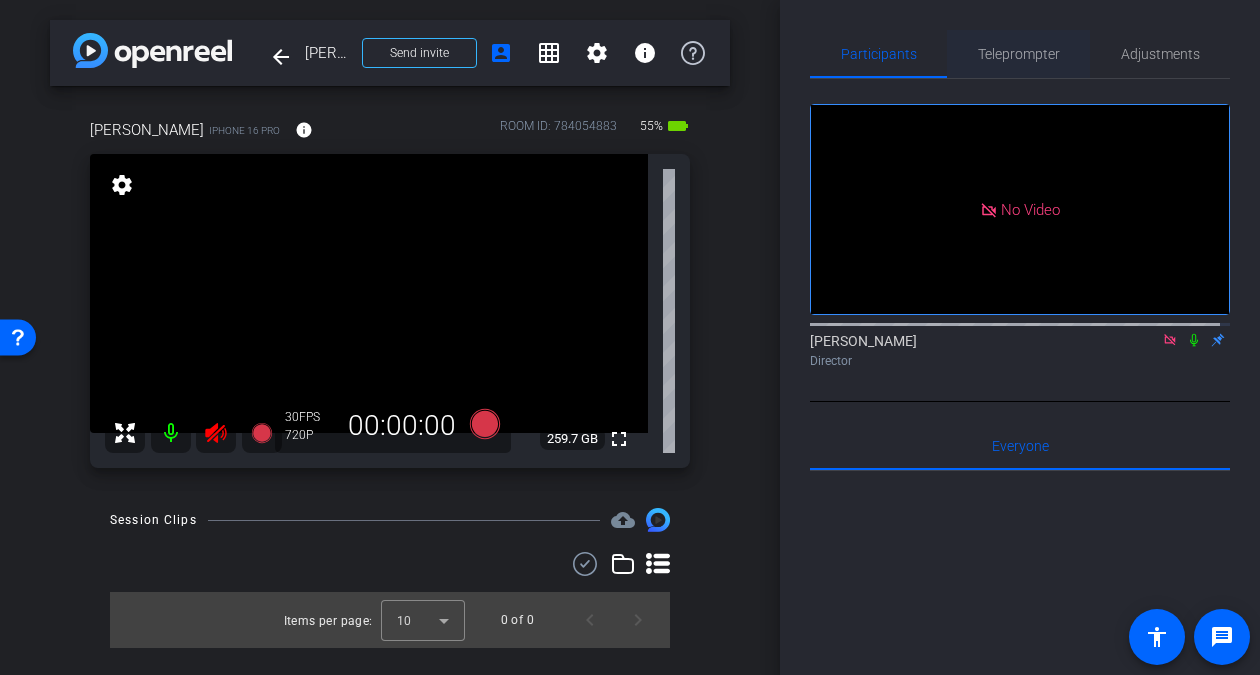 click on "Teleprompter" at bounding box center (1019, 54) 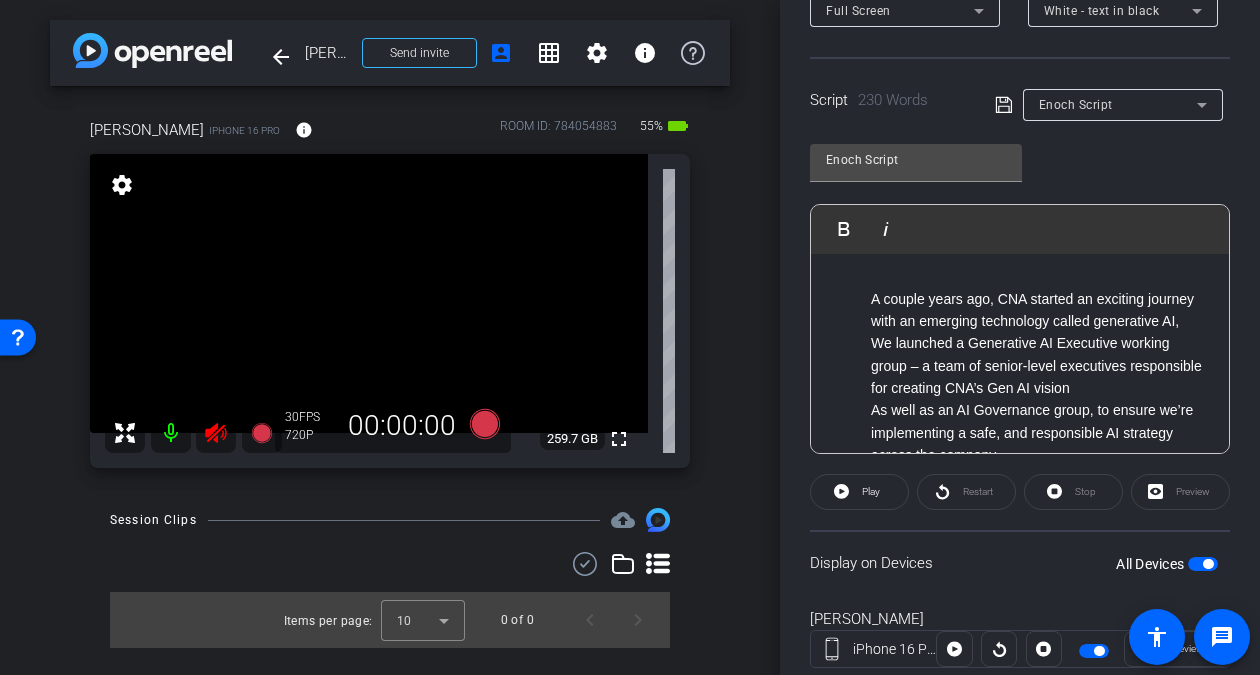 scroll, scrollTop: 418, scrollLeft: 0, axis: vertical 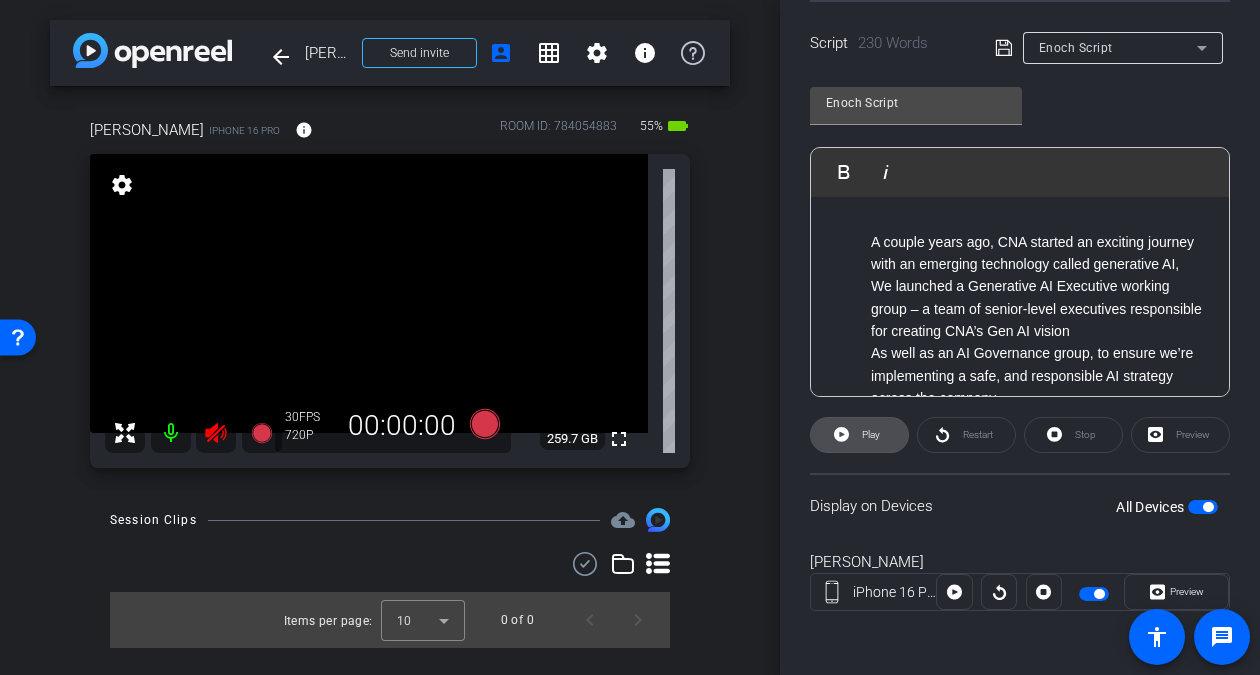 click on "Play" 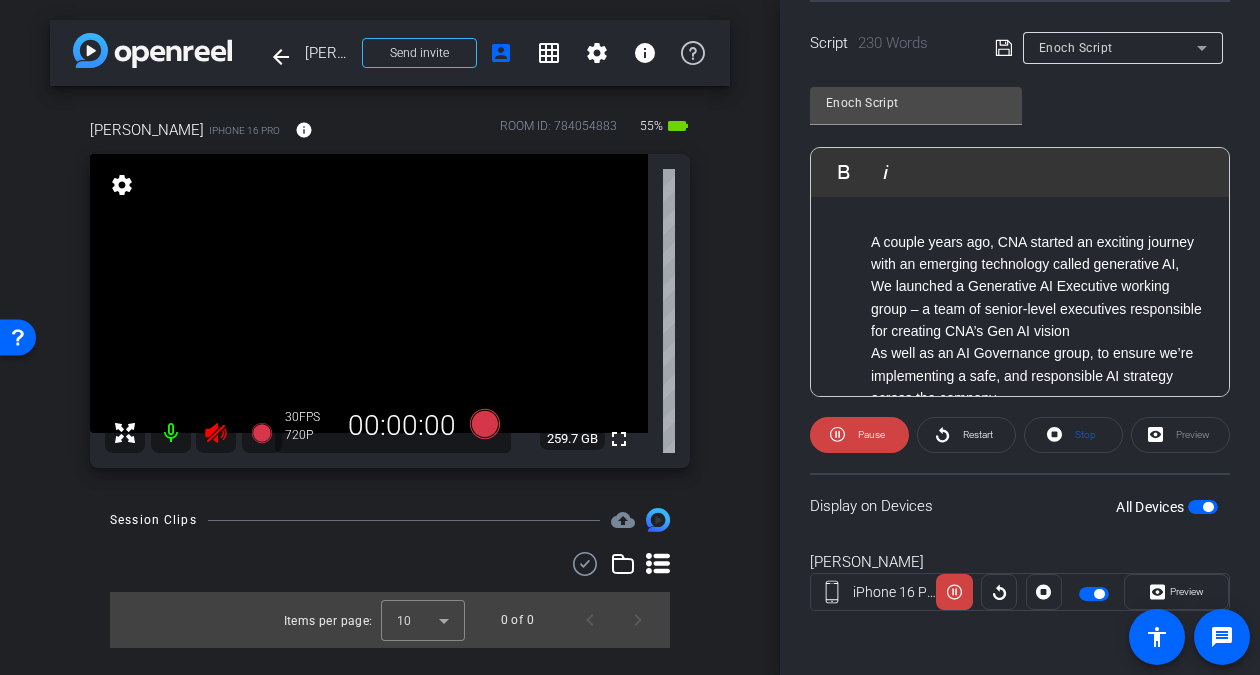 click on "Preview" 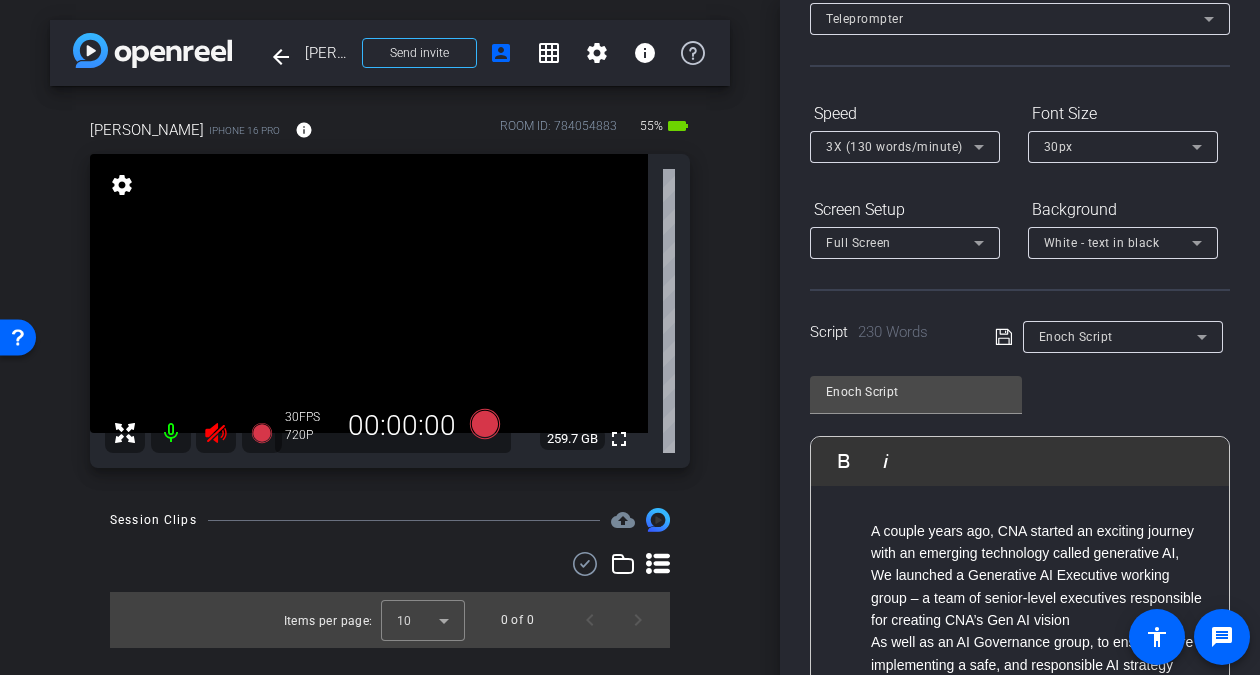 scroll, scrollTop: 18, scrollLeft: 0, axis: vertical 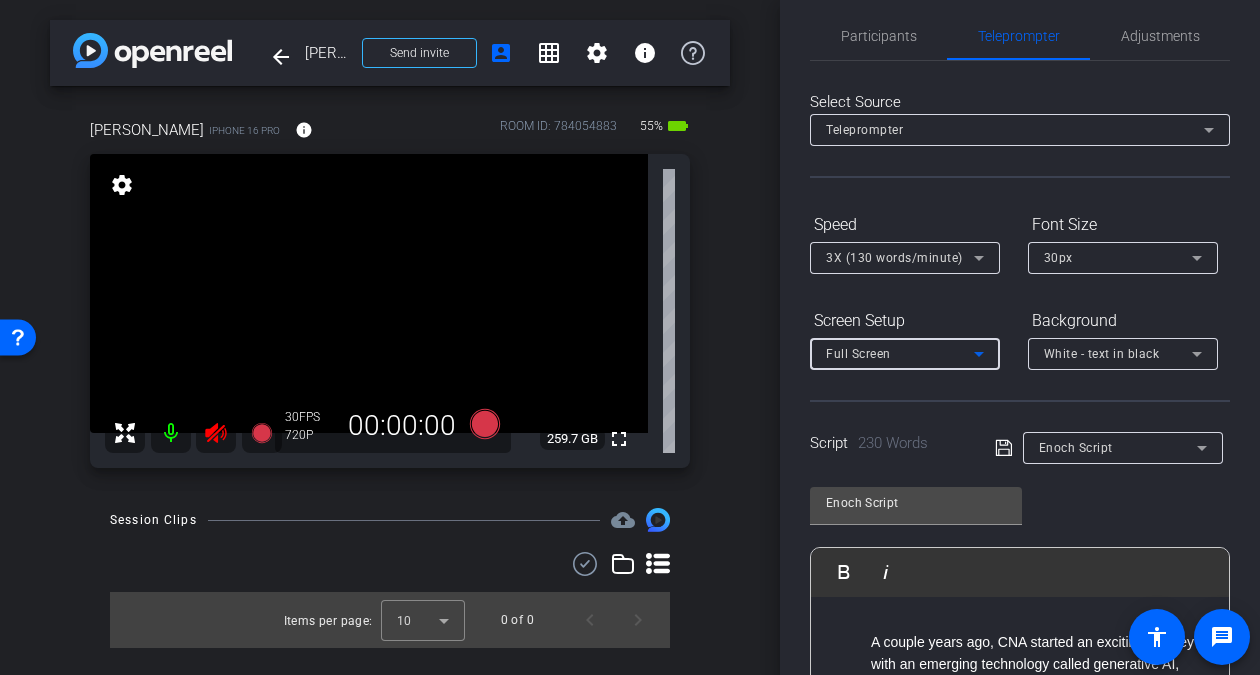 click 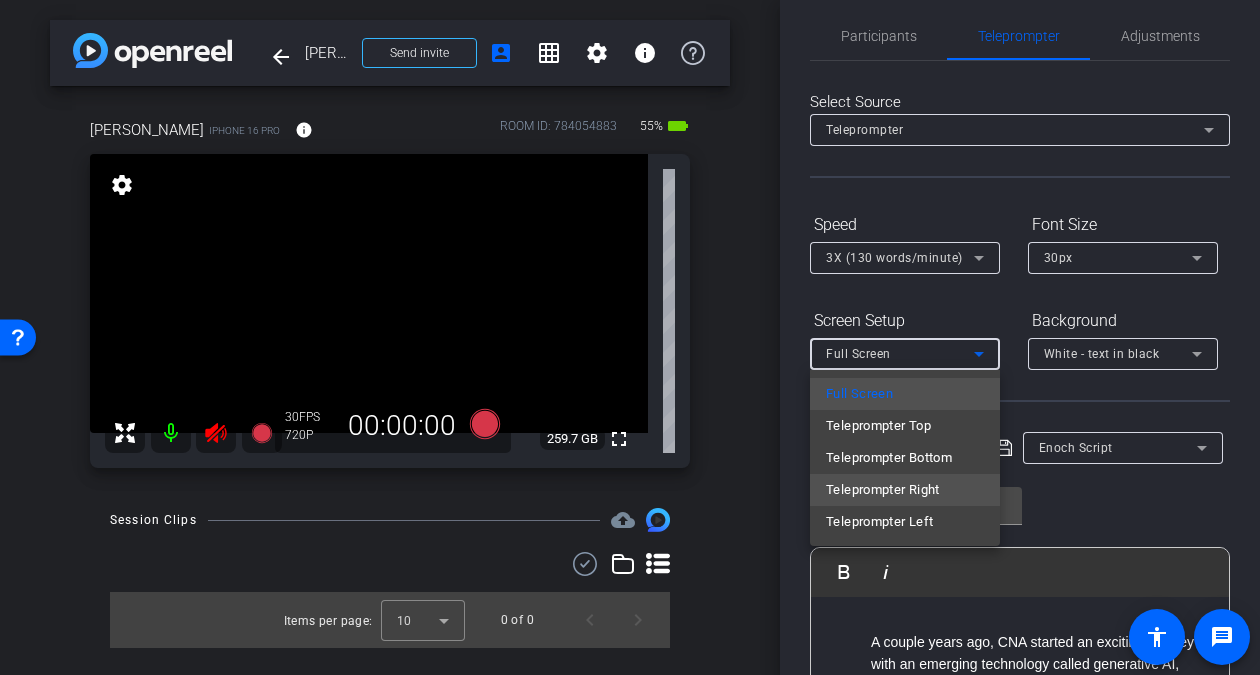 click on "Teleprompter Right" at bounding box center [883, 490] 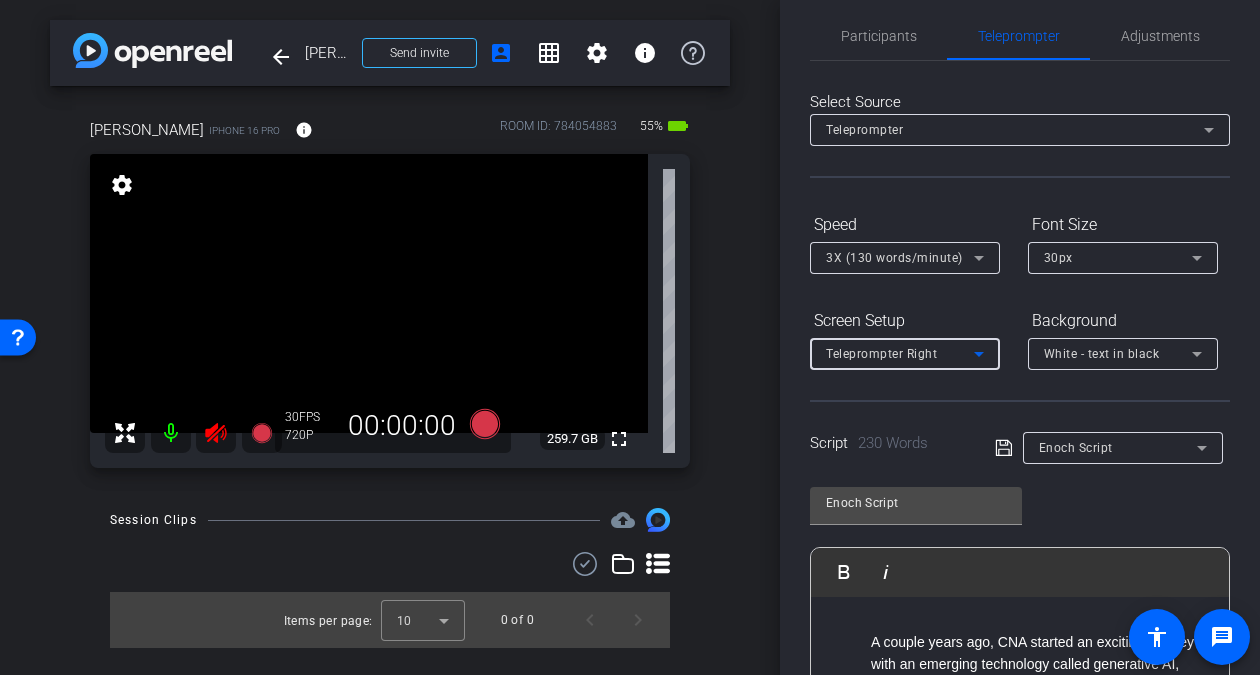 click 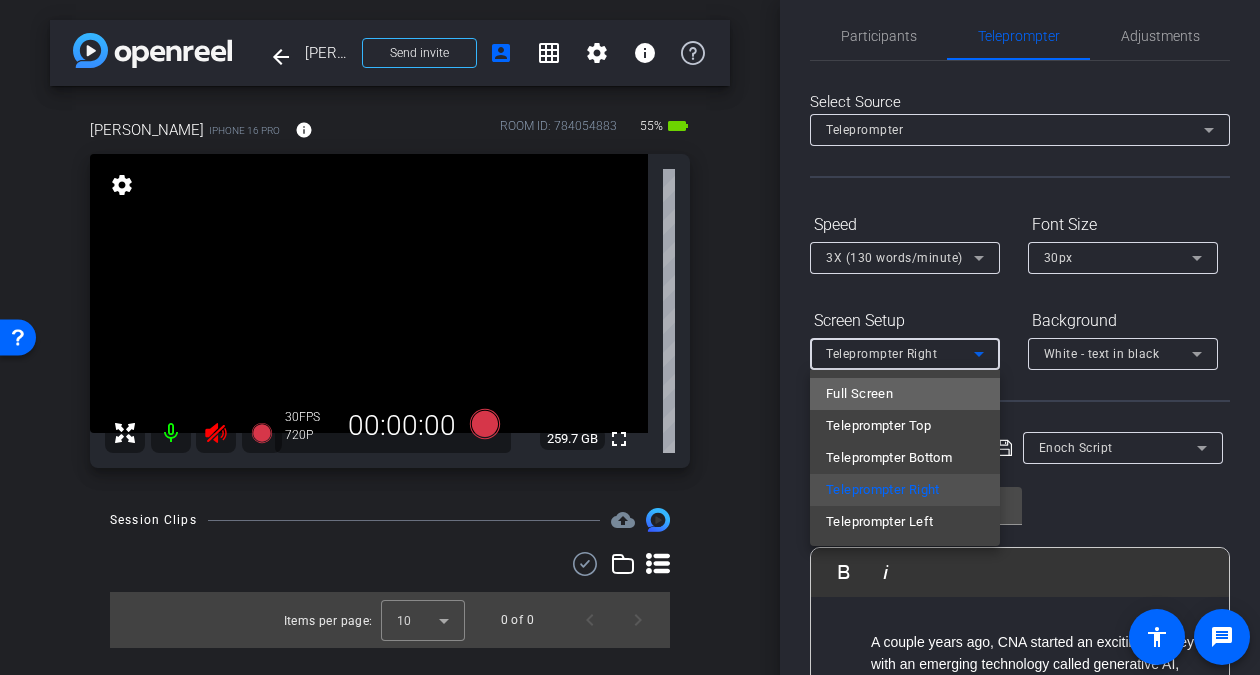 click on "Full Screen" at bounding box center (859, 394) 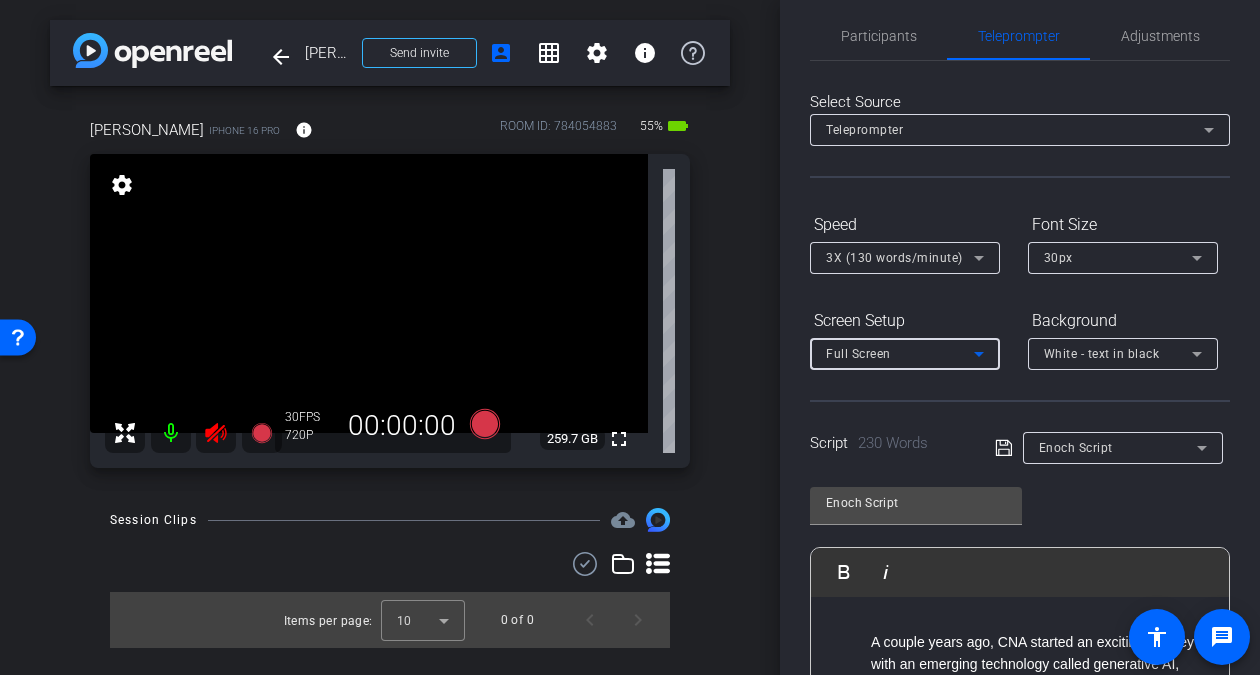 click 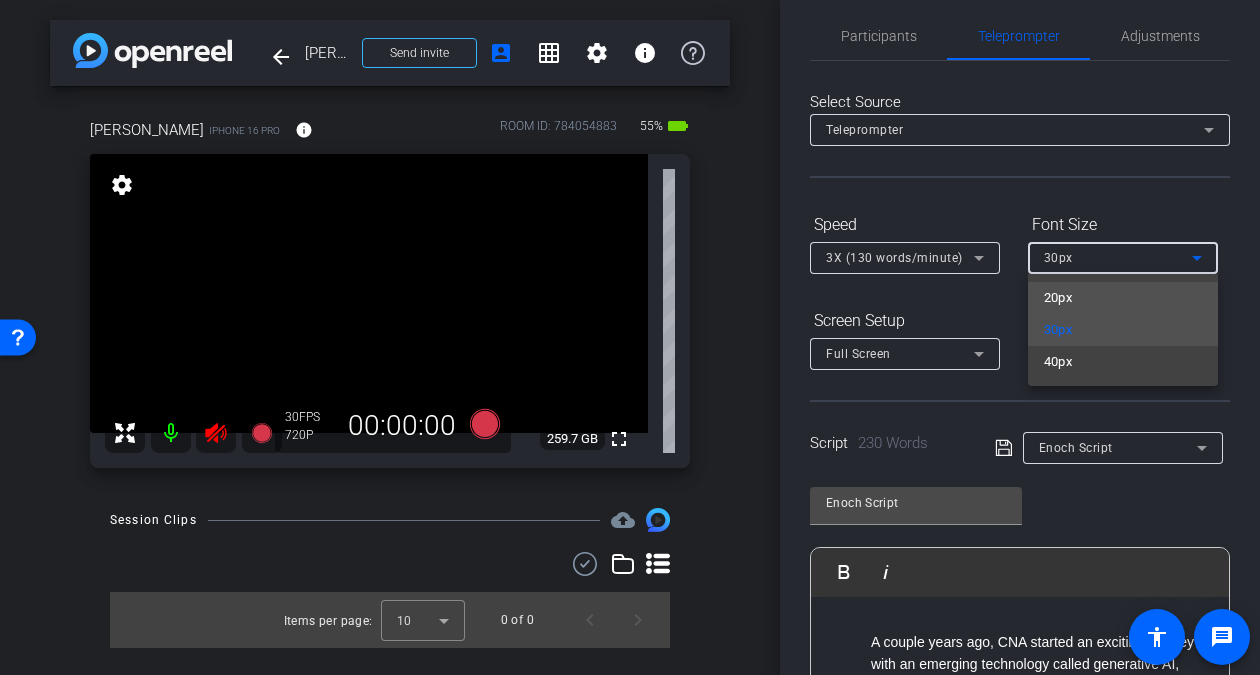 click on "20px" at bounding box center [1123, 298] 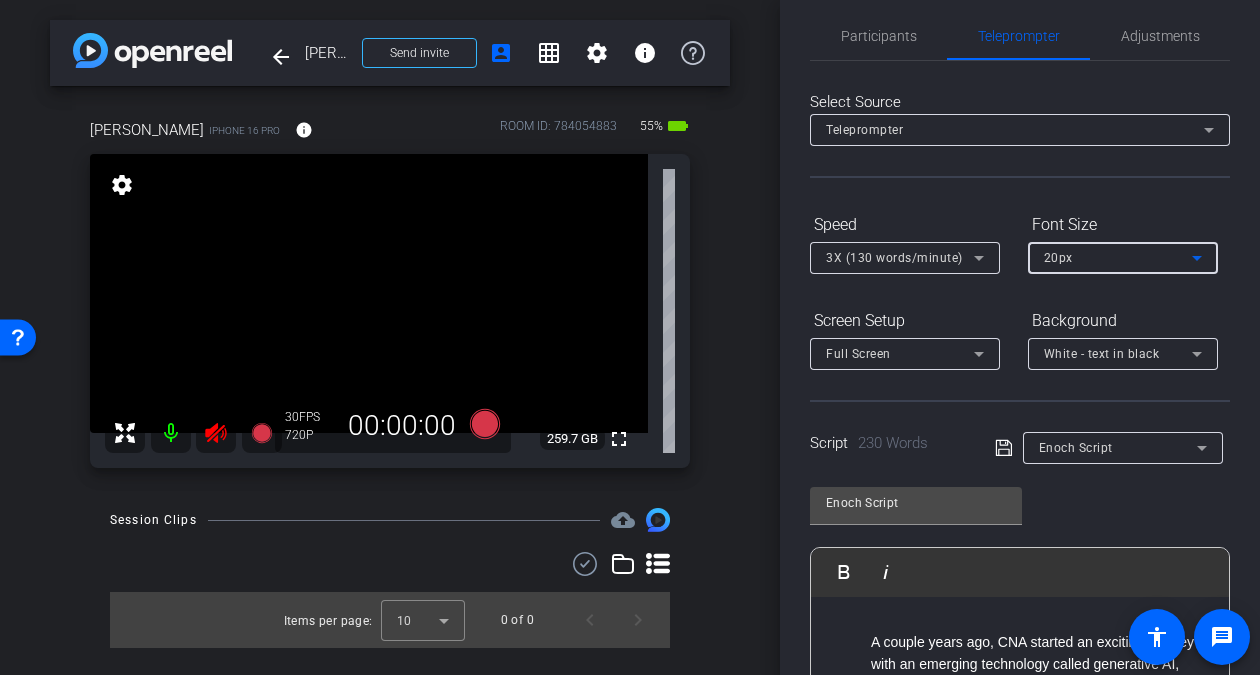 click 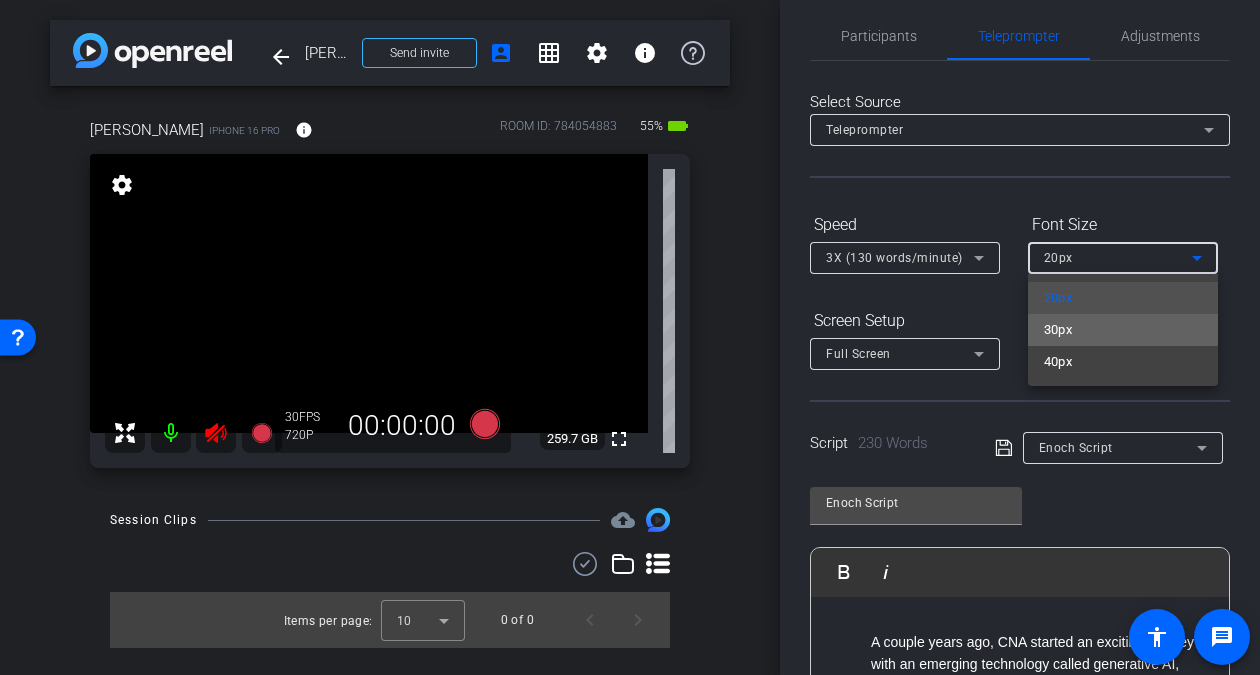 click on "30px" at bounding box center [1123, 330] 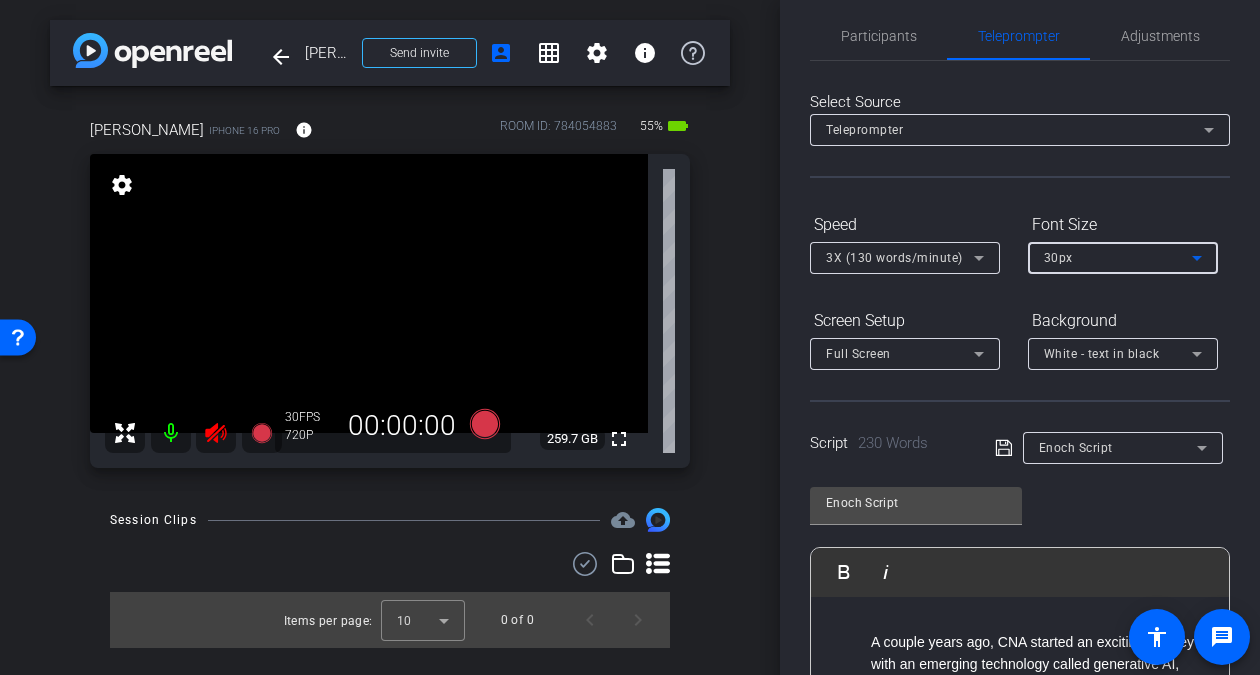 scroll, scrollTop: 418, scrollLeft: 0, axis: vertical 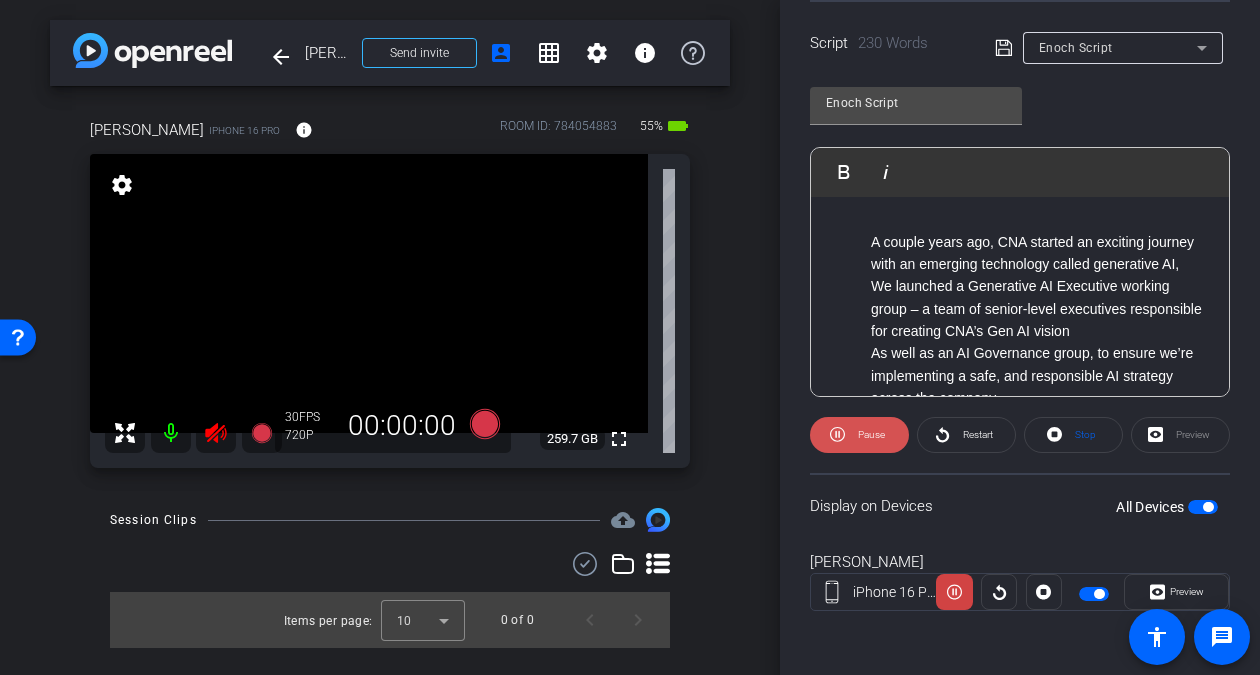 click on "Pause" 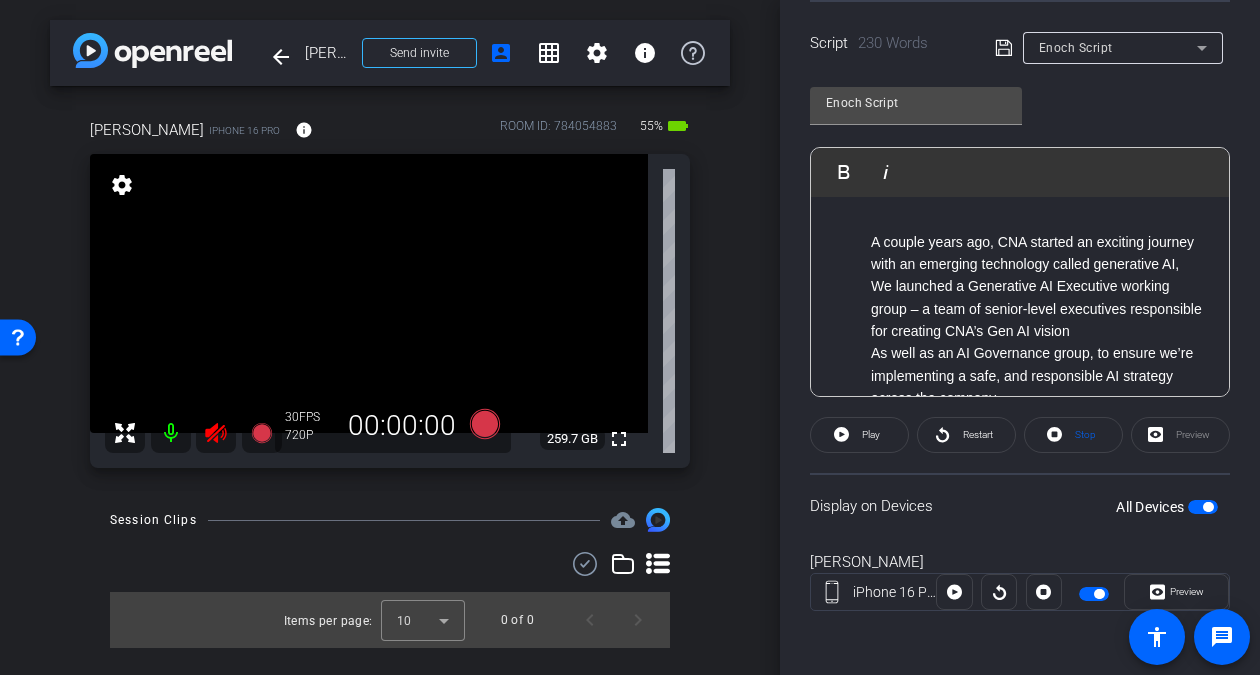 click on "Preview" 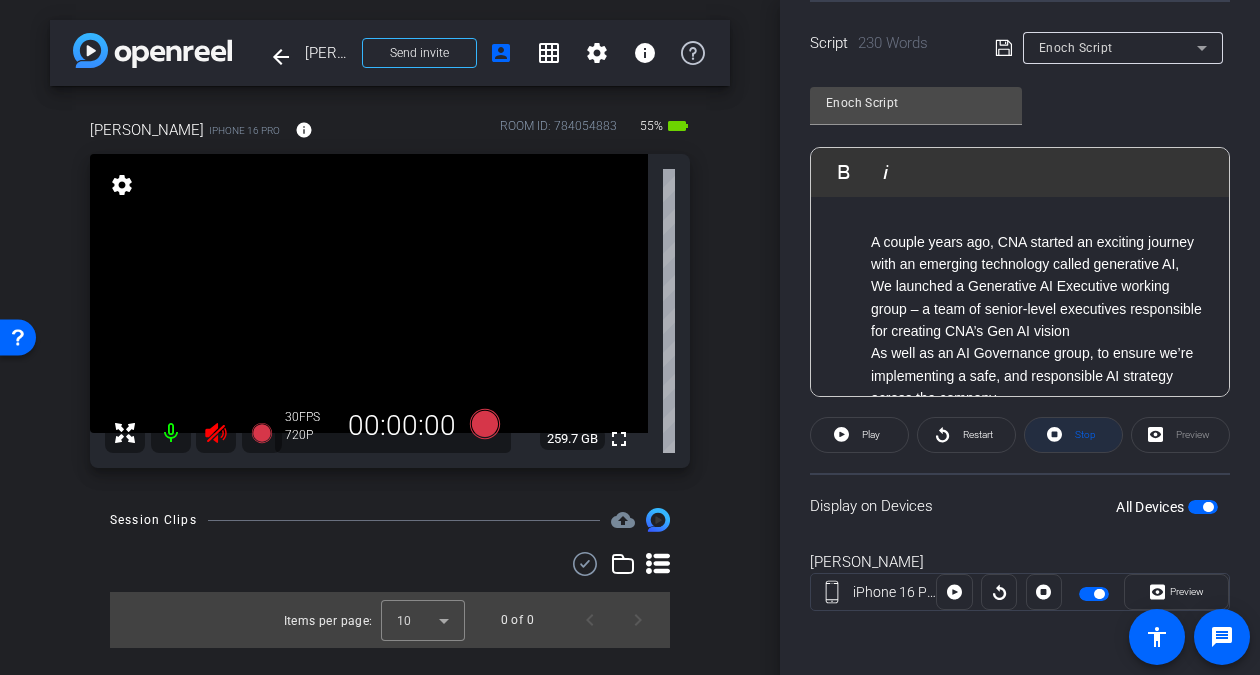 click 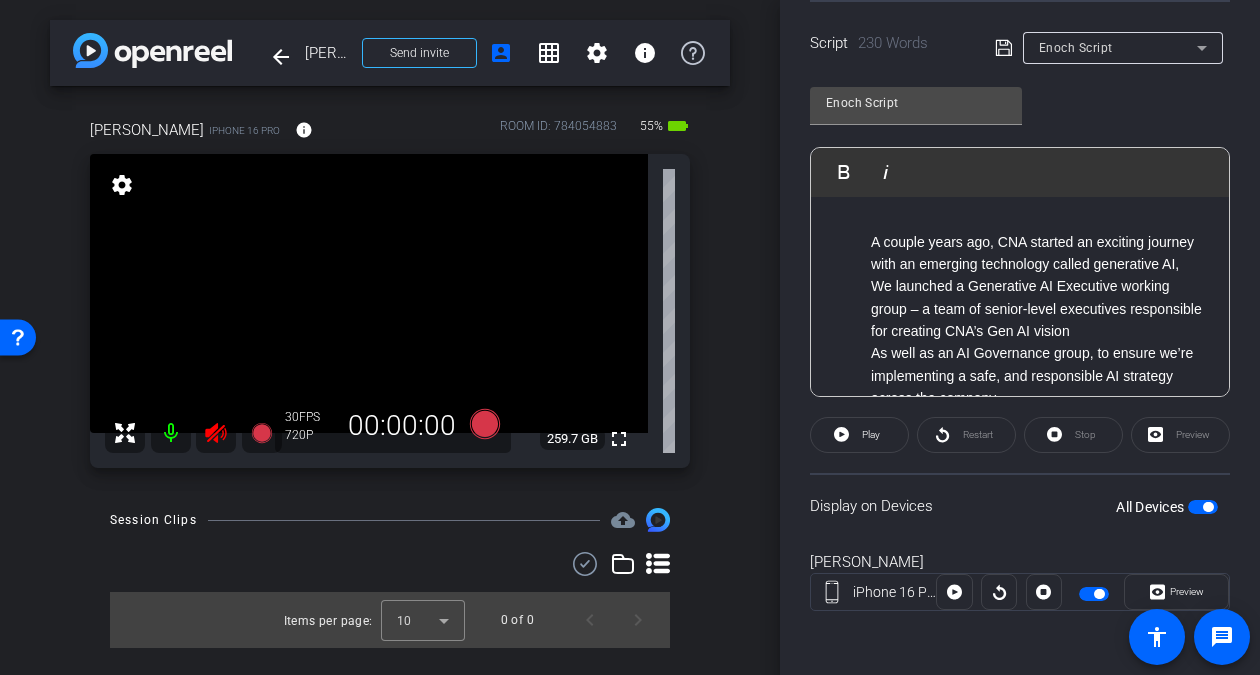 click at bounding box center (1203, 507) 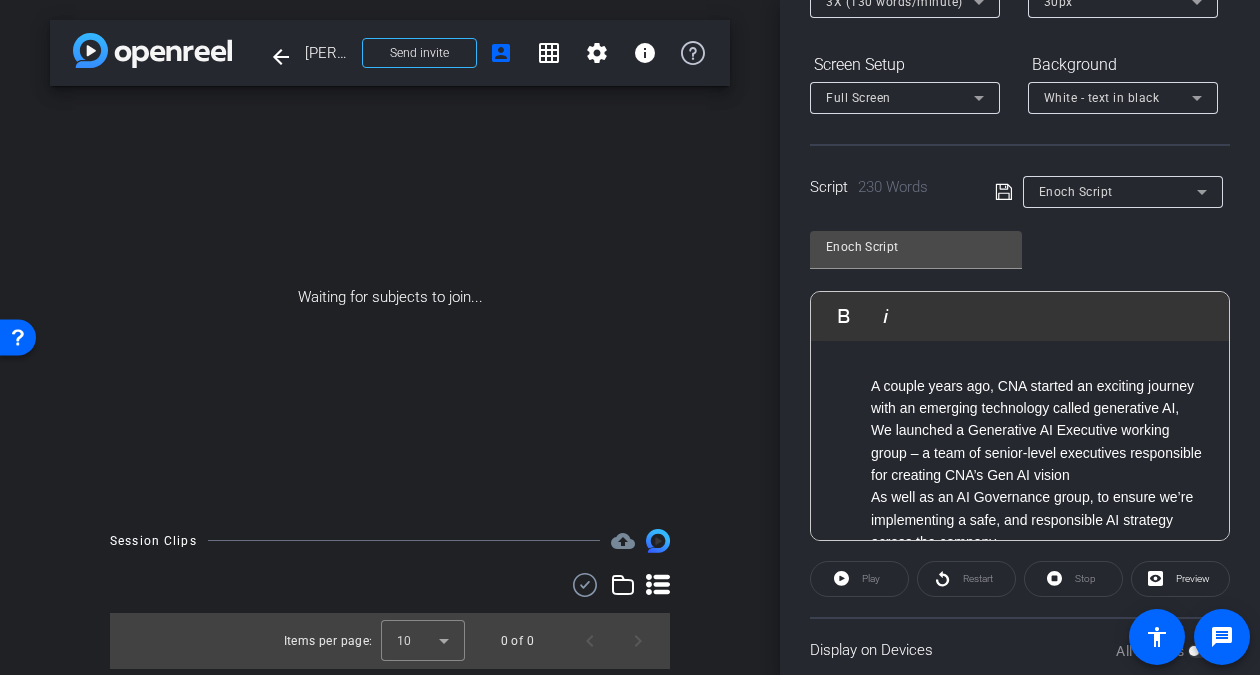 scroll, scrollTop: 310, scrollLeft: 0, axis: vertical 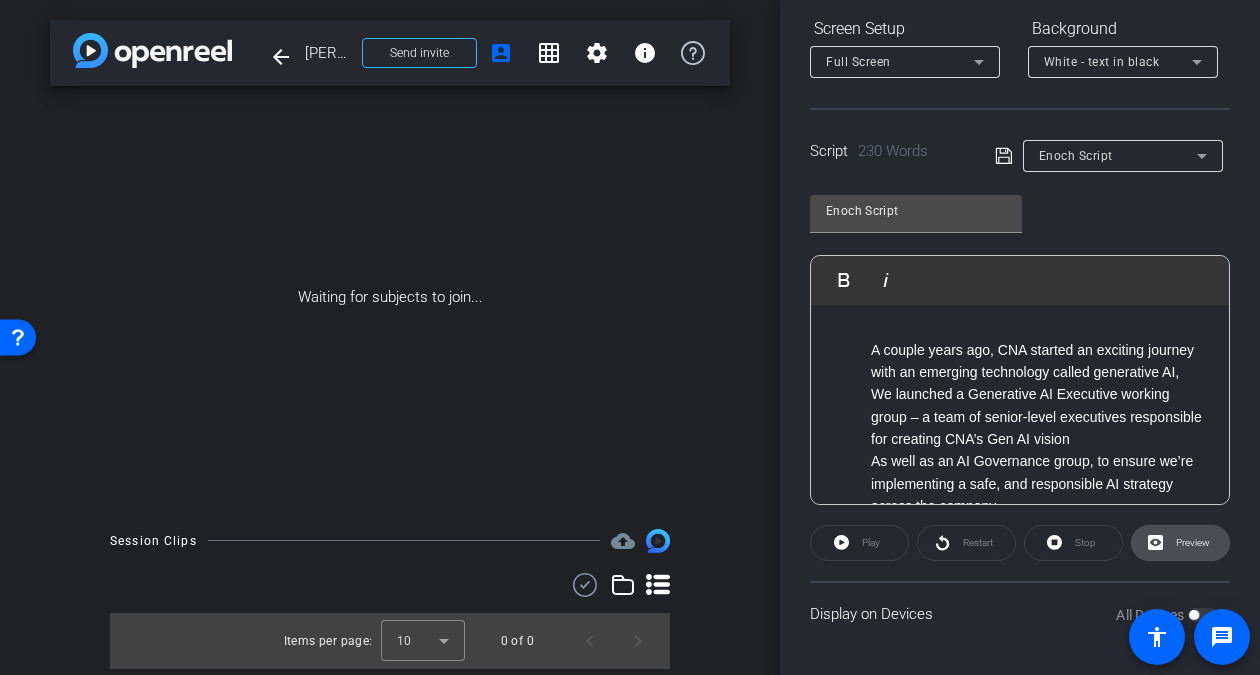 click 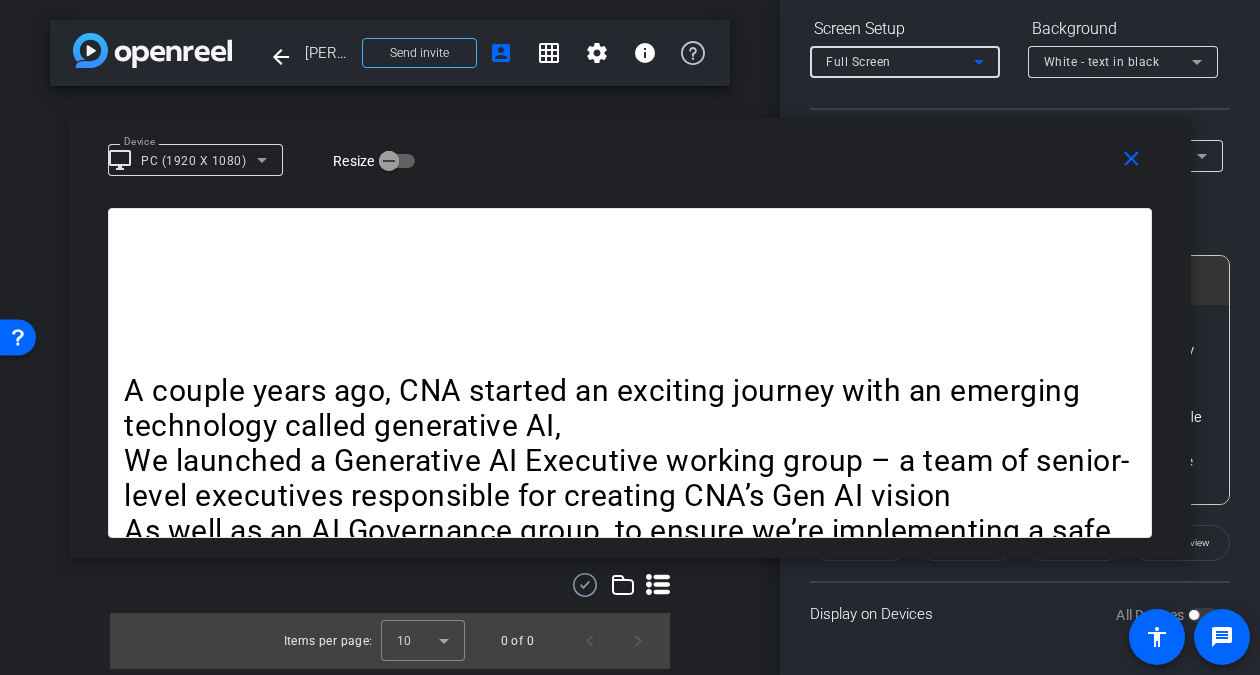 click 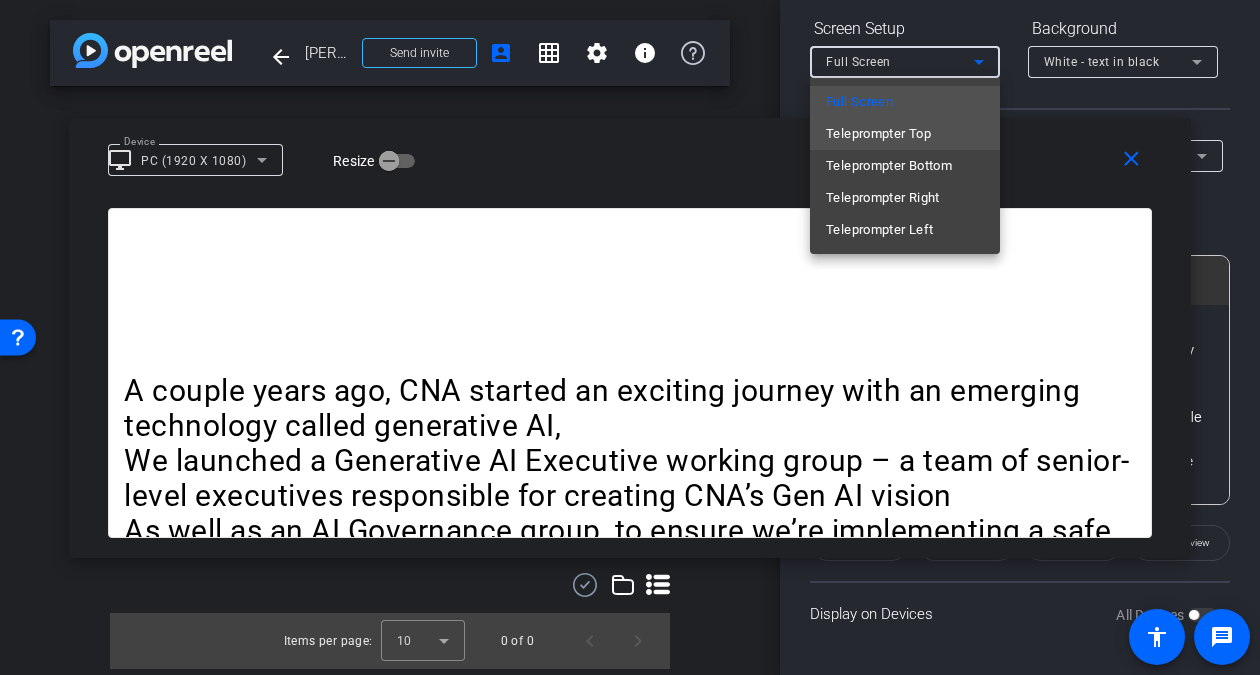 click on "Teleprompter Top" at bounding box center [878, 134] 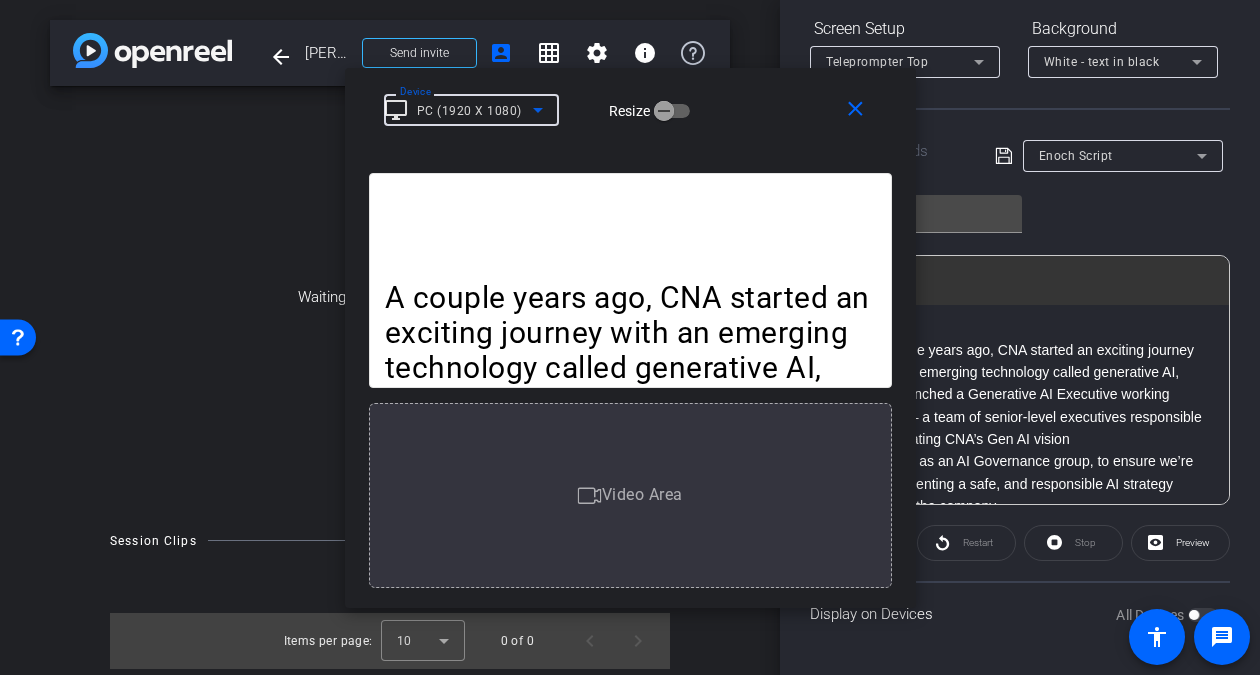 click 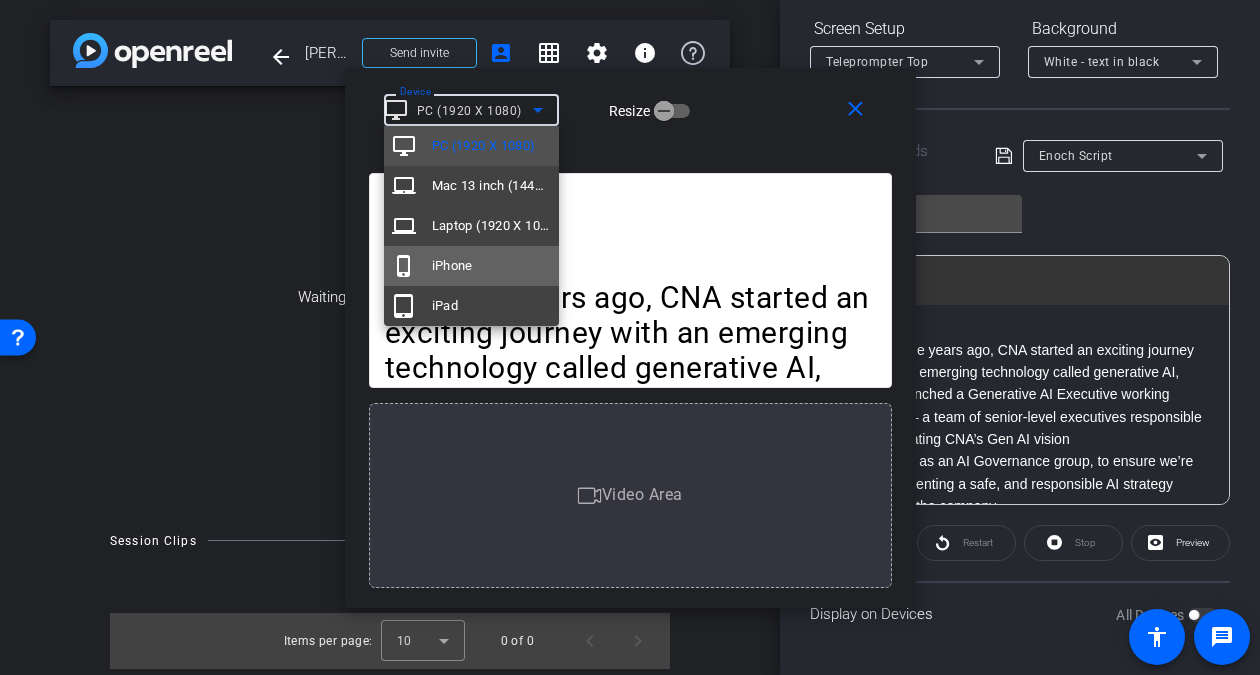 click on "iPhone" at bounding box center (452, 266) 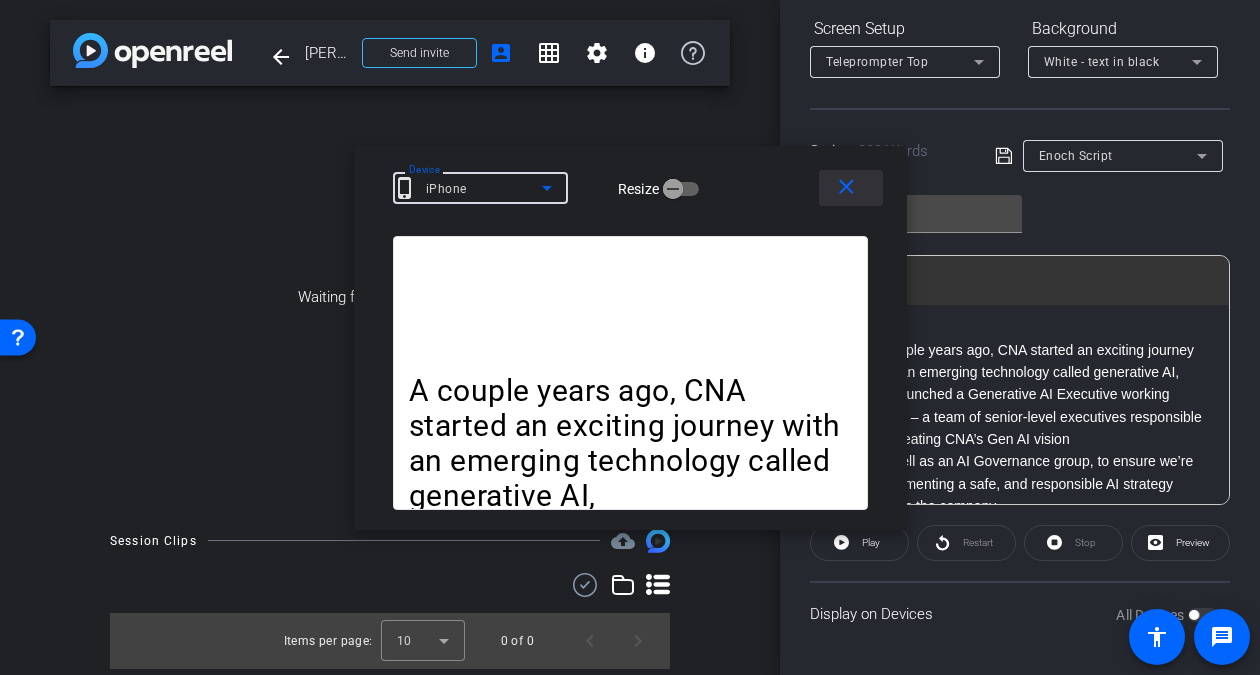 click on "close" at bounding box center (846, 187) 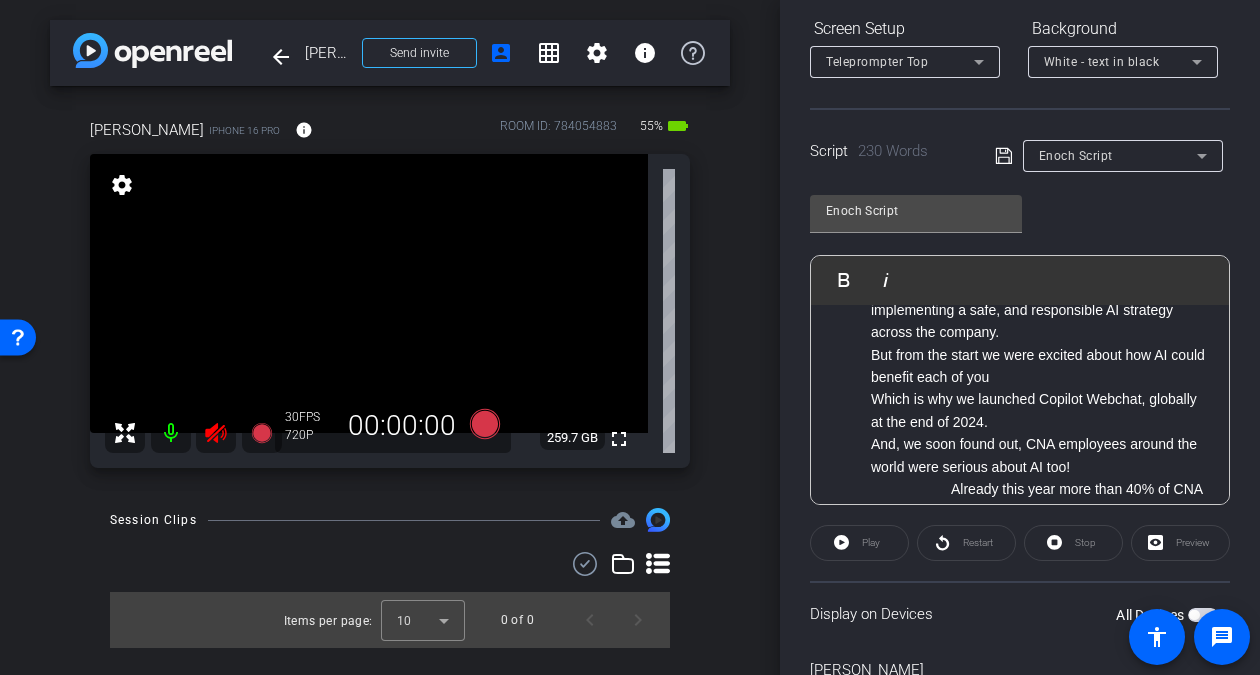 scroll, scrollTop: 0, scrollLeft: 0, axis: both 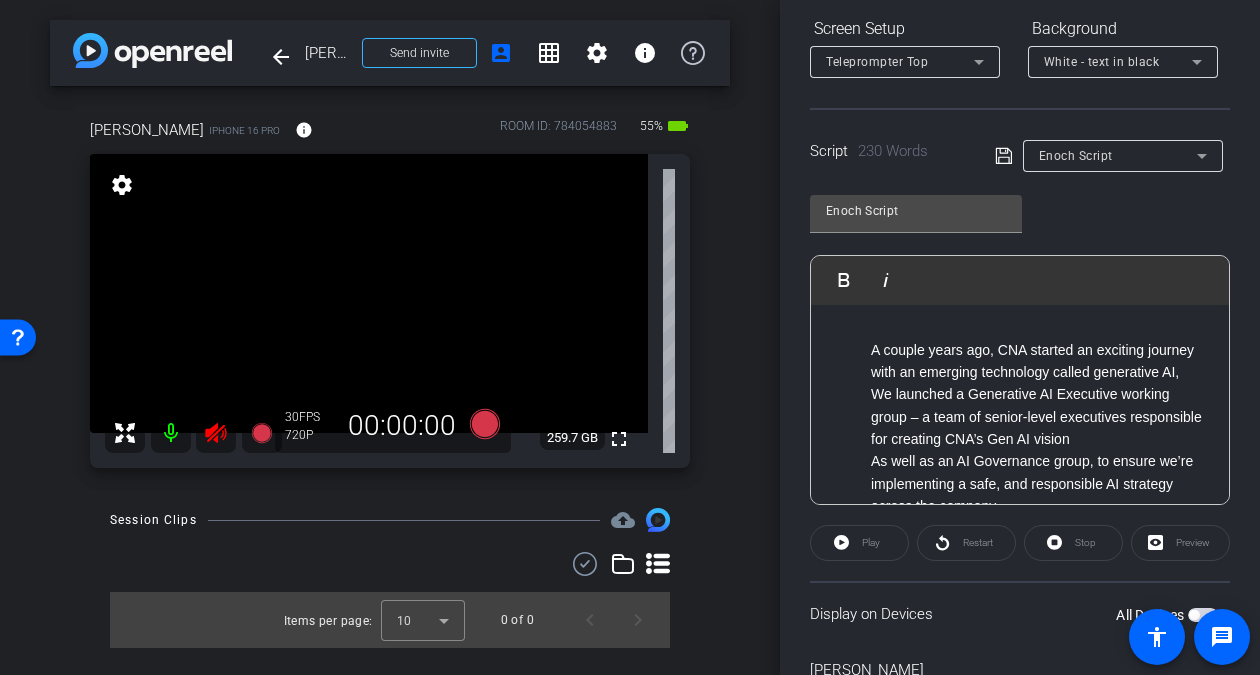 drag, startPoint x: 1048, startPoint y: 638, endPoint x: 1056, endPoint y: 629, distance: 12.0415945 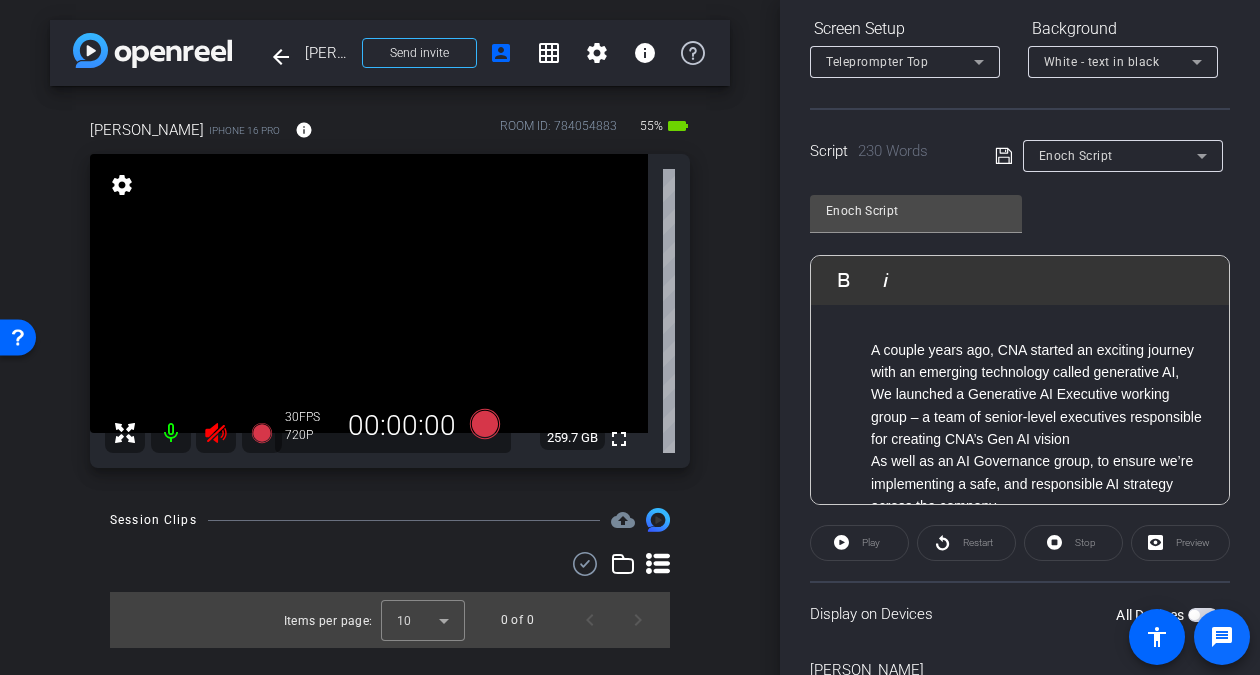 click 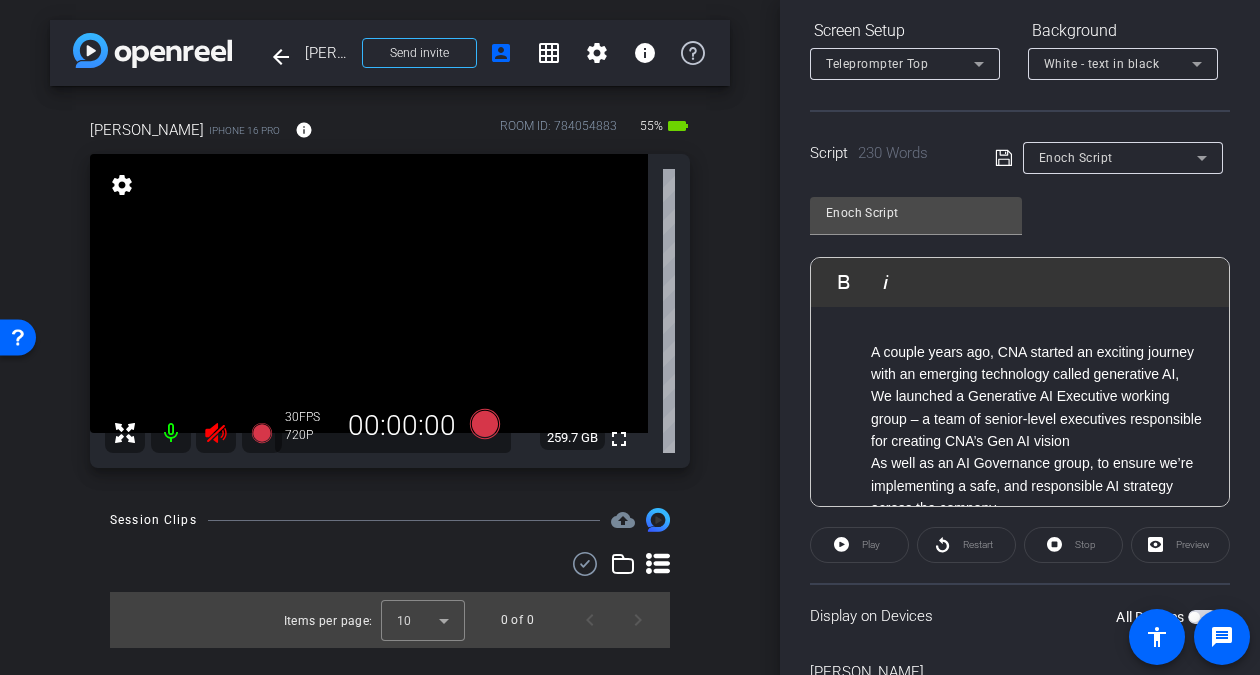 scroll, scrollTop: 418, scrollLeft: 0, axis: vertical 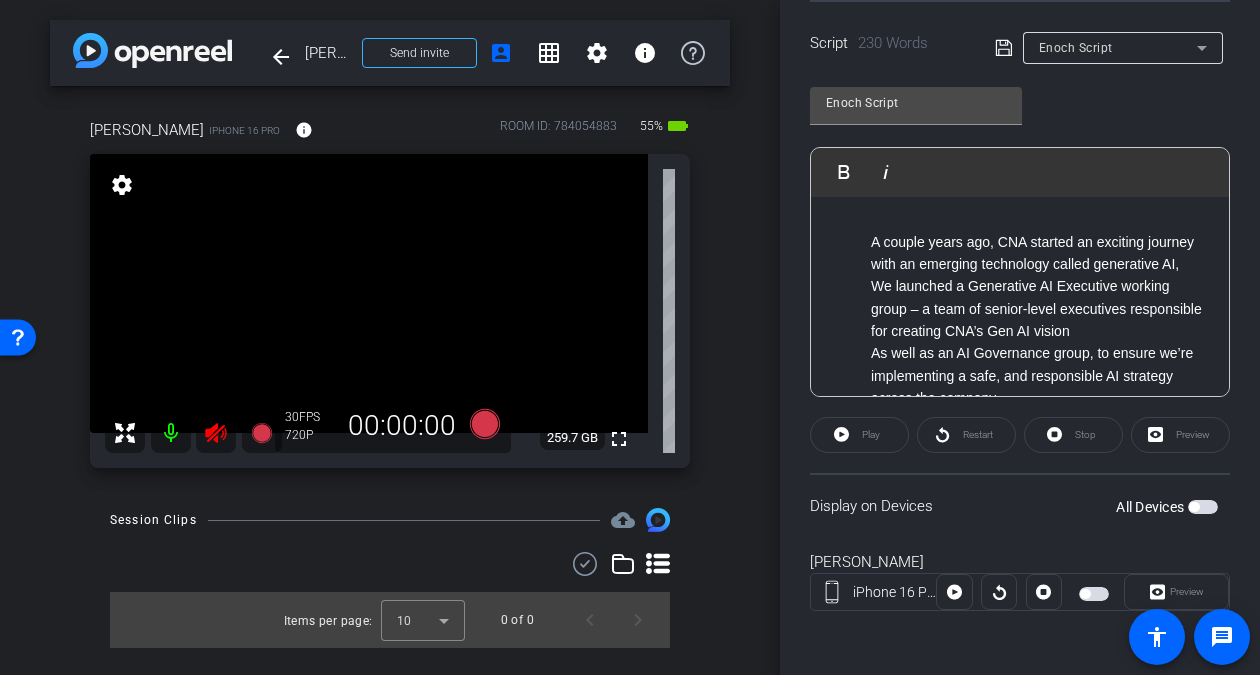 click at bounding box center [1203, 507] 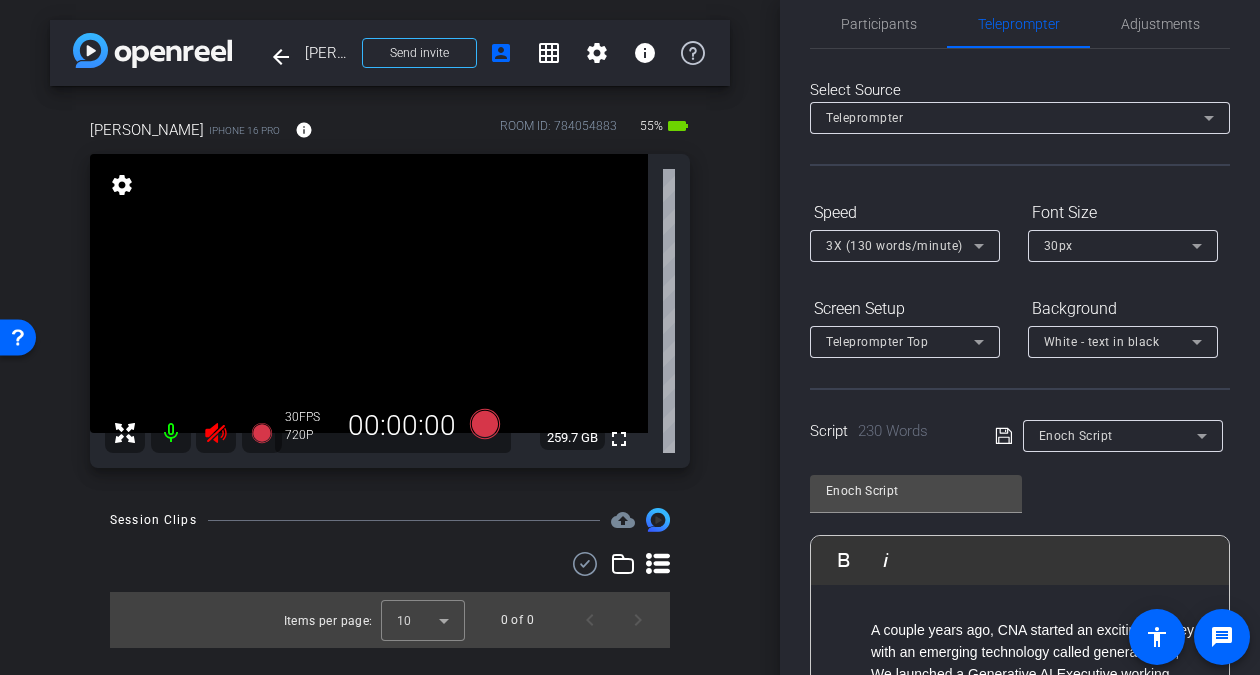 scroll, scrollTop: 0, scrollLeft: 0, axis: both 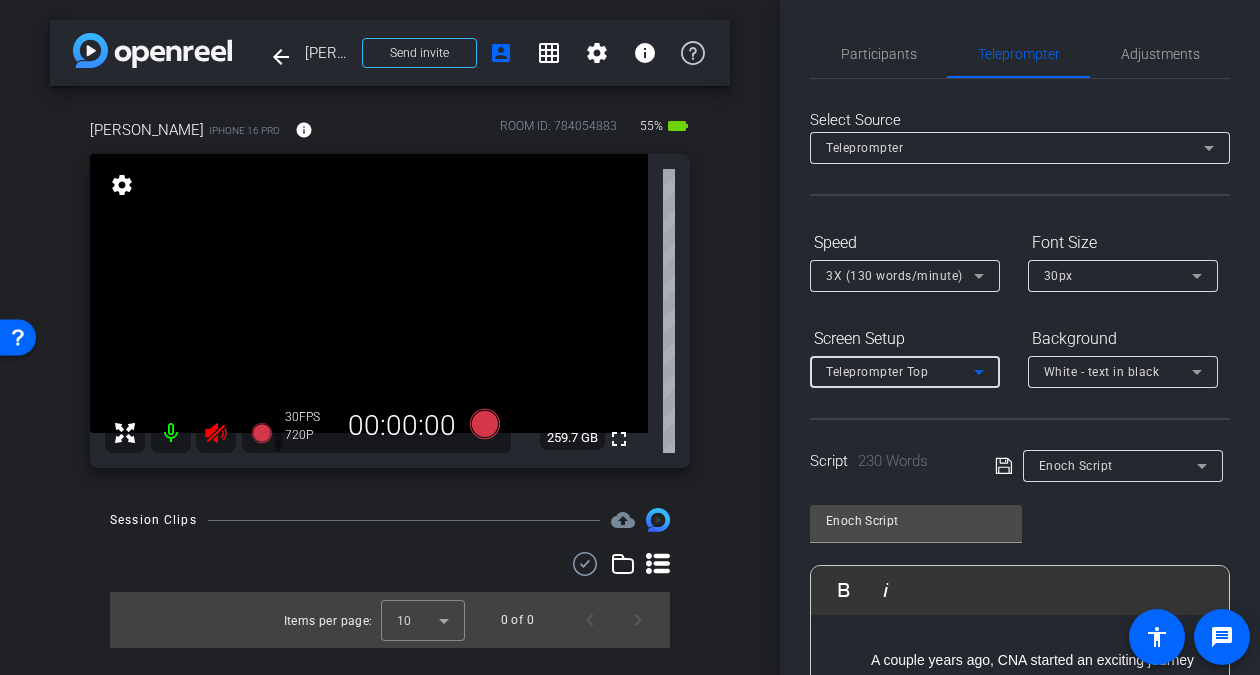 click 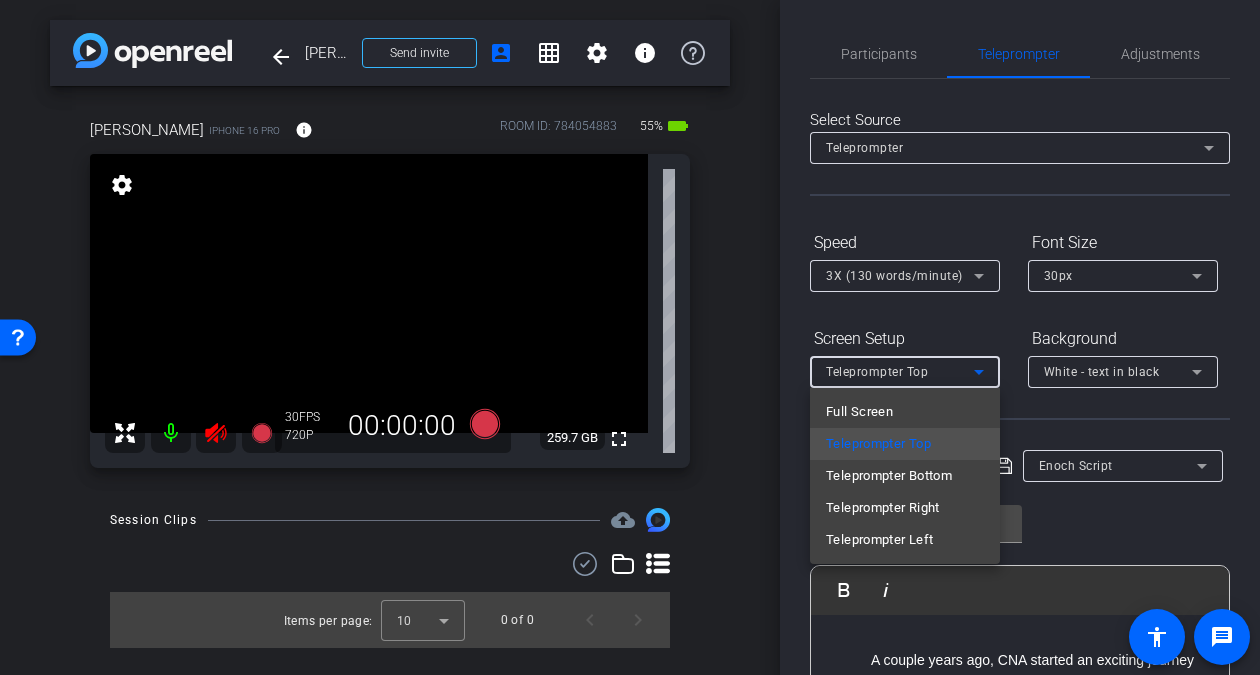 click at bounding box center [630, 337] 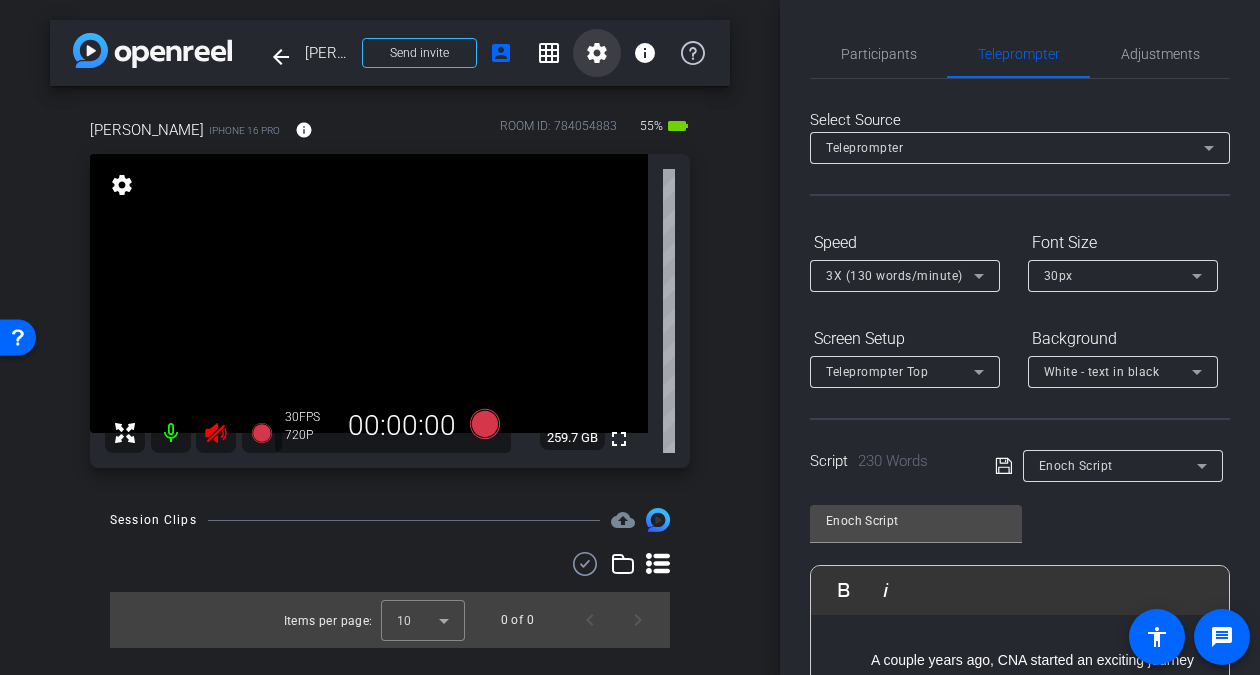 click on "settings" at bounding box center (597, 53) 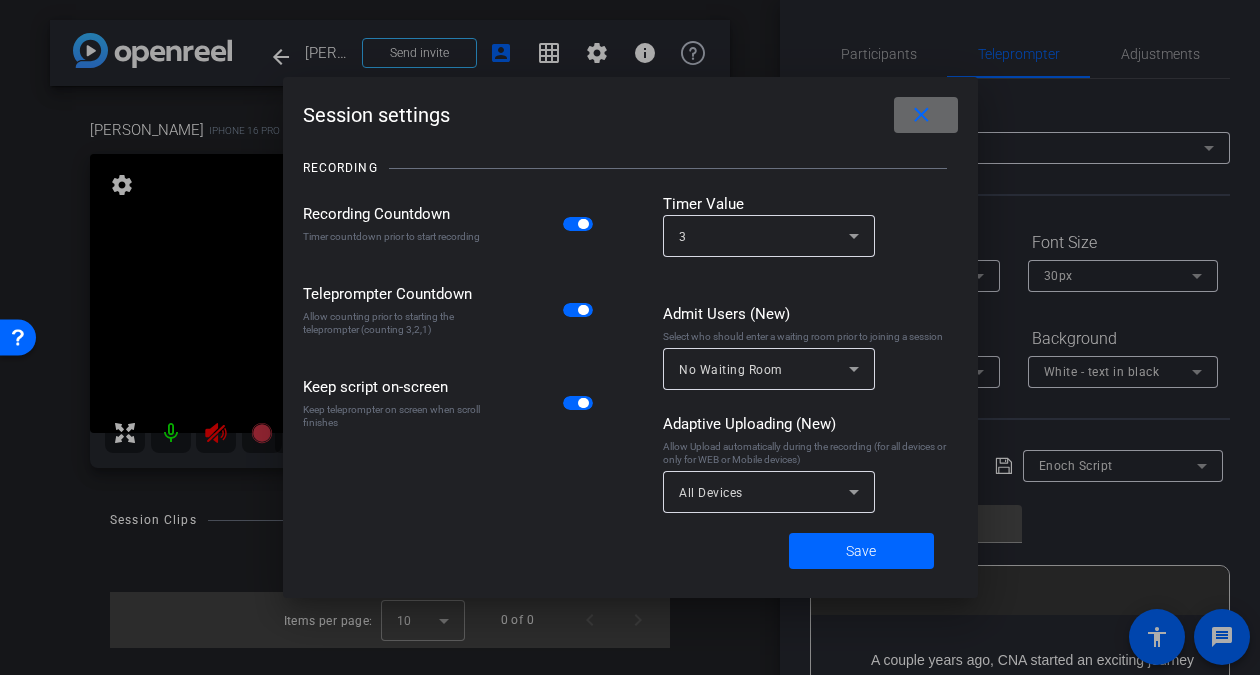 click on "close" at bounding box center [921, 115] 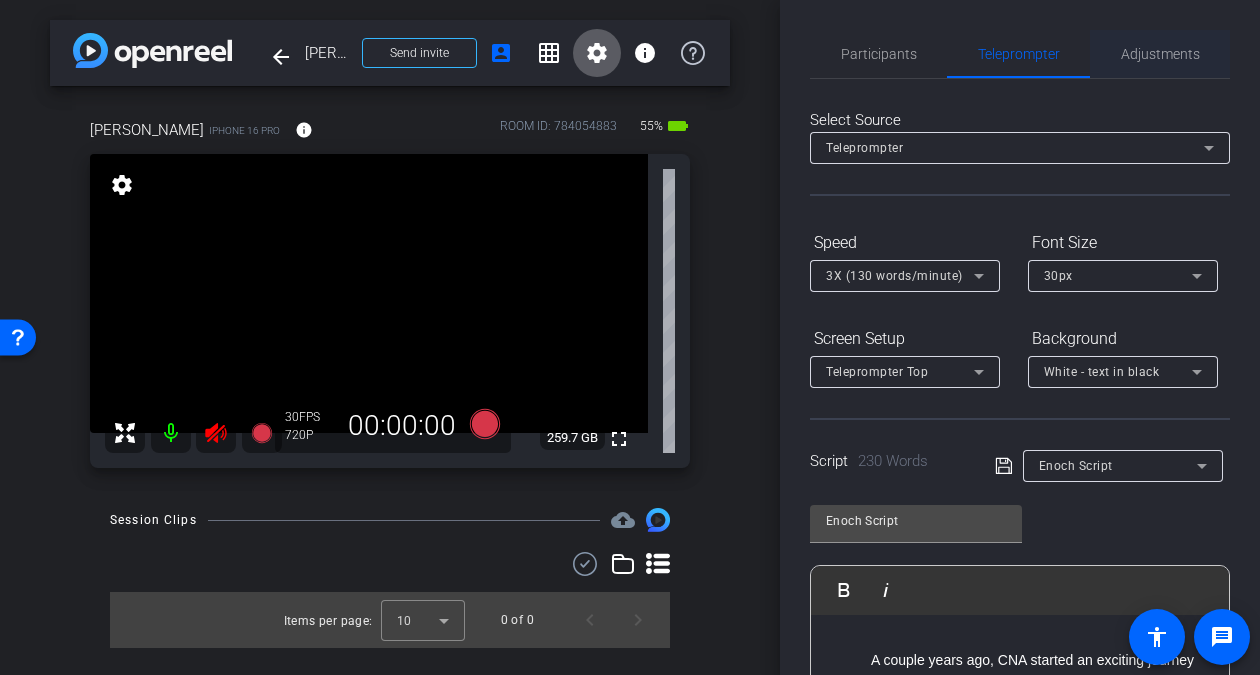 click on "Adjustments" at bounding box center [1160, 54] 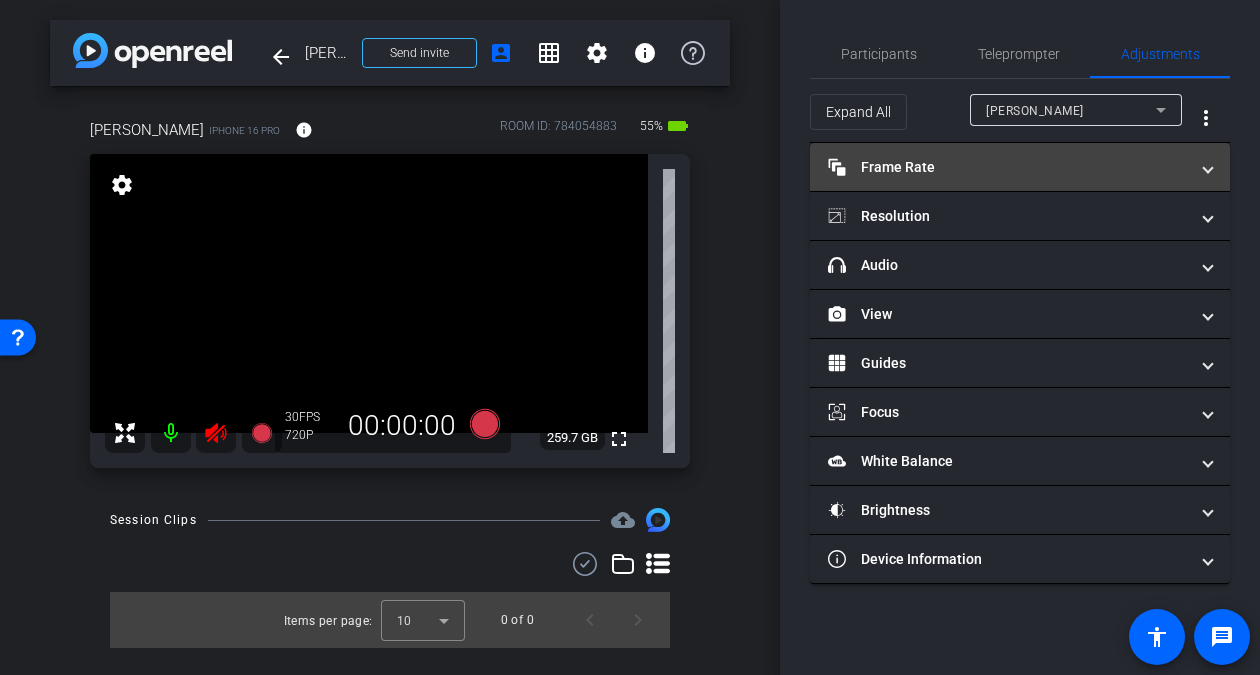 click at bounding box center (1208, 167) 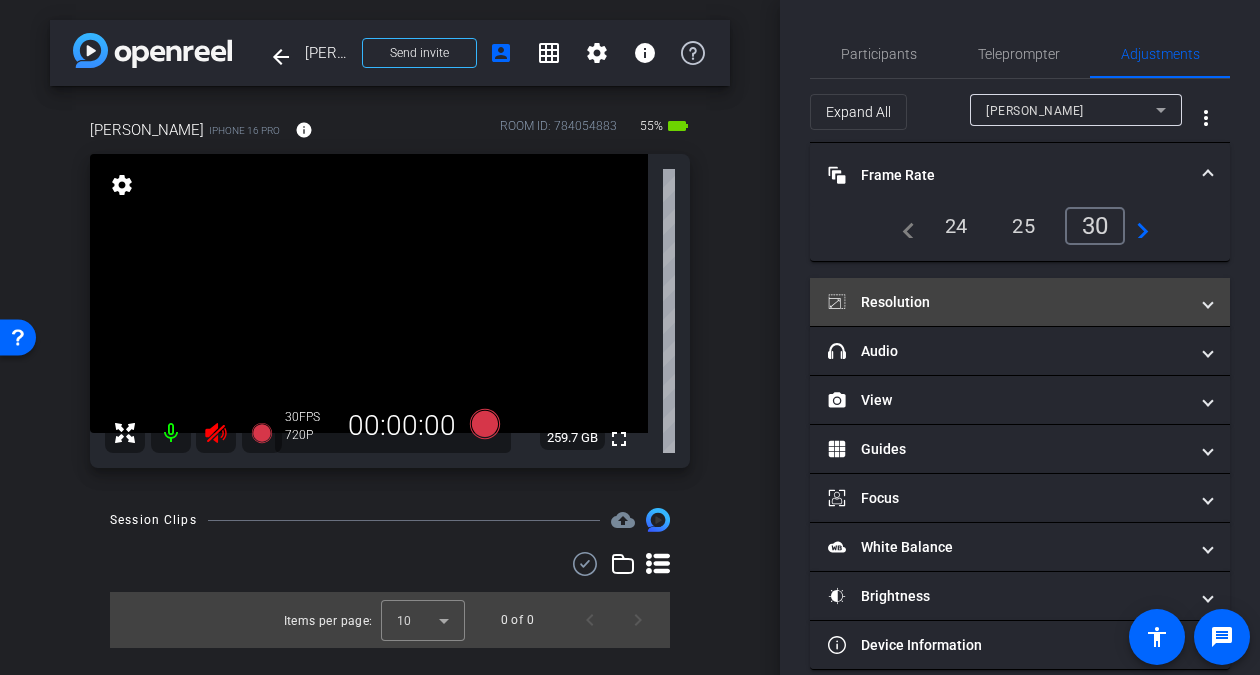 click on "Resolution" at bounding box center (1020, 302) 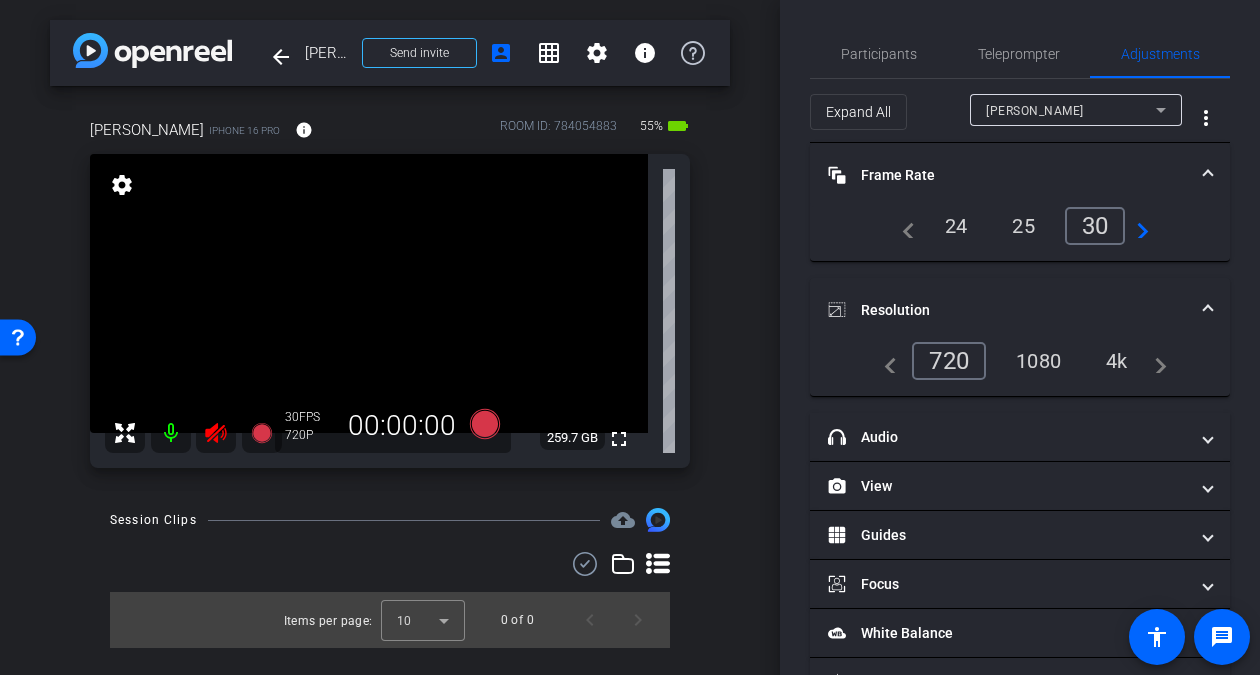 click on "4k" at bounding box center [1117, 361] 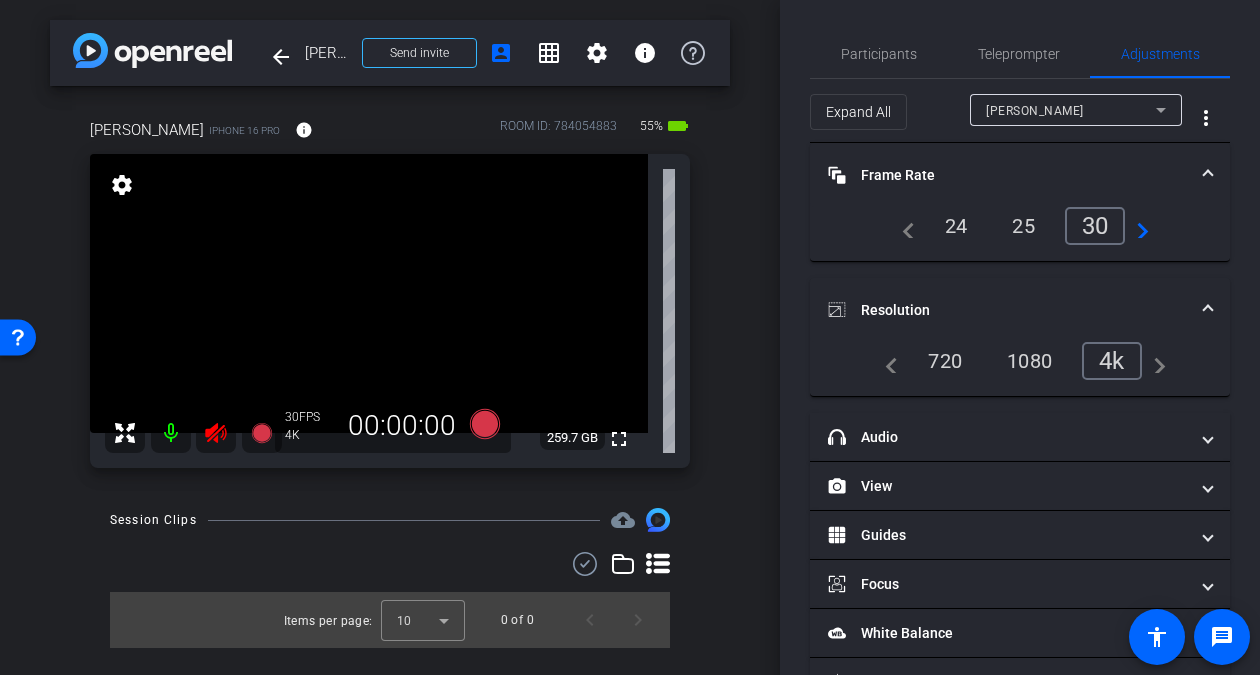 click on "720" at bounding box center [945, 361] 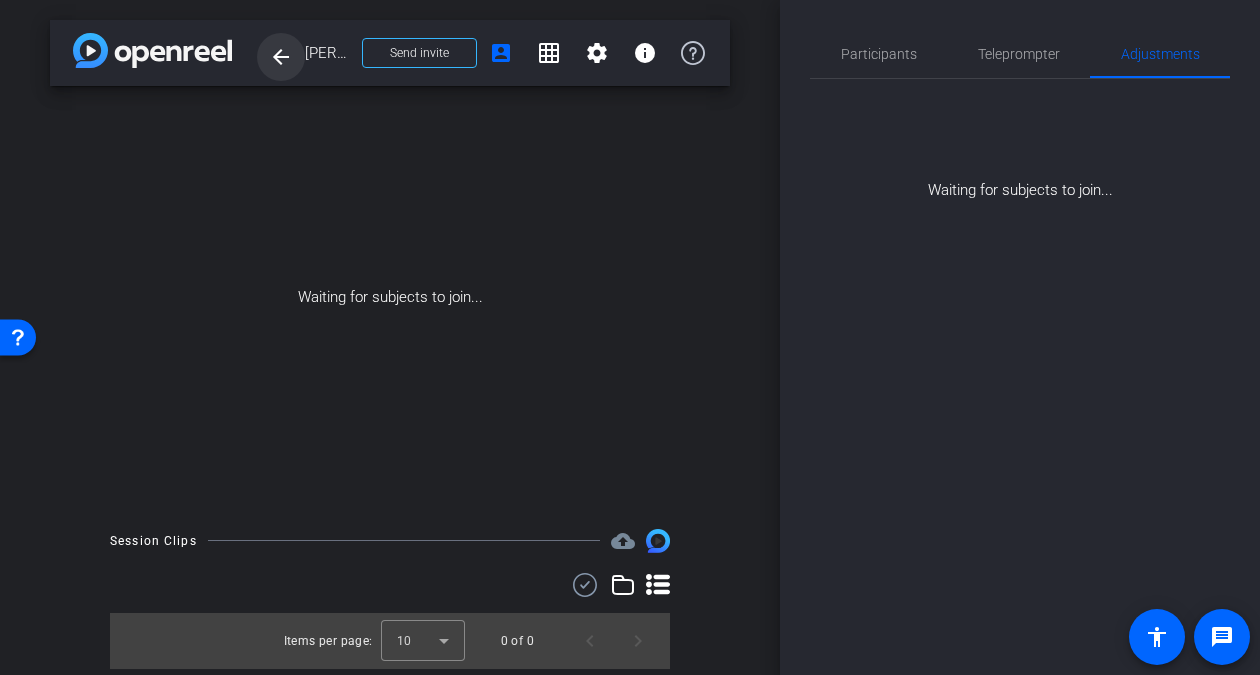 click on "arrow_back" at bounding box center [281, 57] 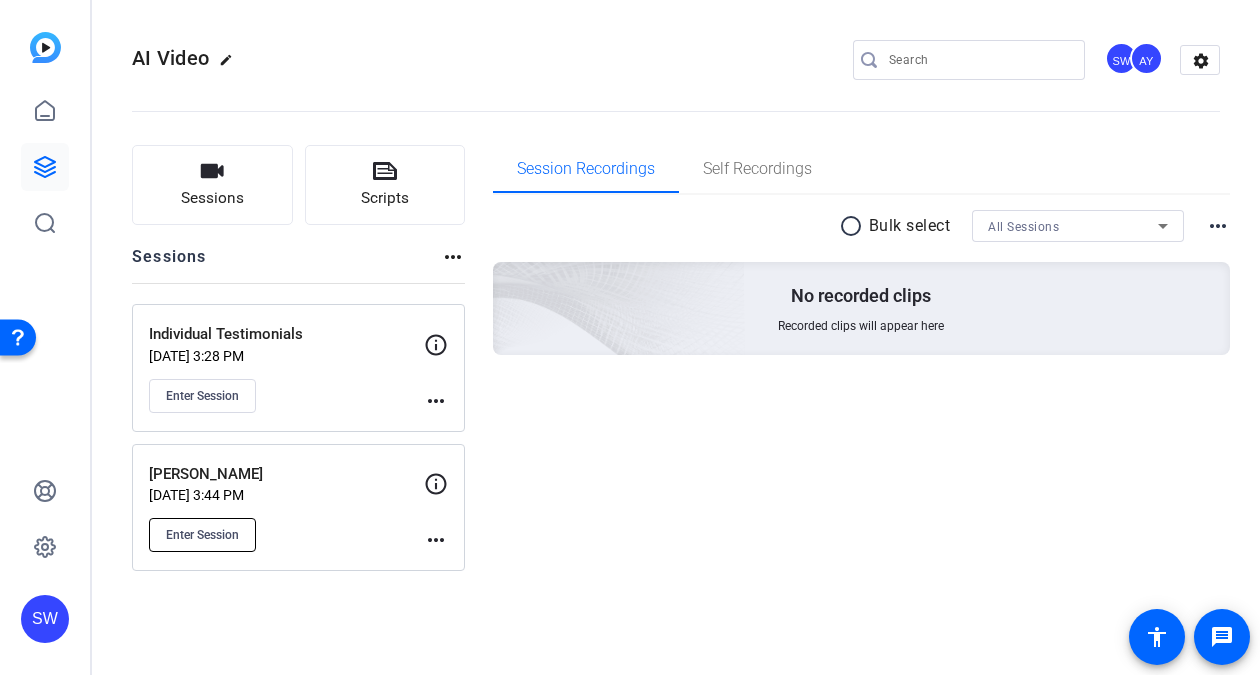 click on "Enter Session" 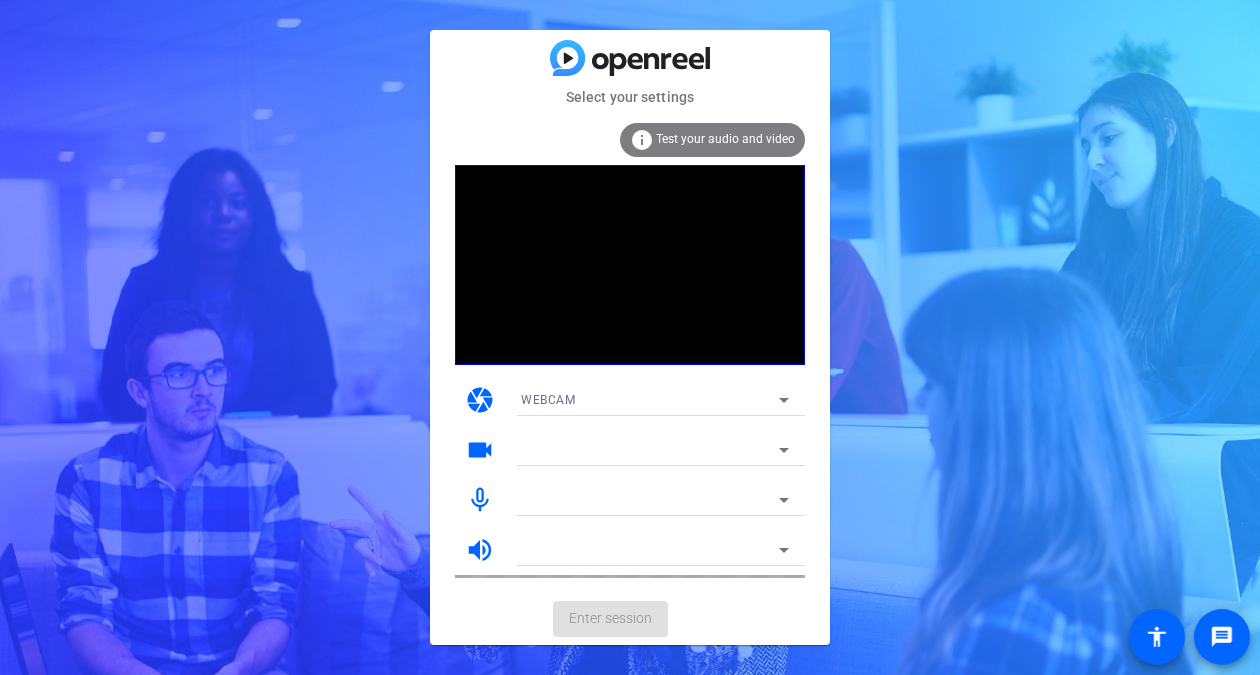 scroll, scrollTop: 0, scrollLeft: 0, axis: both 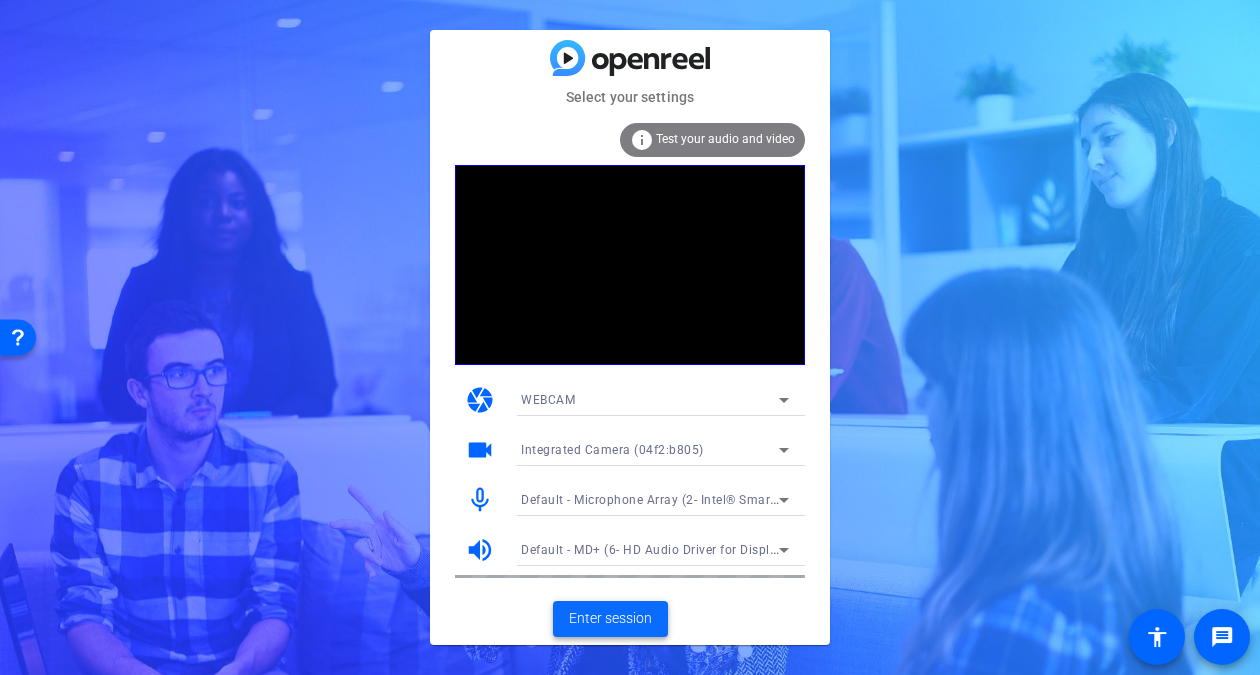 click on "Enter session" 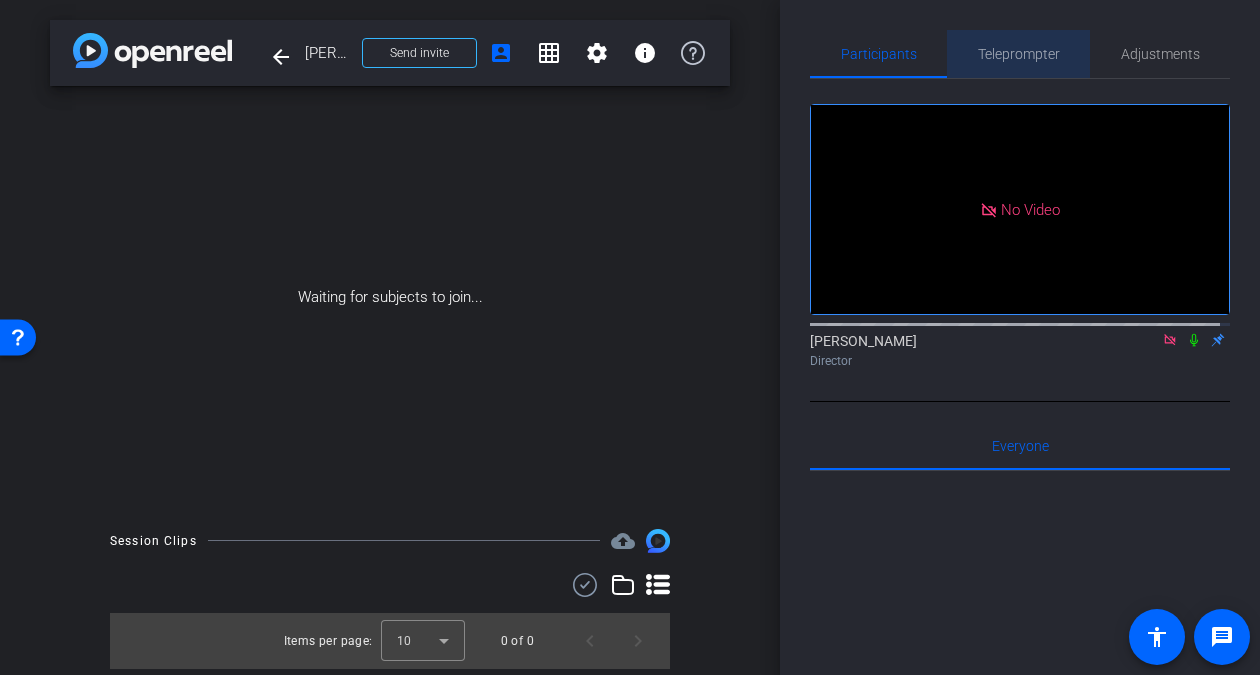 click on "Teleprompter" at bounding box center (1019, 54) 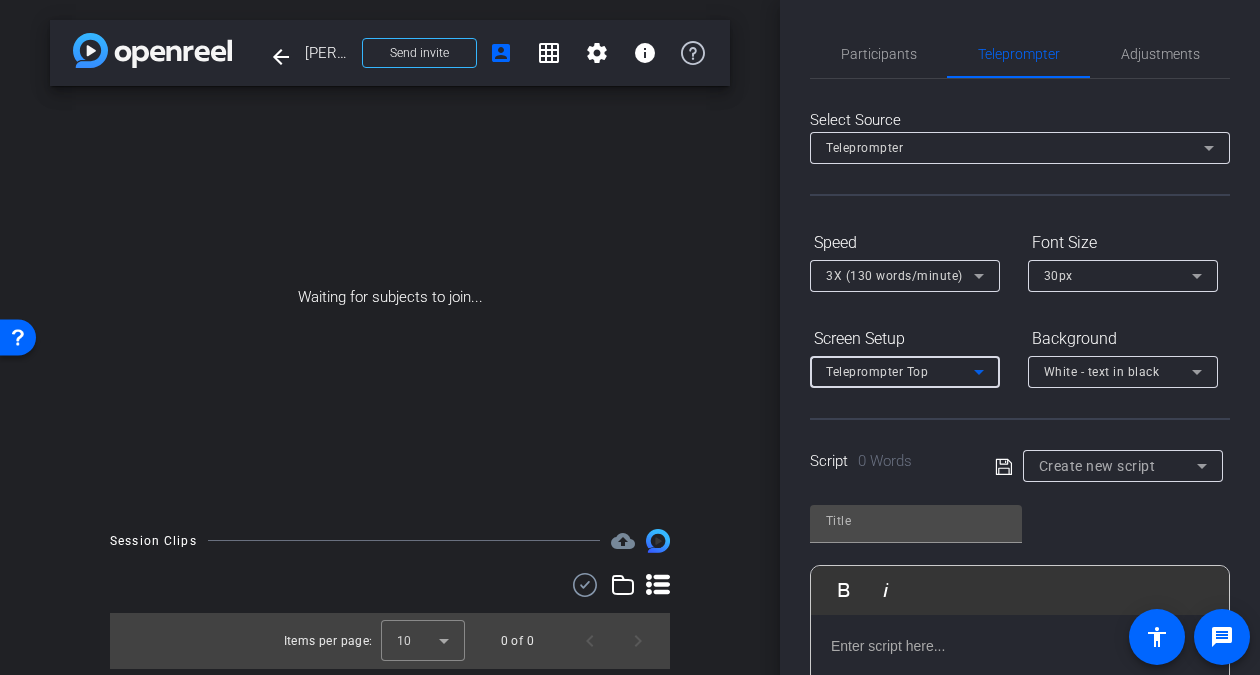 click 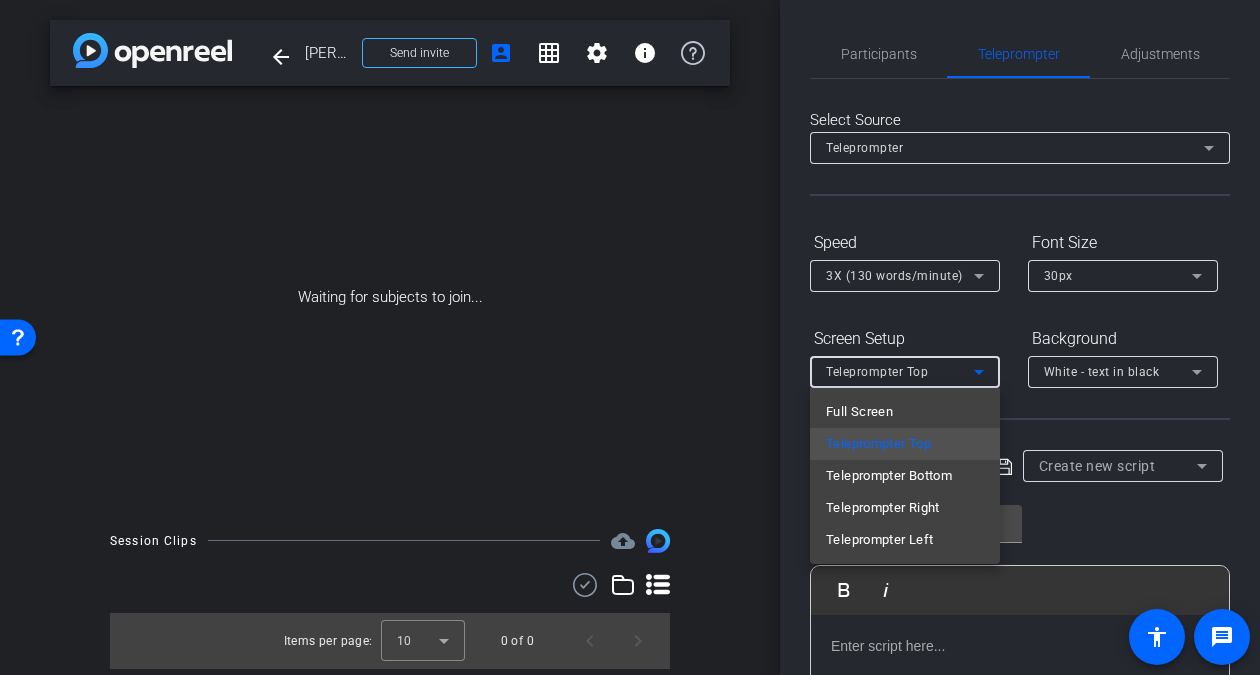 click at bounding box center [630, 337] 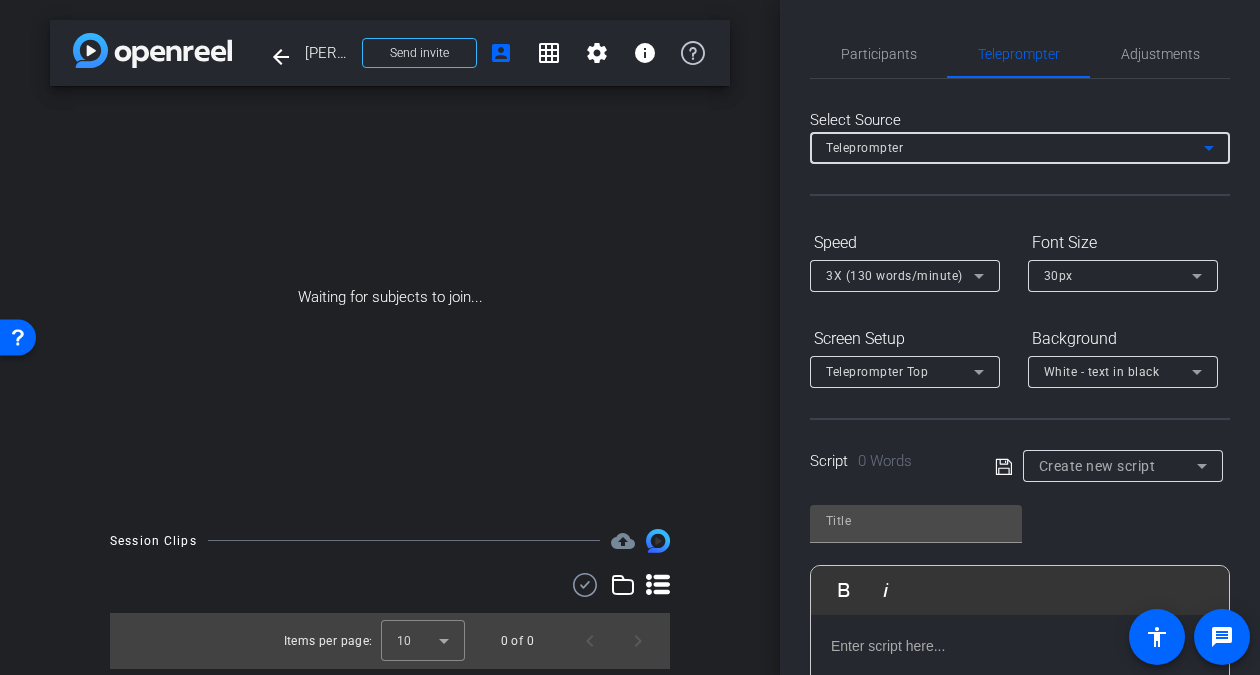 click 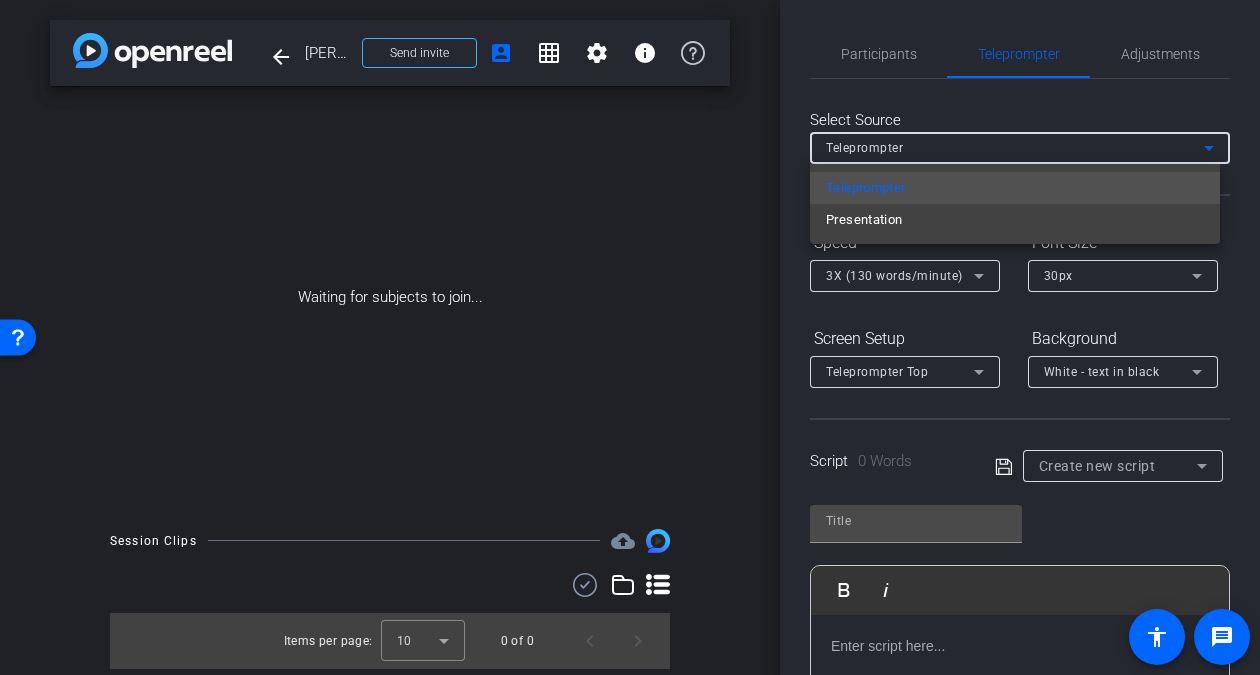 click at bounding box center [630, 337] 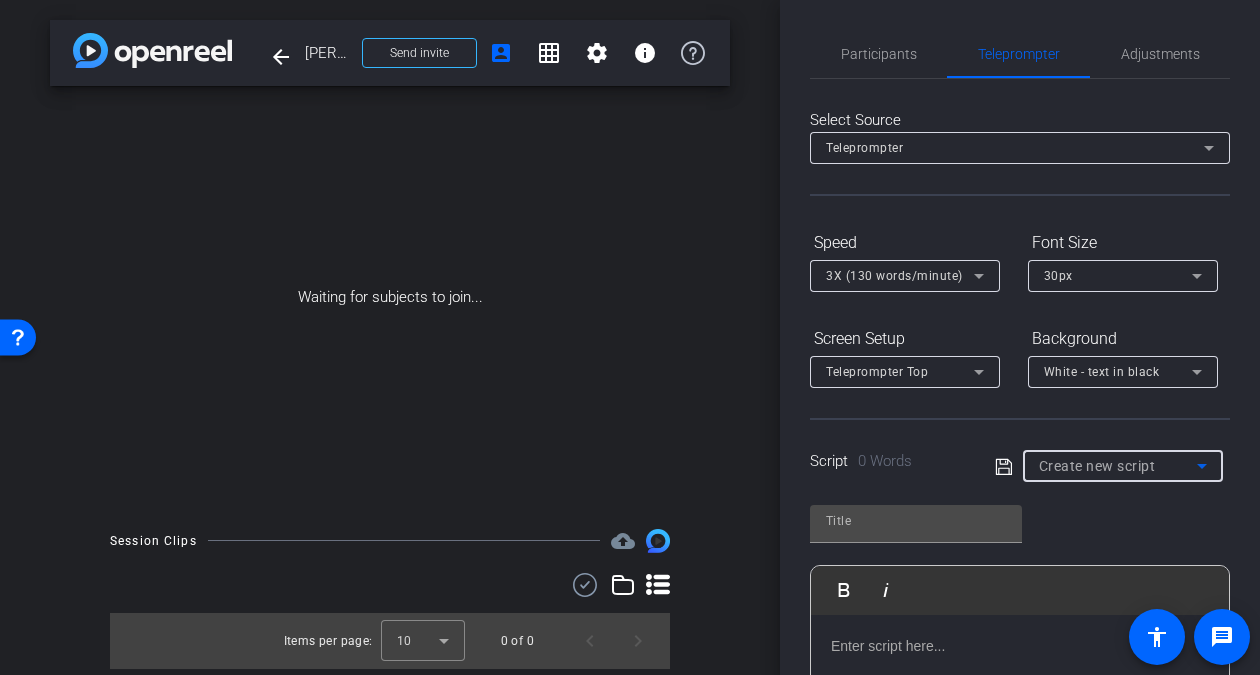 click 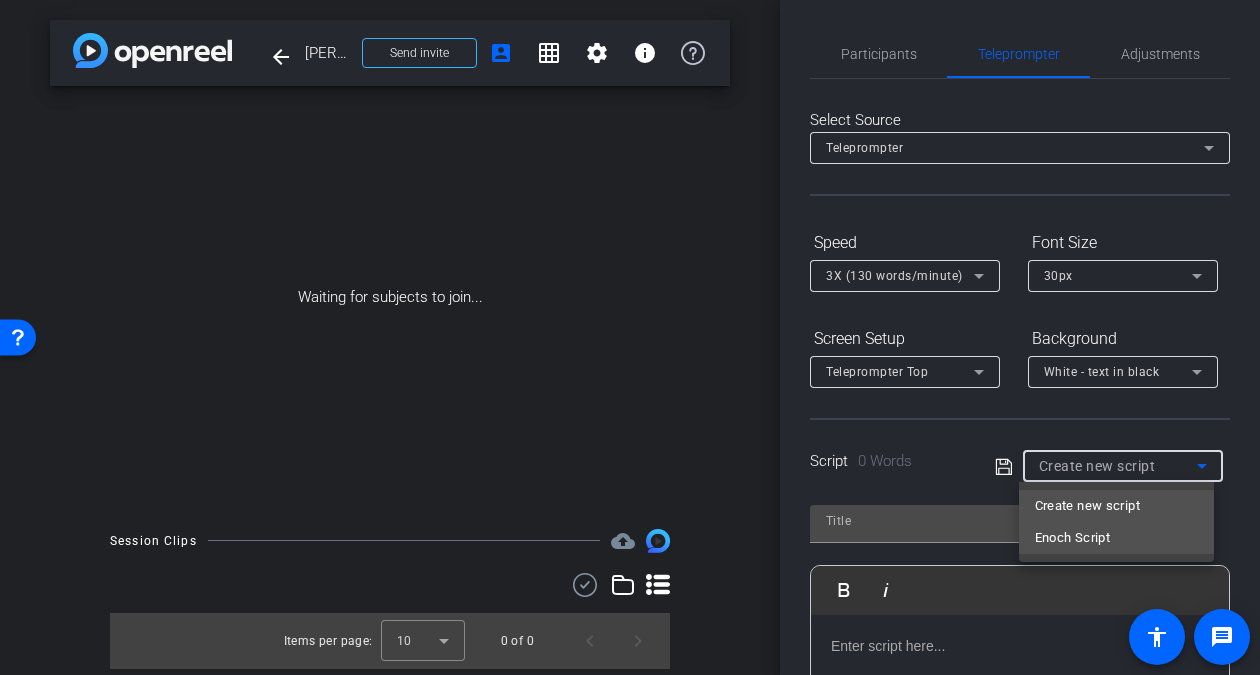 click on "Enoch Script" at bounding box center (1073, 538) 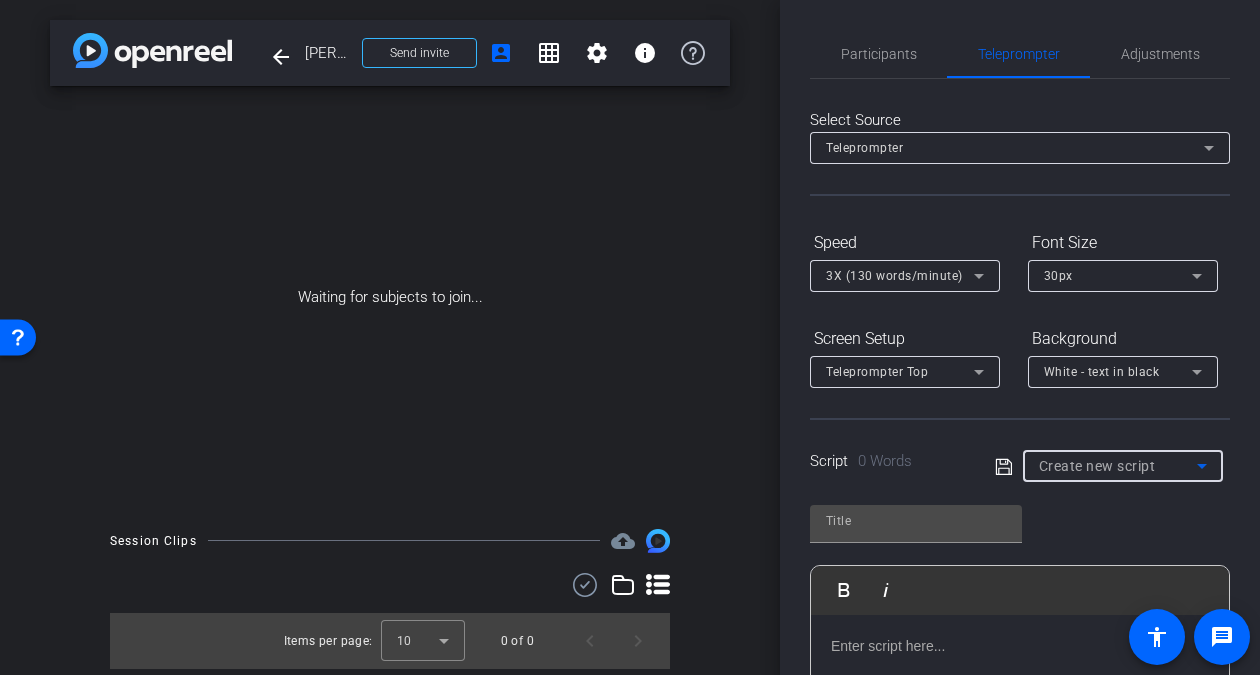 type on "Enoch Script" 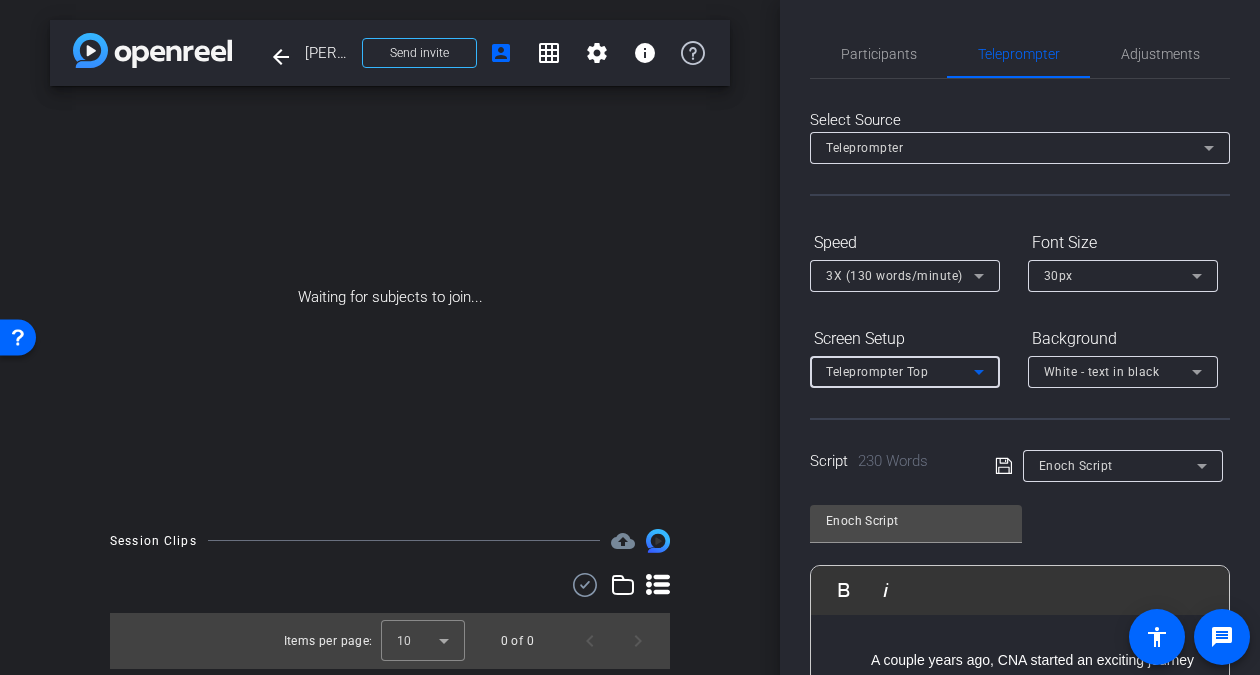 click 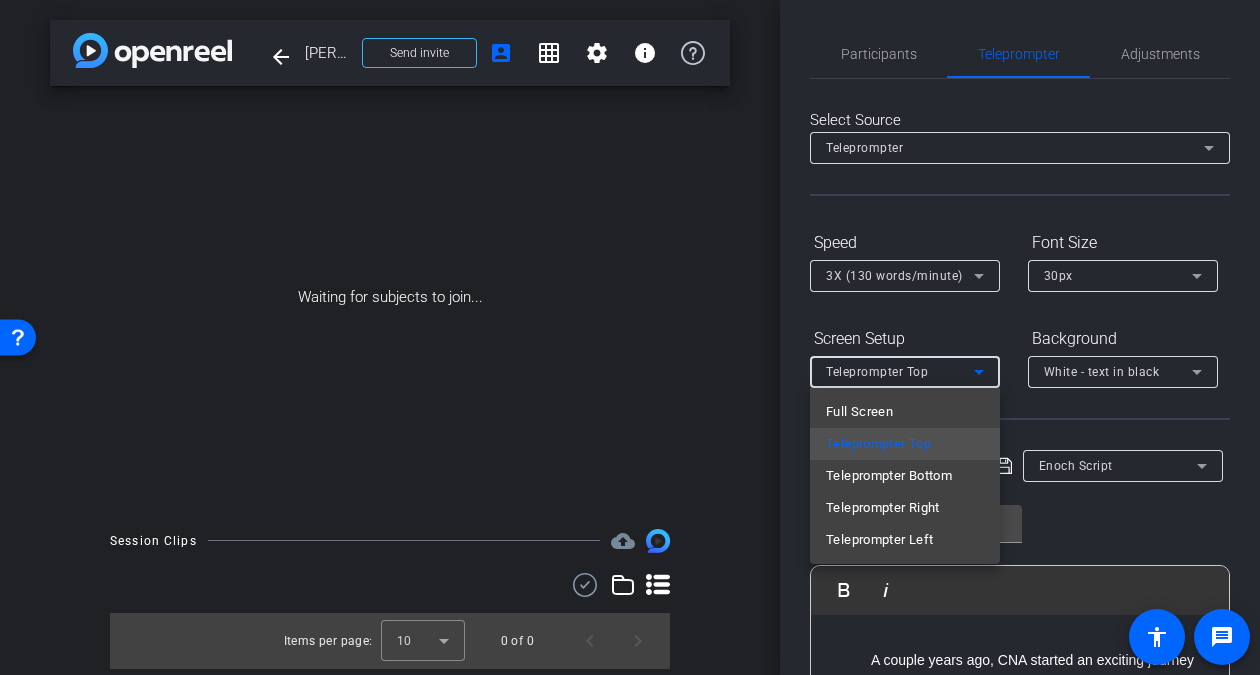 click at bounding box center [630, 337] 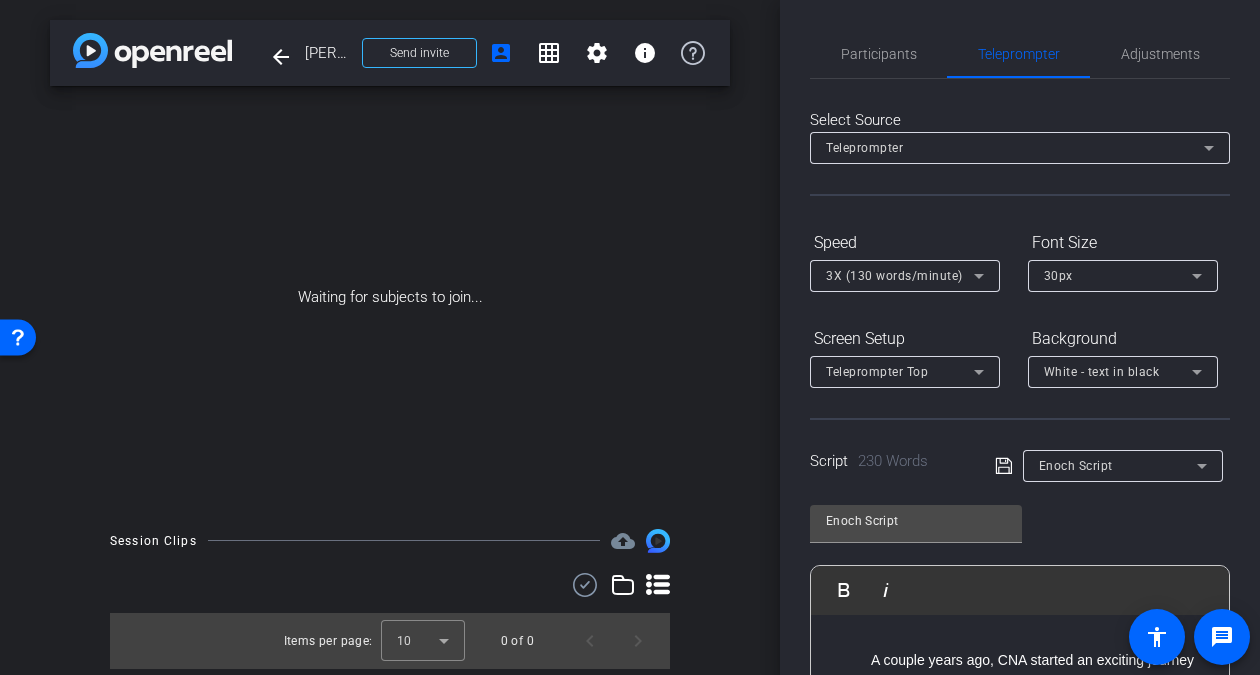 click on "settings" at bounding box center (597, 53) 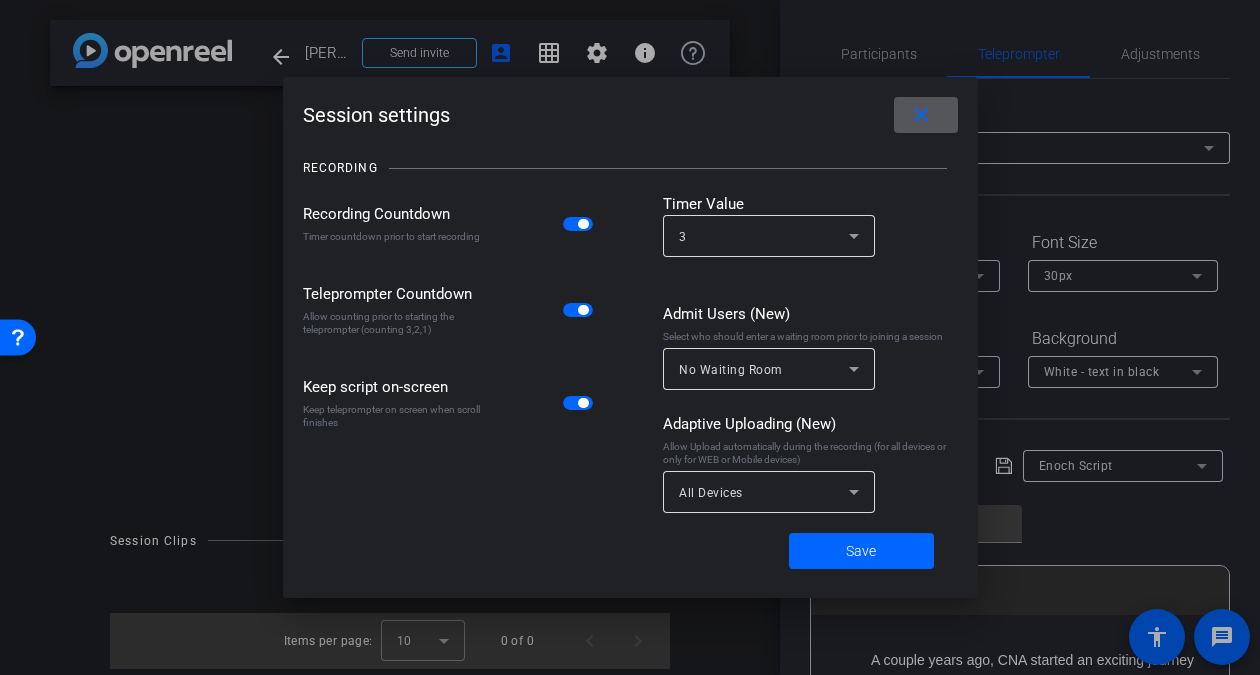 click on "close" at bounding box center [921, 115] 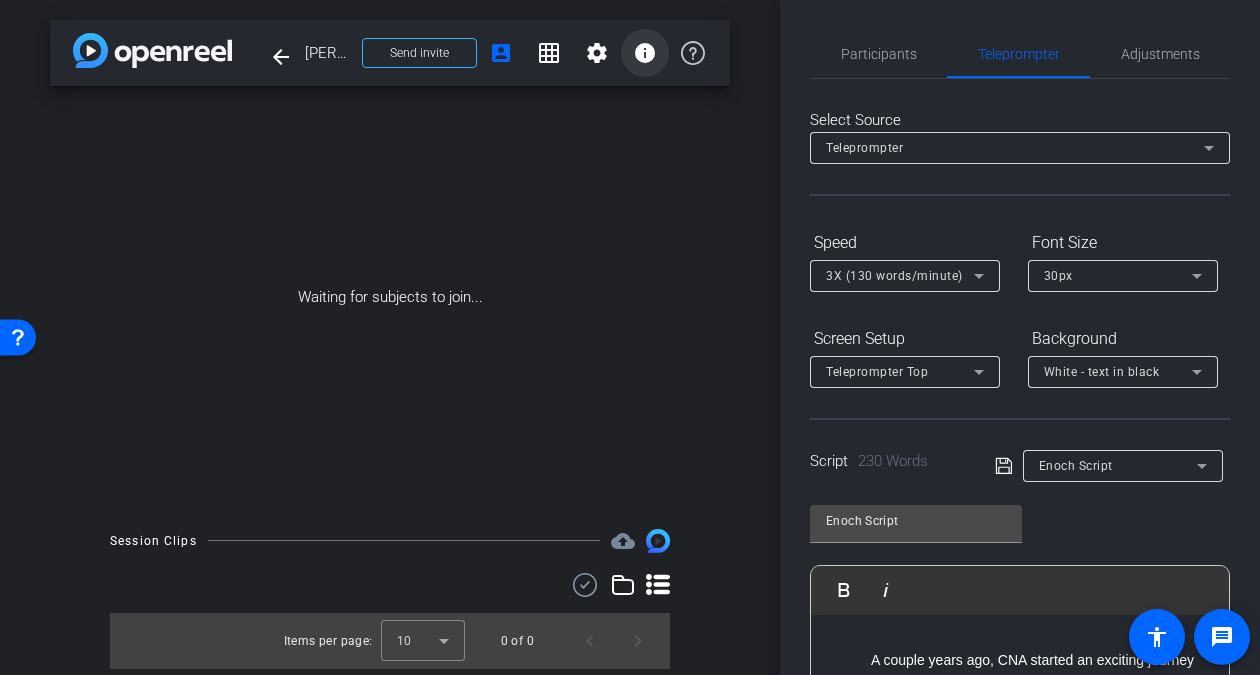 click on "info" at bounding box center (645, 53) 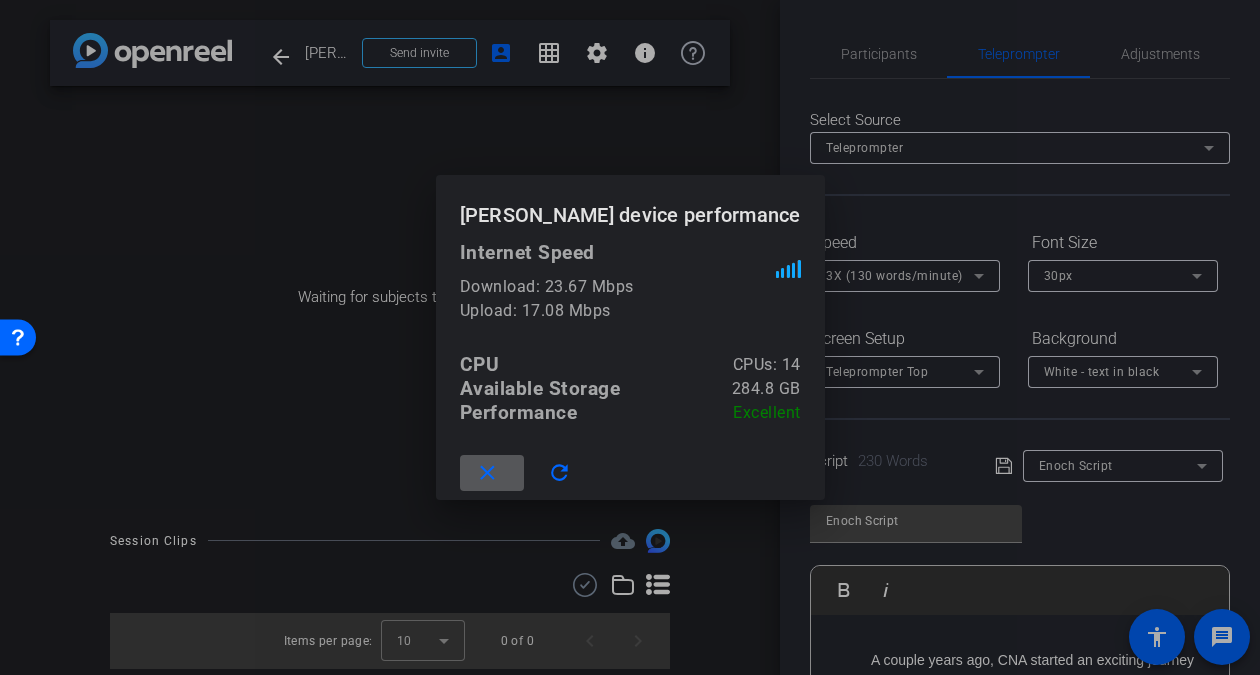 click at bounding box center (630, 337) 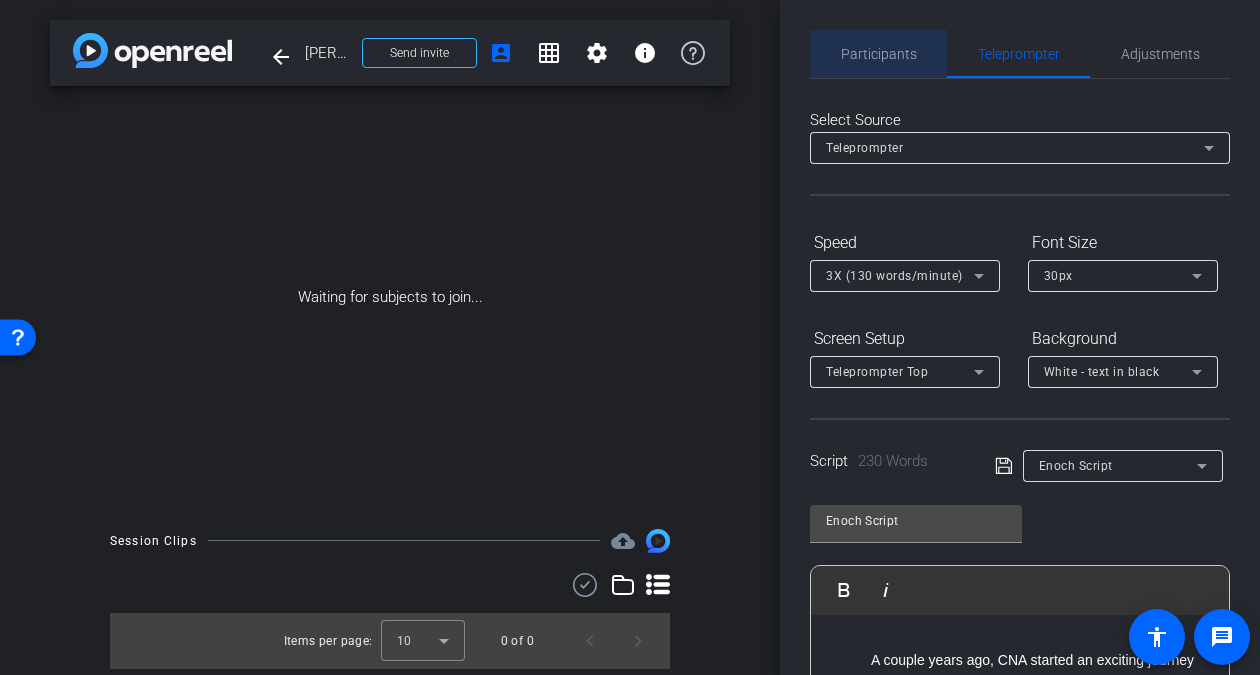 click on "Participants" at bounding box center (879, 54) 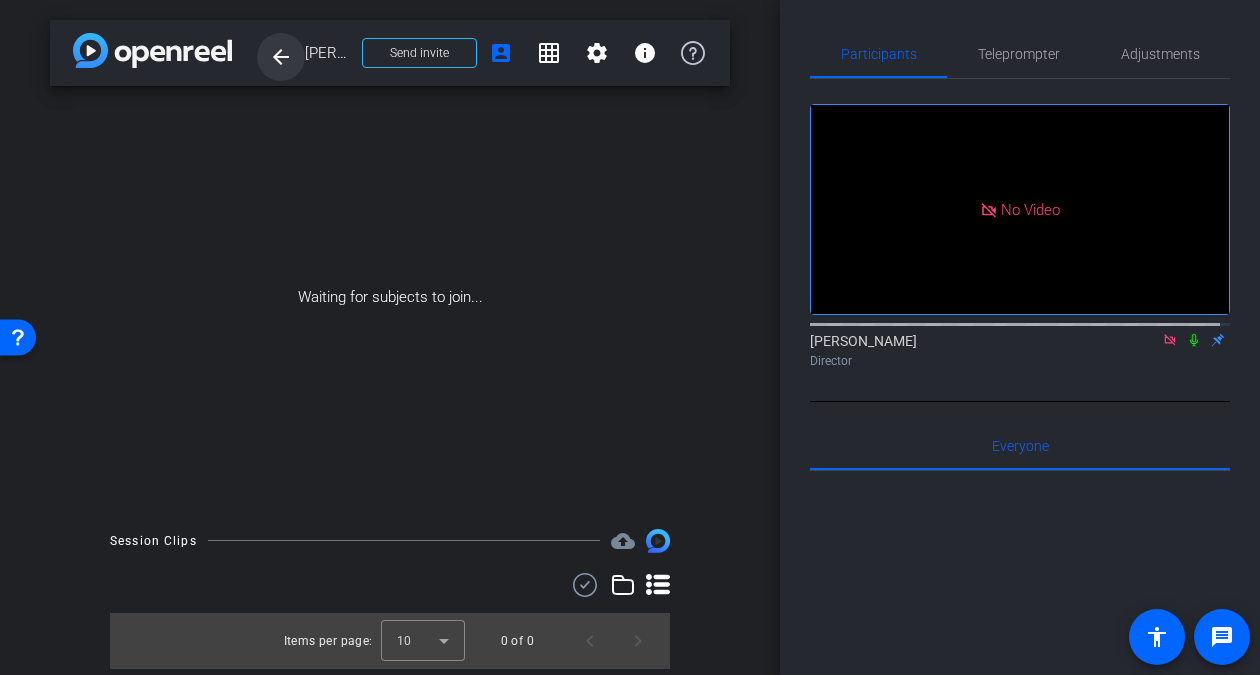click on "arrow_back" at bounding box center (281, 57) 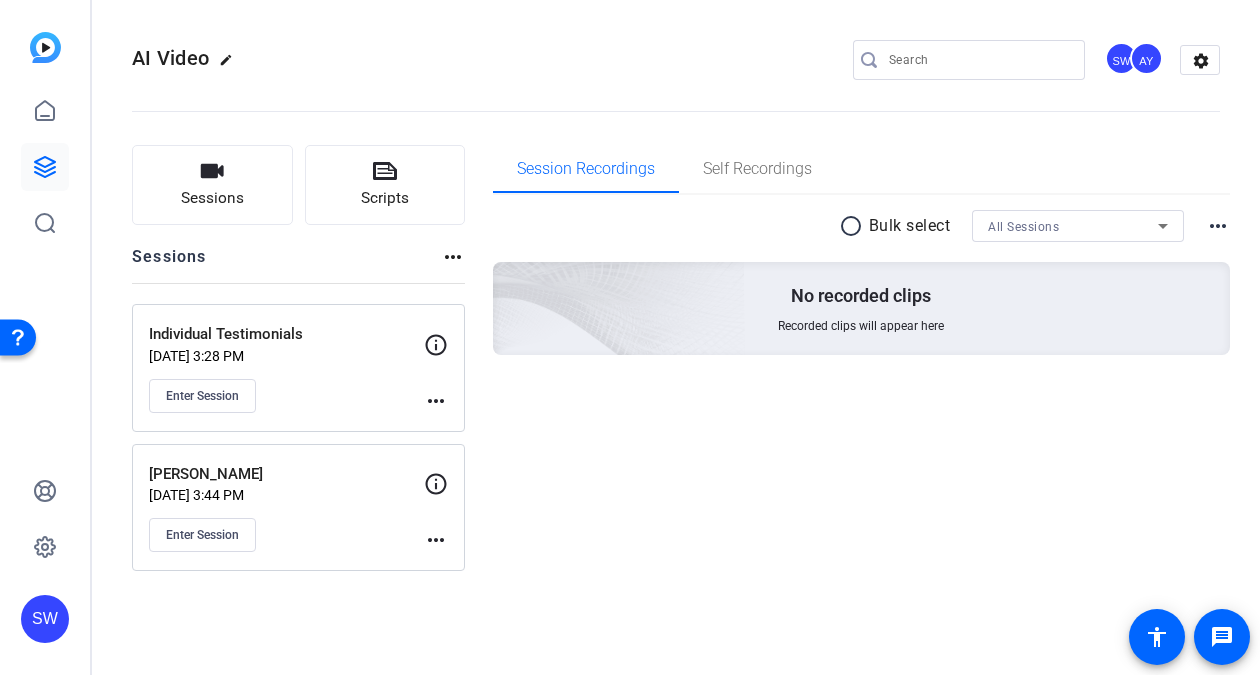 click on "more_horiz" 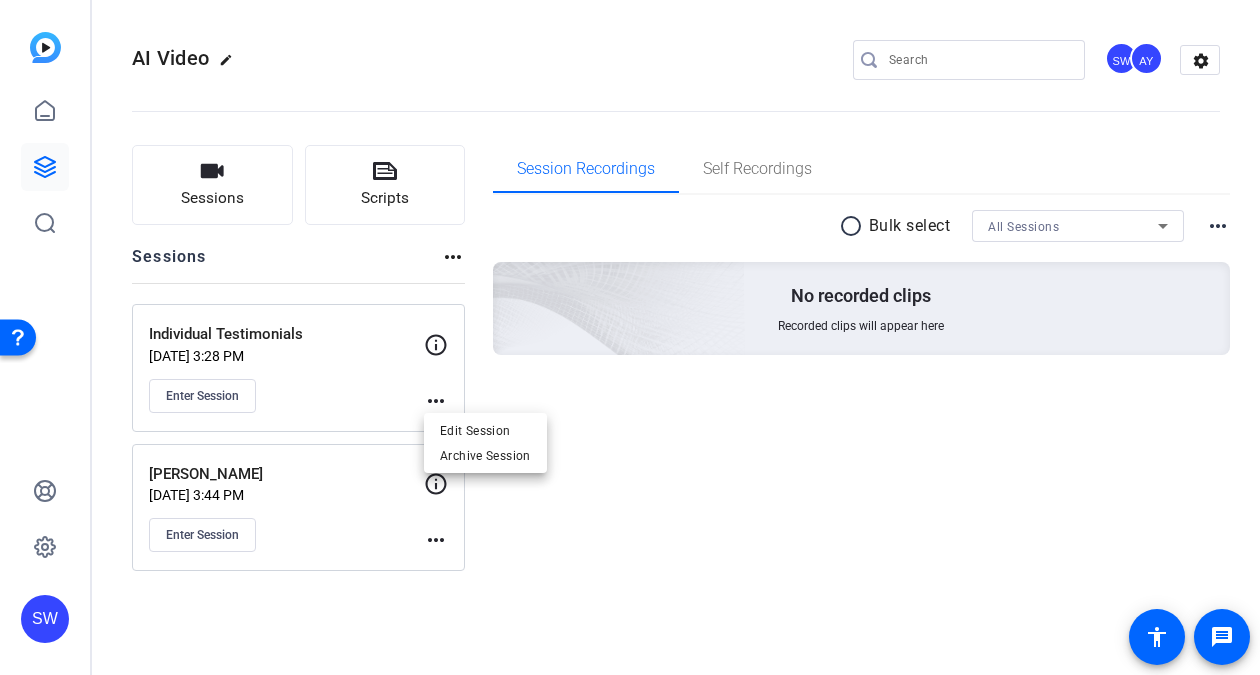 click at bounding box center (630, 337) 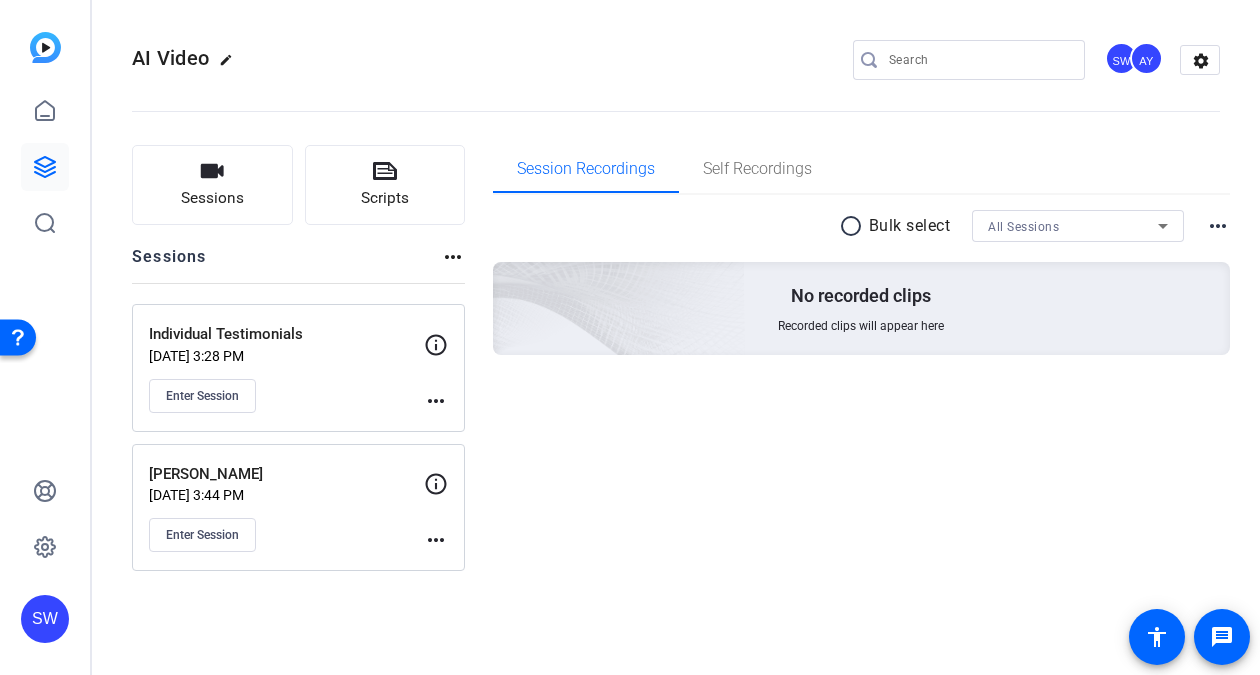 click on "AI Video  edit
SW   AY  settings" 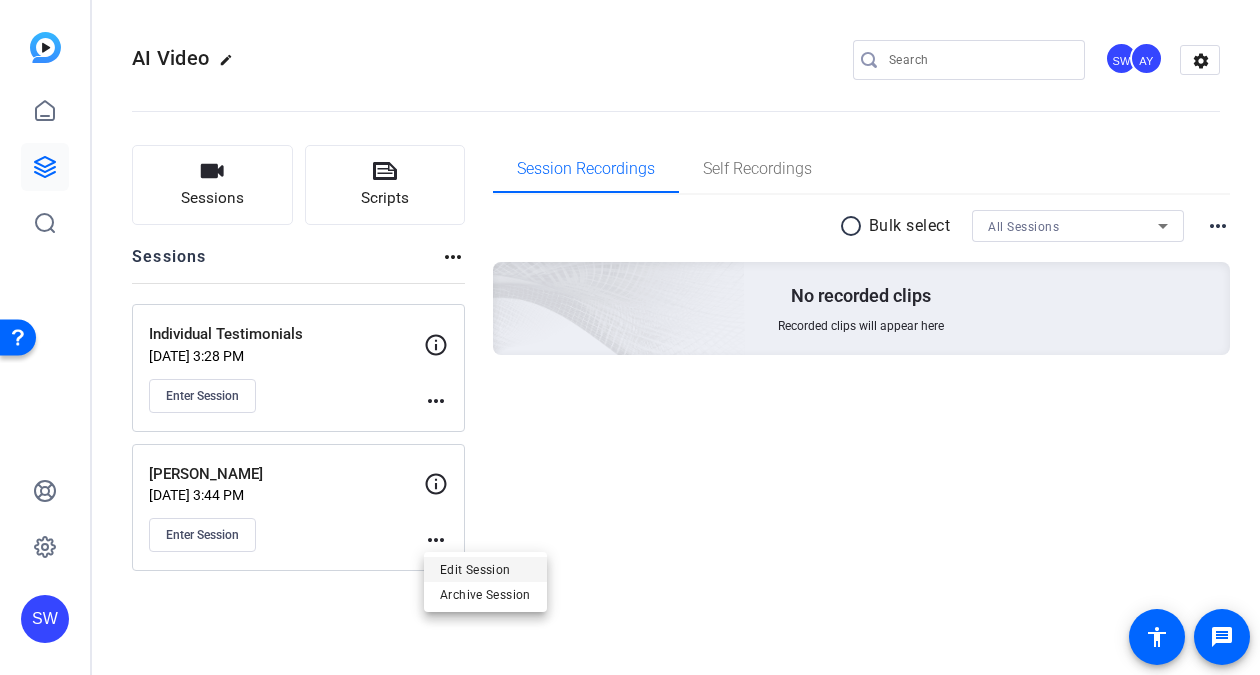 click on "Edit Session" at bounding box center [485, 570] 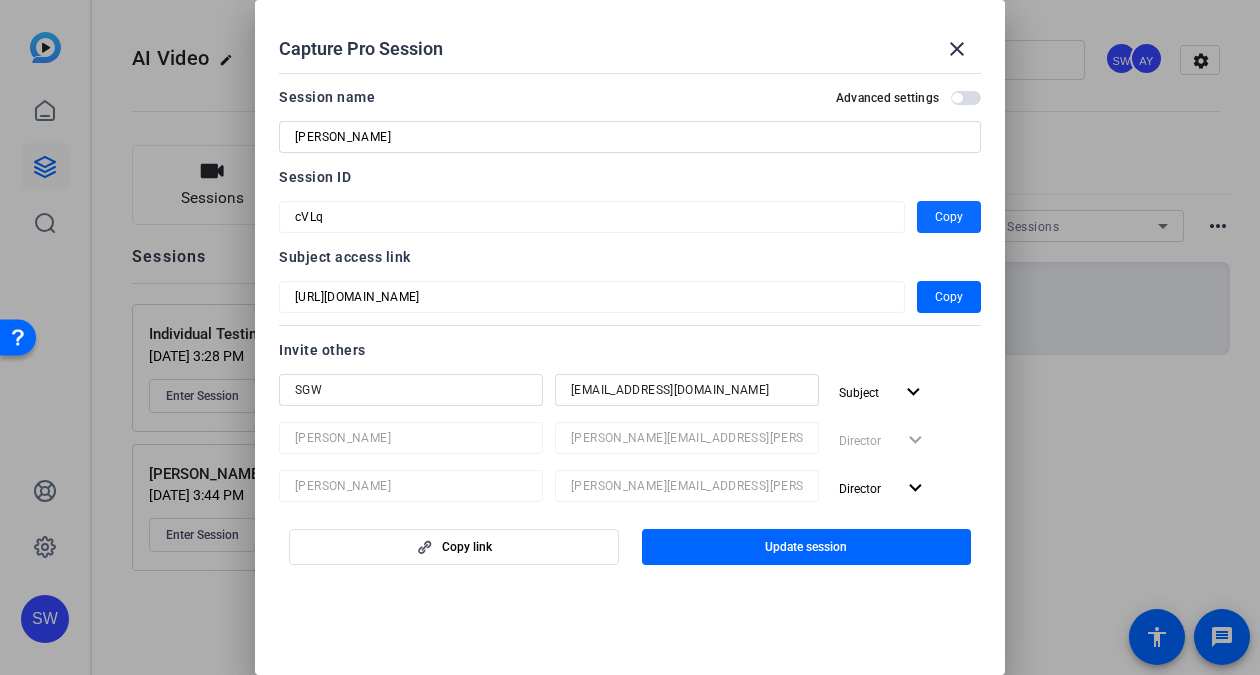 click on "Copy" at bounding box center [949, 217] 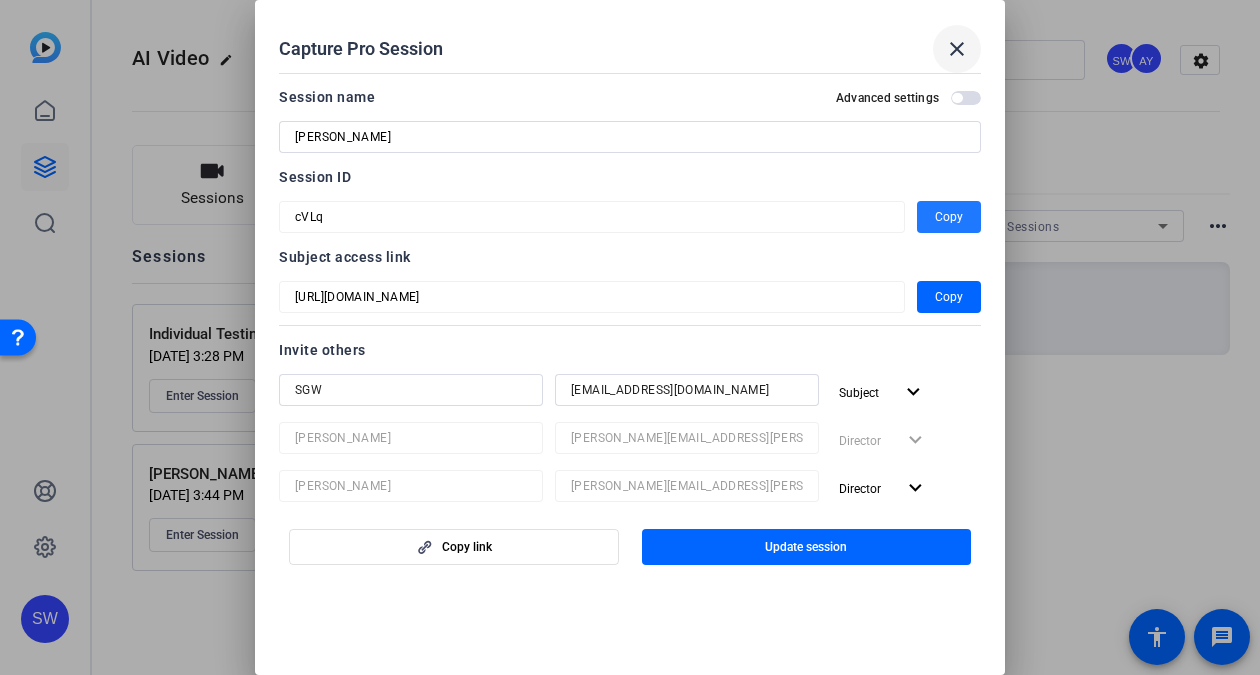 click on "close" at bounding box center [957, 49] 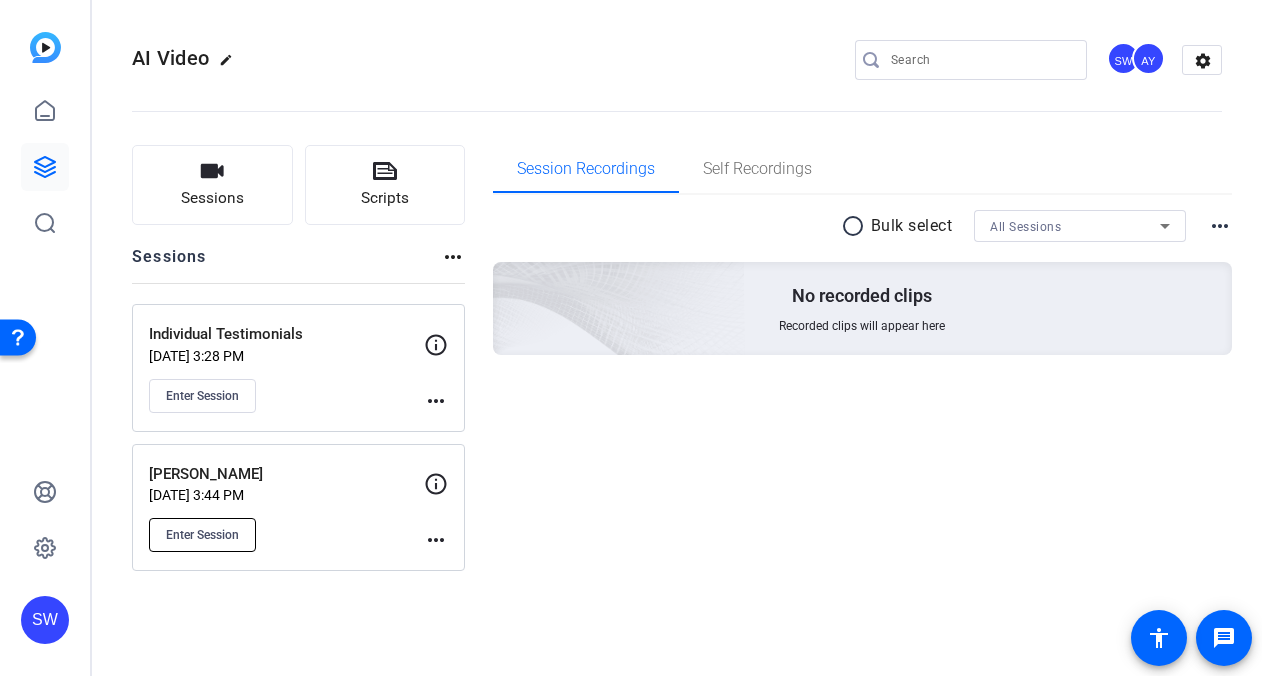 click on "Enter Session" 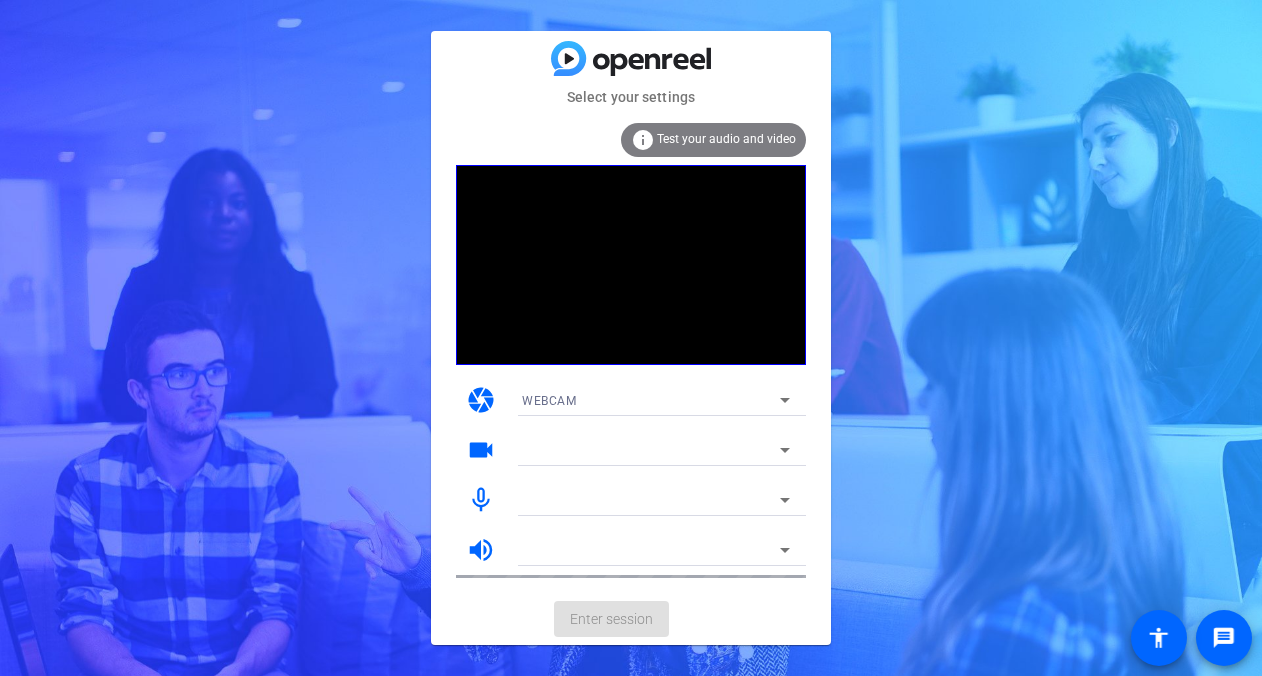 scroll, scrollTop: 0, scrollLeft: 0, axis: both 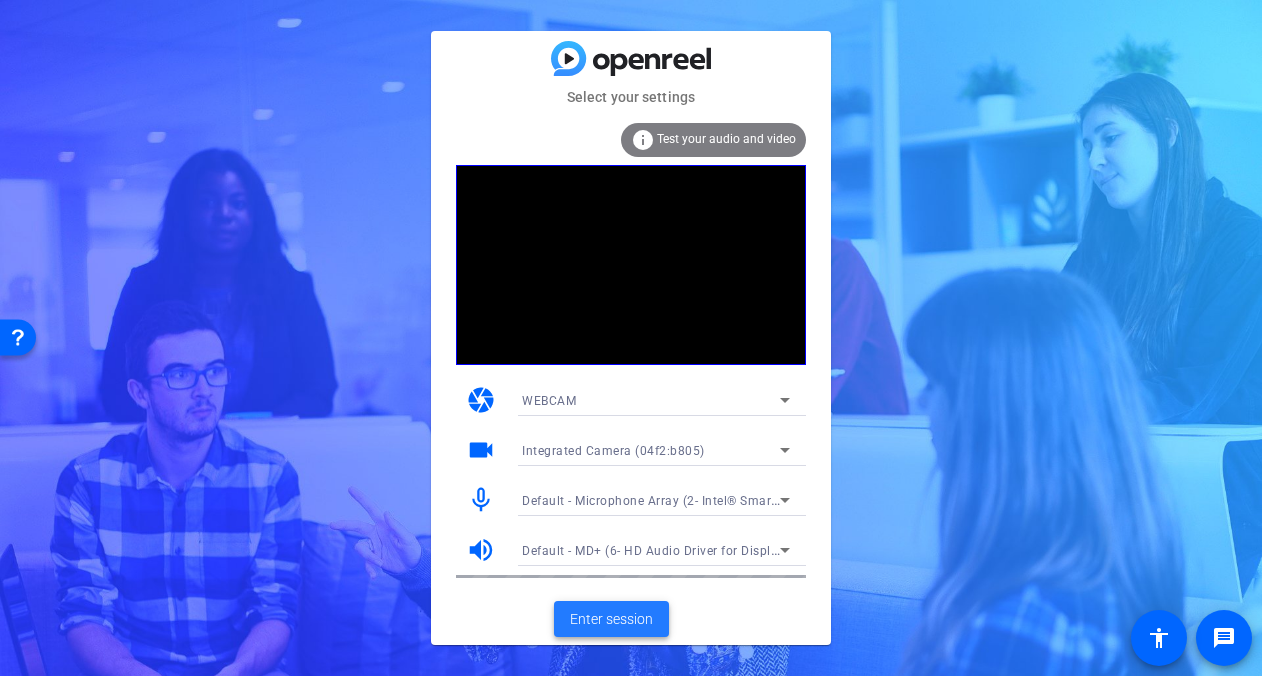 click on "Enter session" 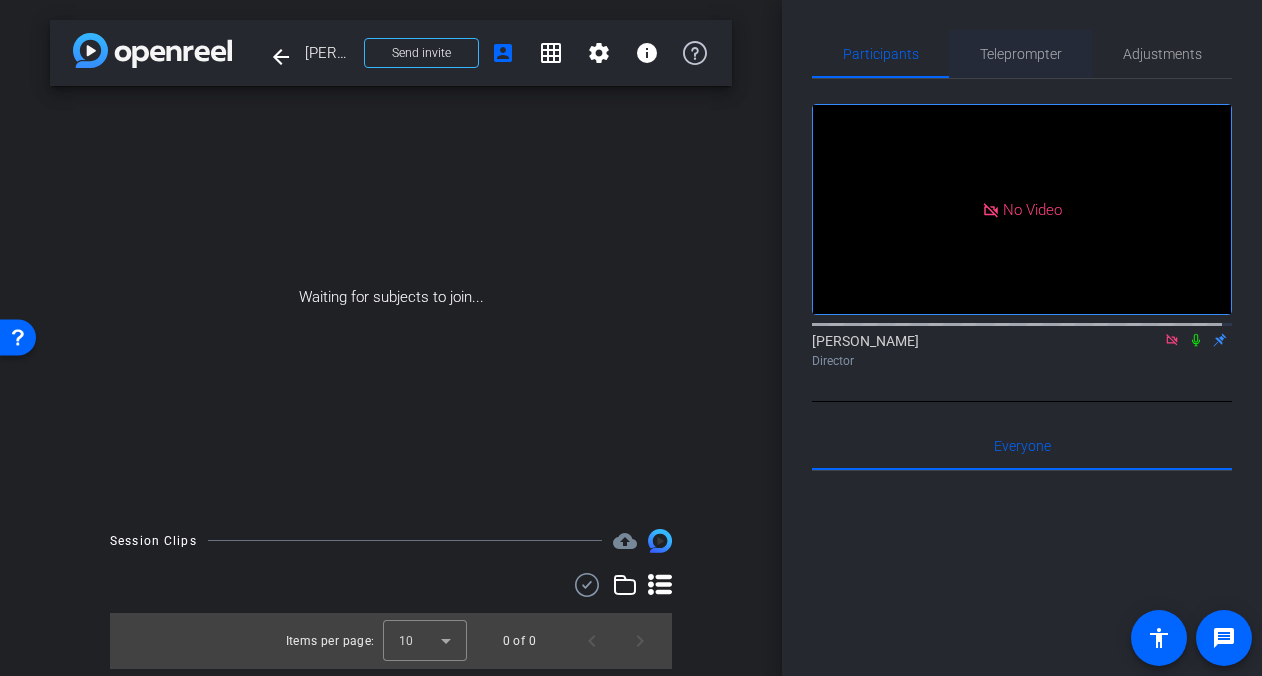 click on "Teleprompter" at bounding box center (1021, 54) 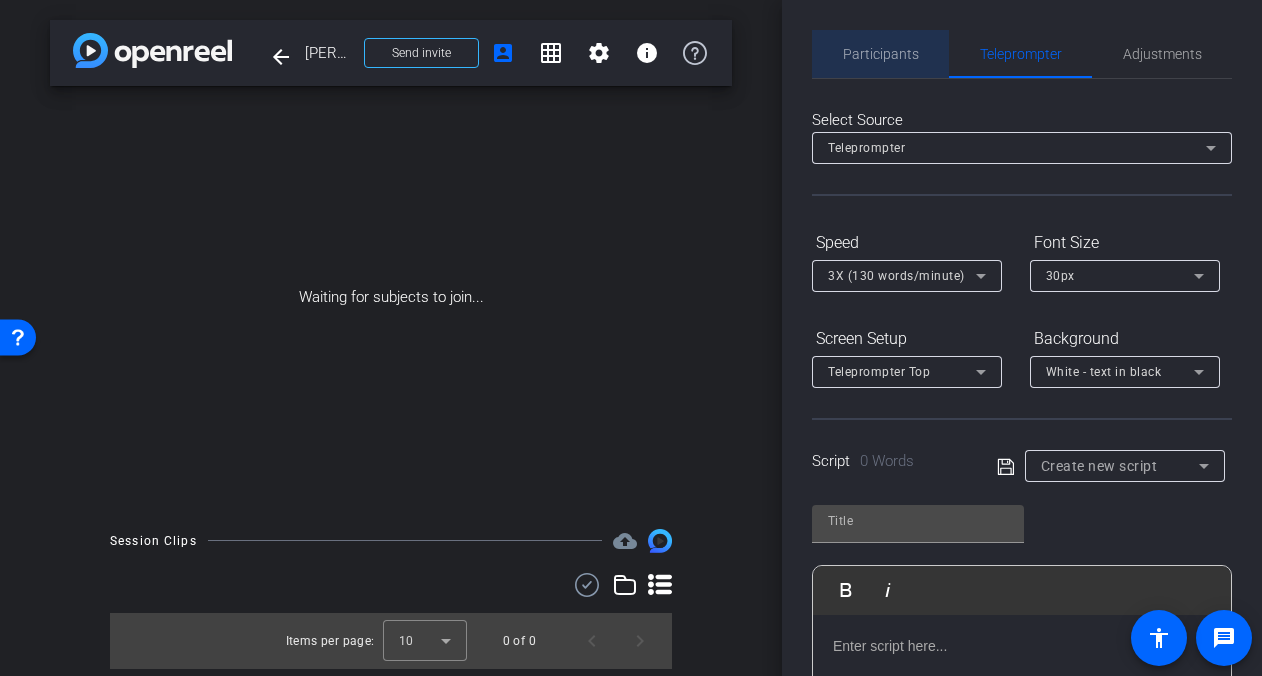 click on "Participants" at bounding box center [881, 54] 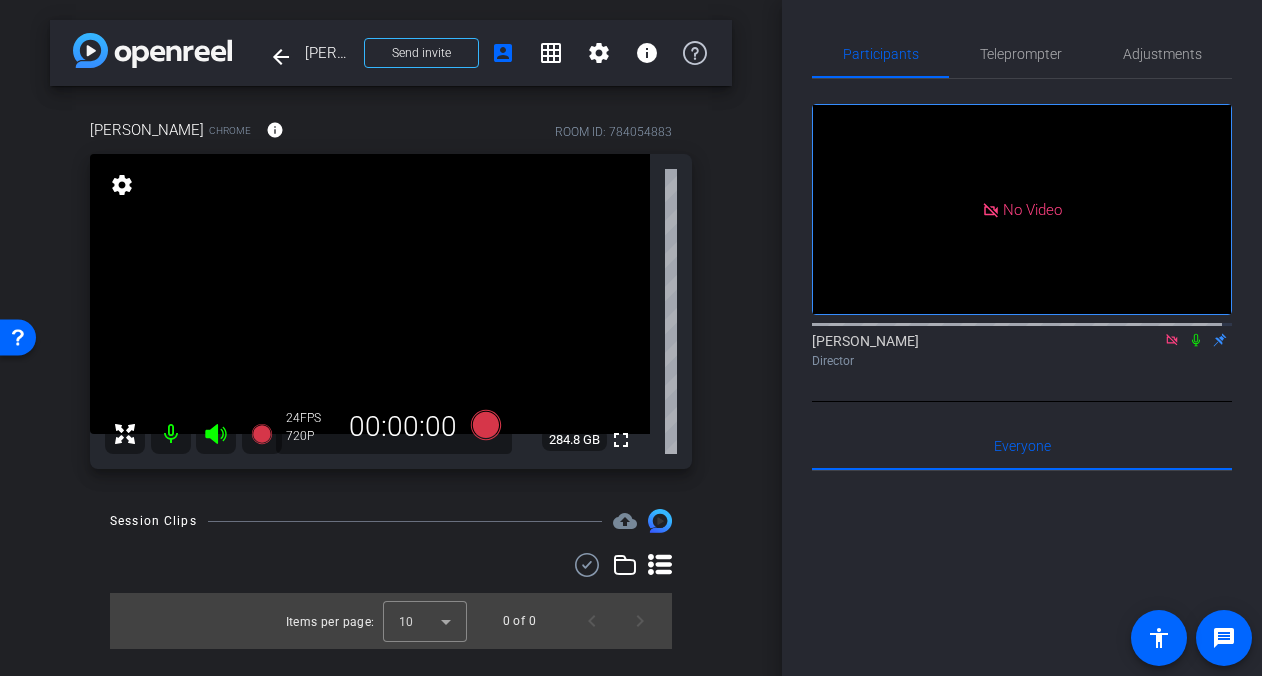 click 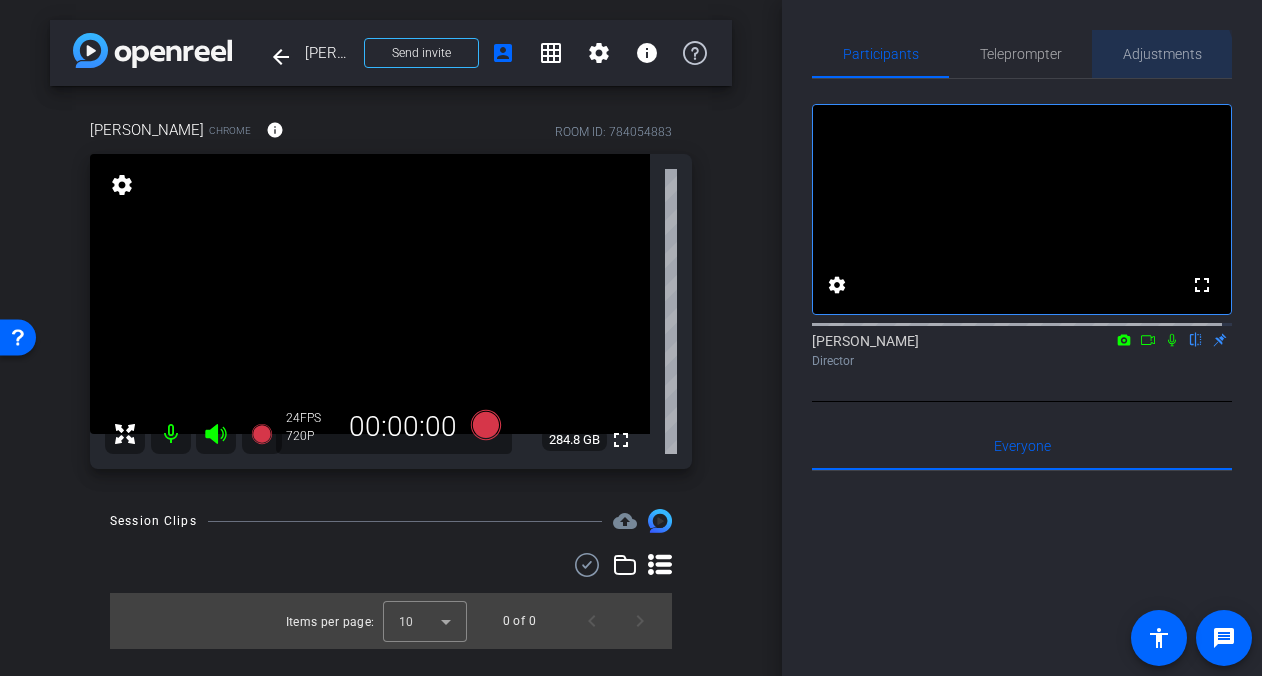 click on "Adjustments" at bounding box center [1162, 54] 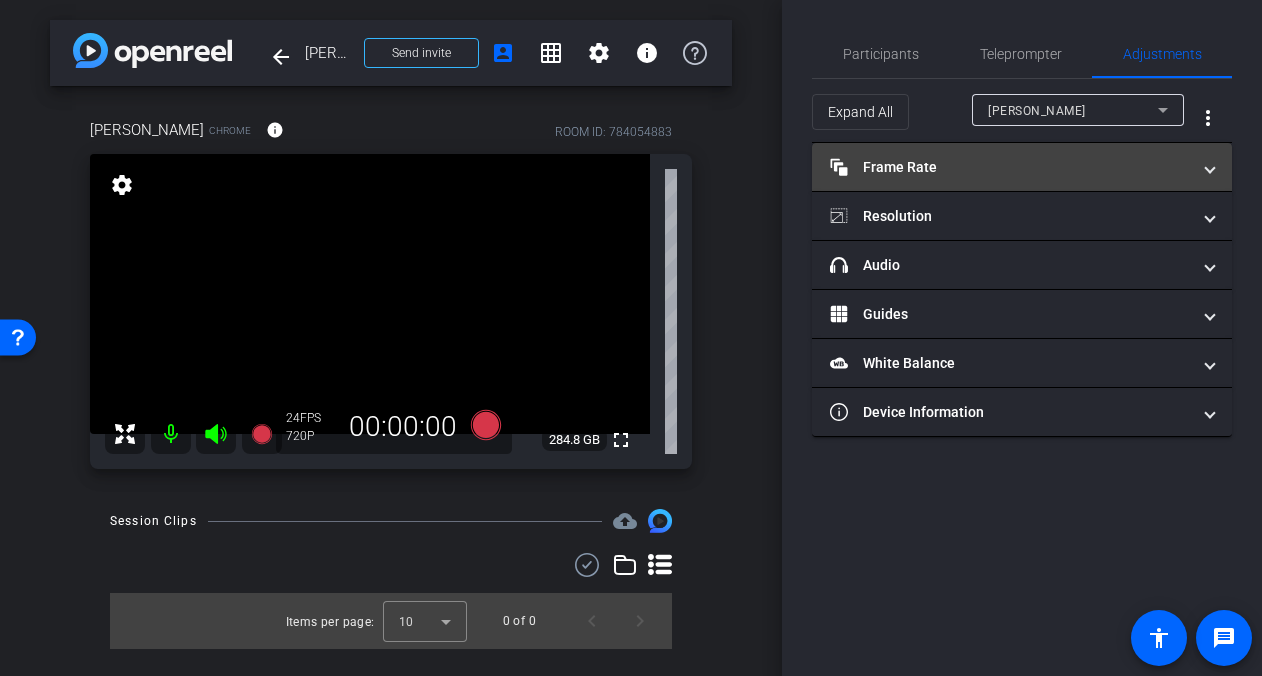 click at bounding box center [1210, 167] 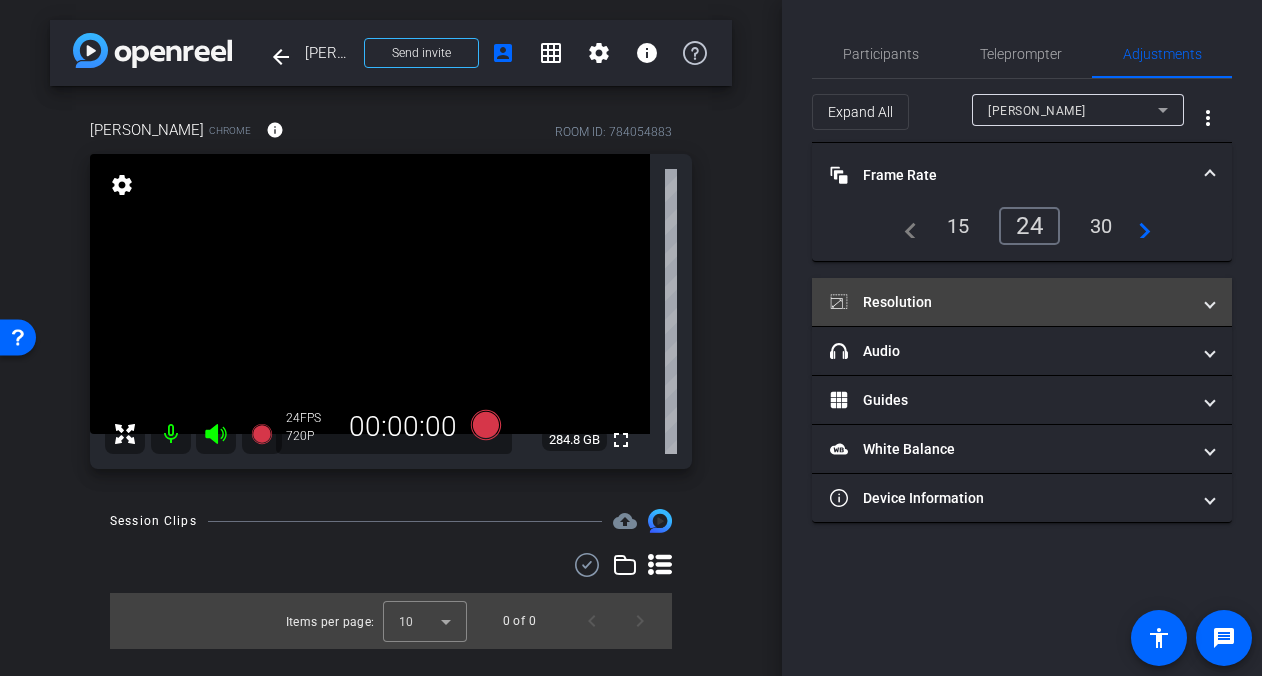 click at bounding box center (1210, 302) 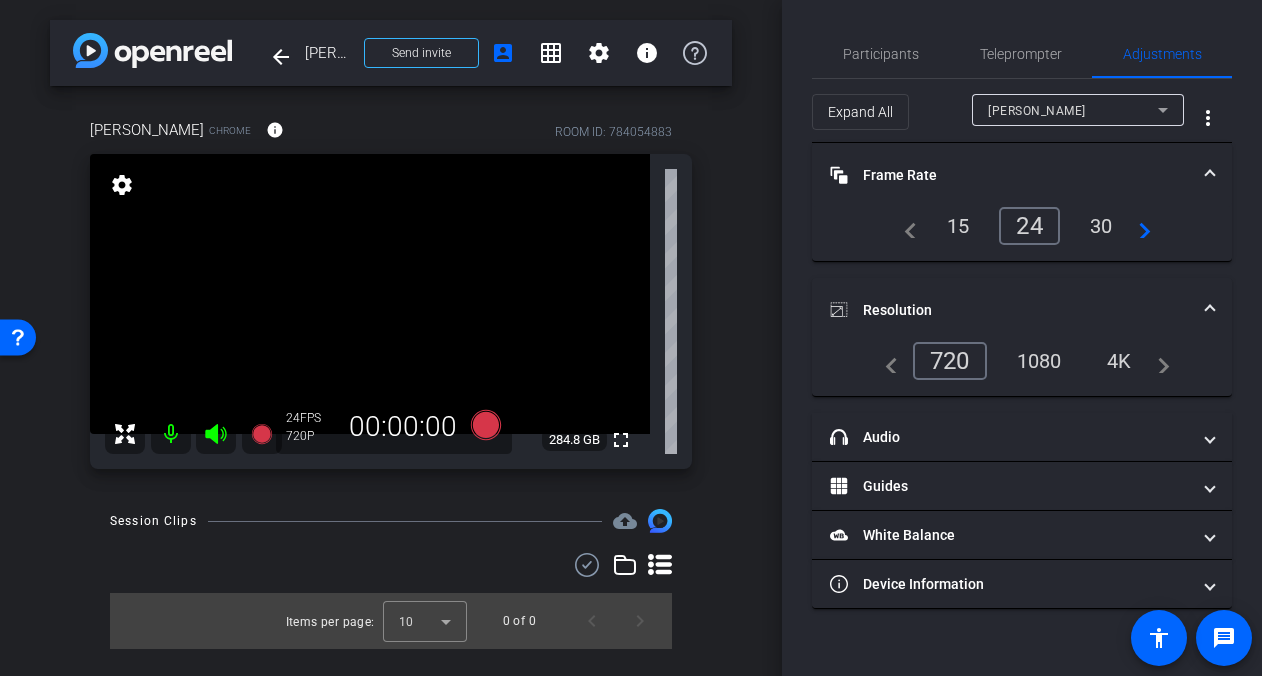 click on "4K" at bounding box center (1119, 361) 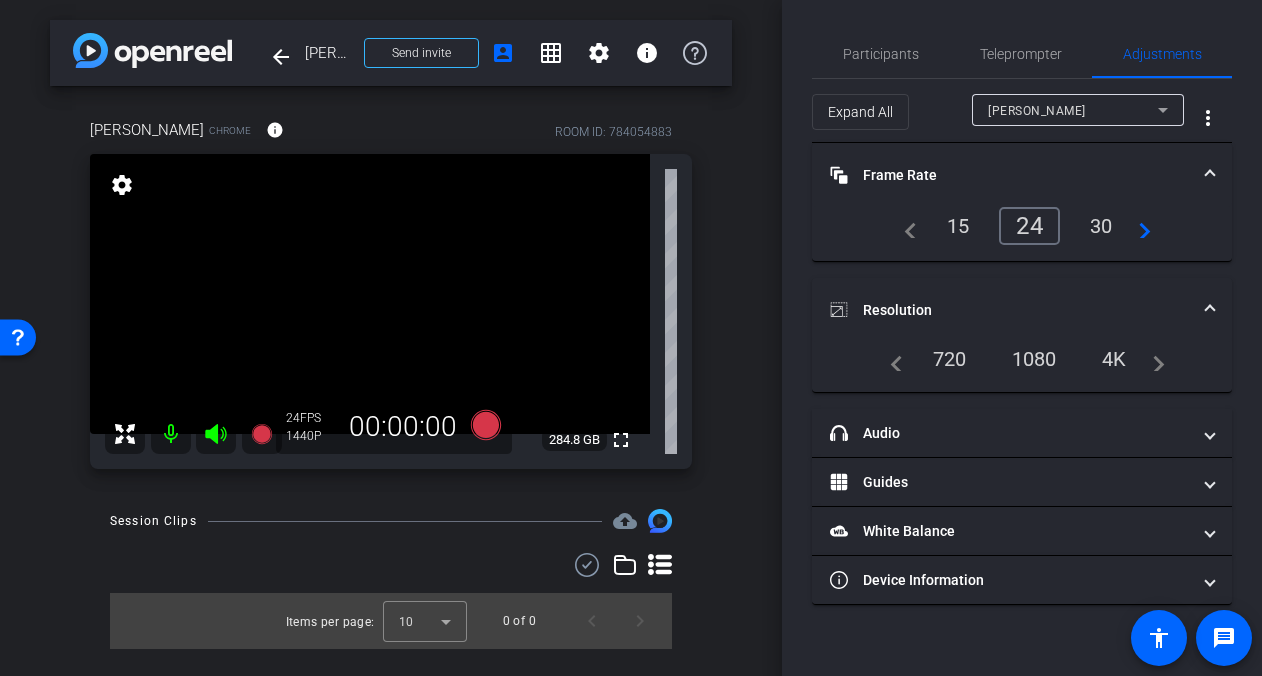 click on "720" at bounding box center (950, 359) 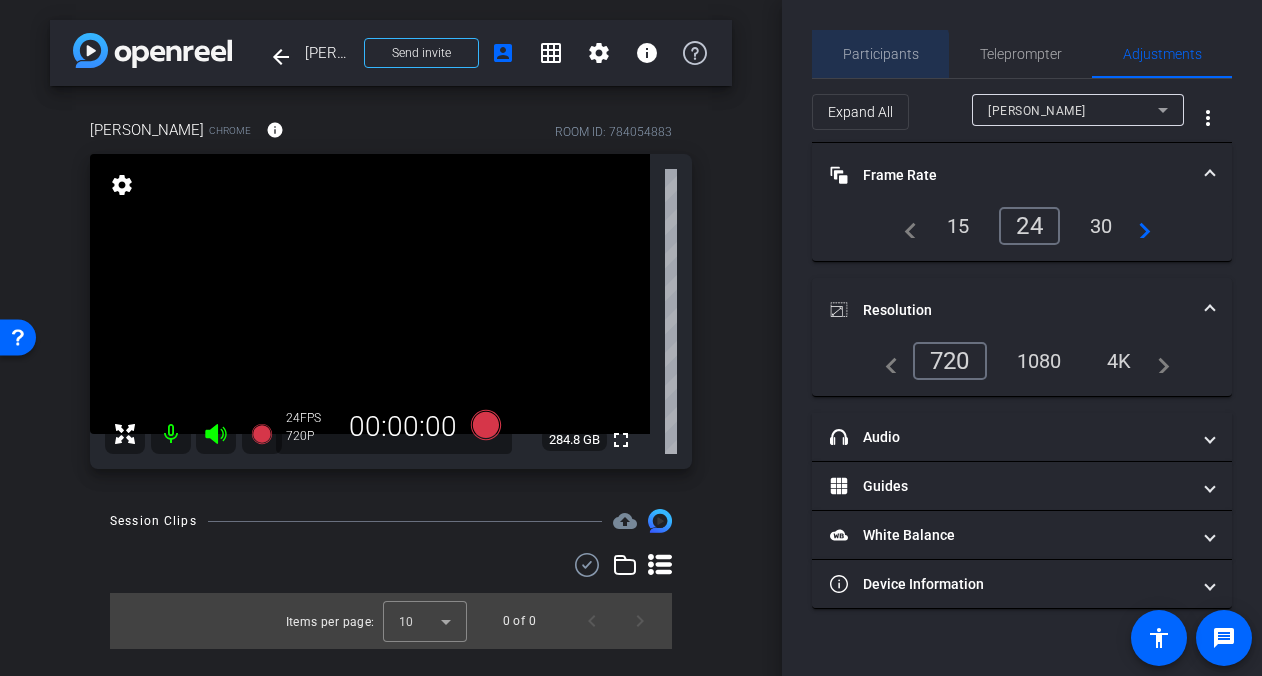 click on "Participants" at bounding box center (881, 54) 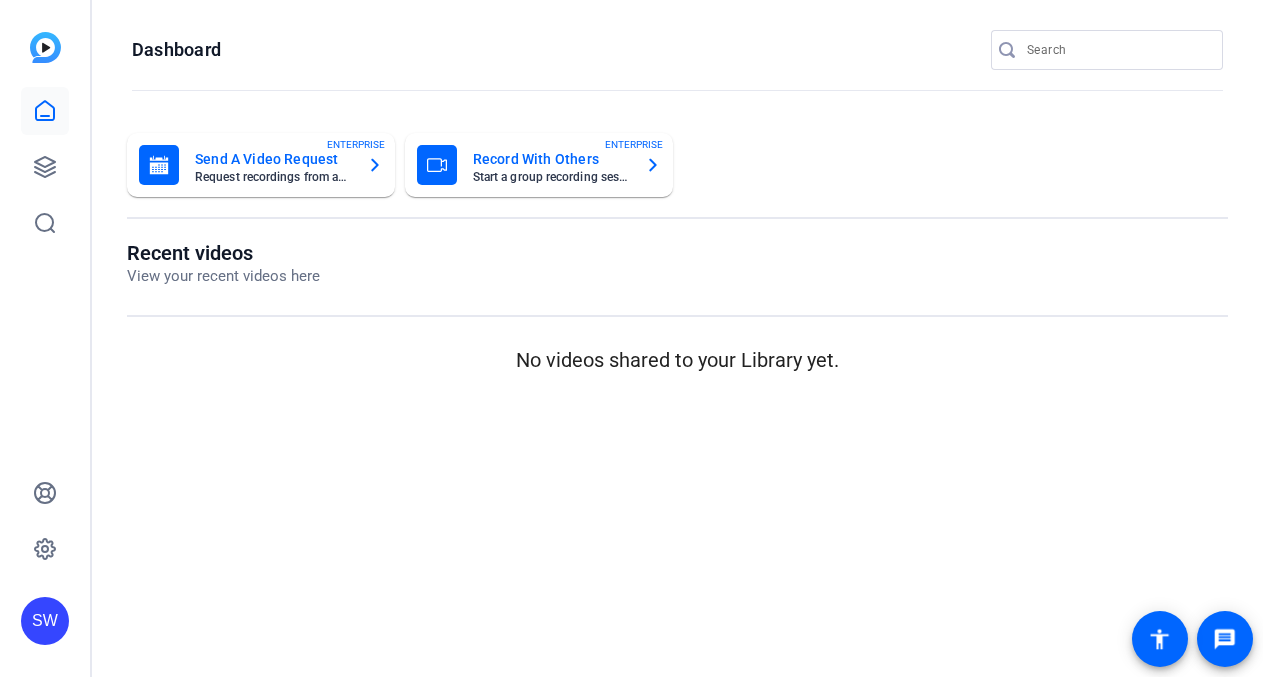 scroll, scrollTop: 0, scrollLeft: 0, axis: both 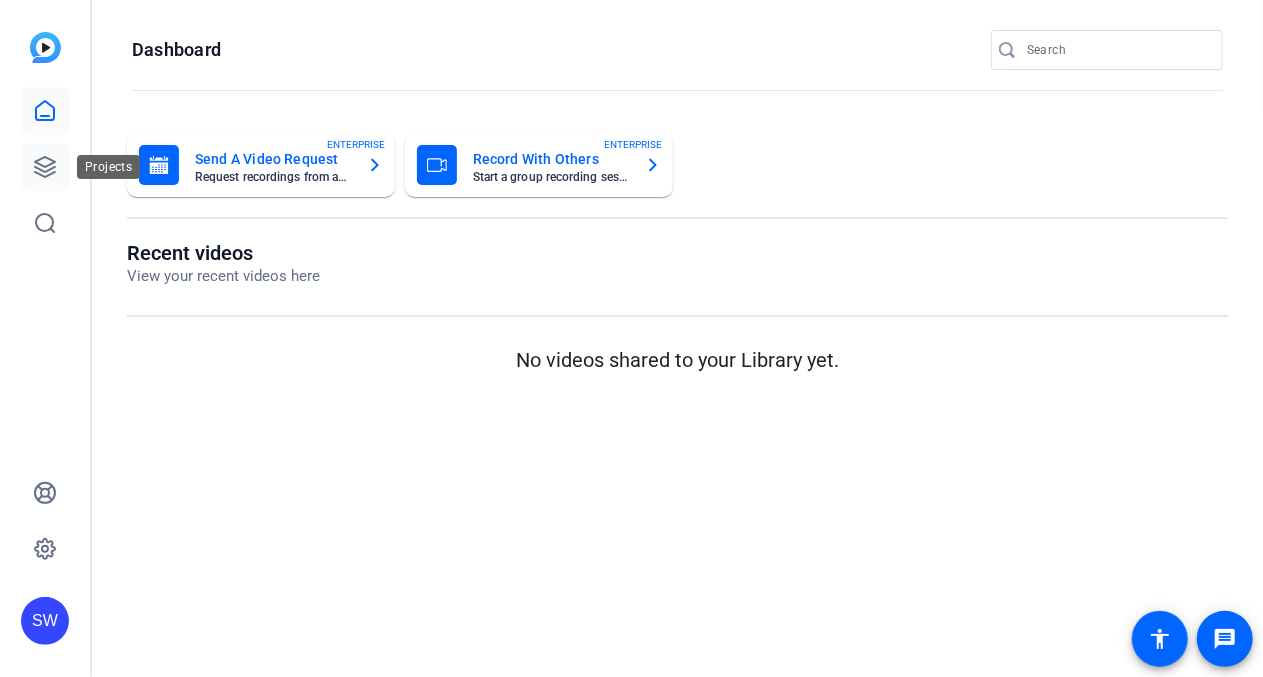 click 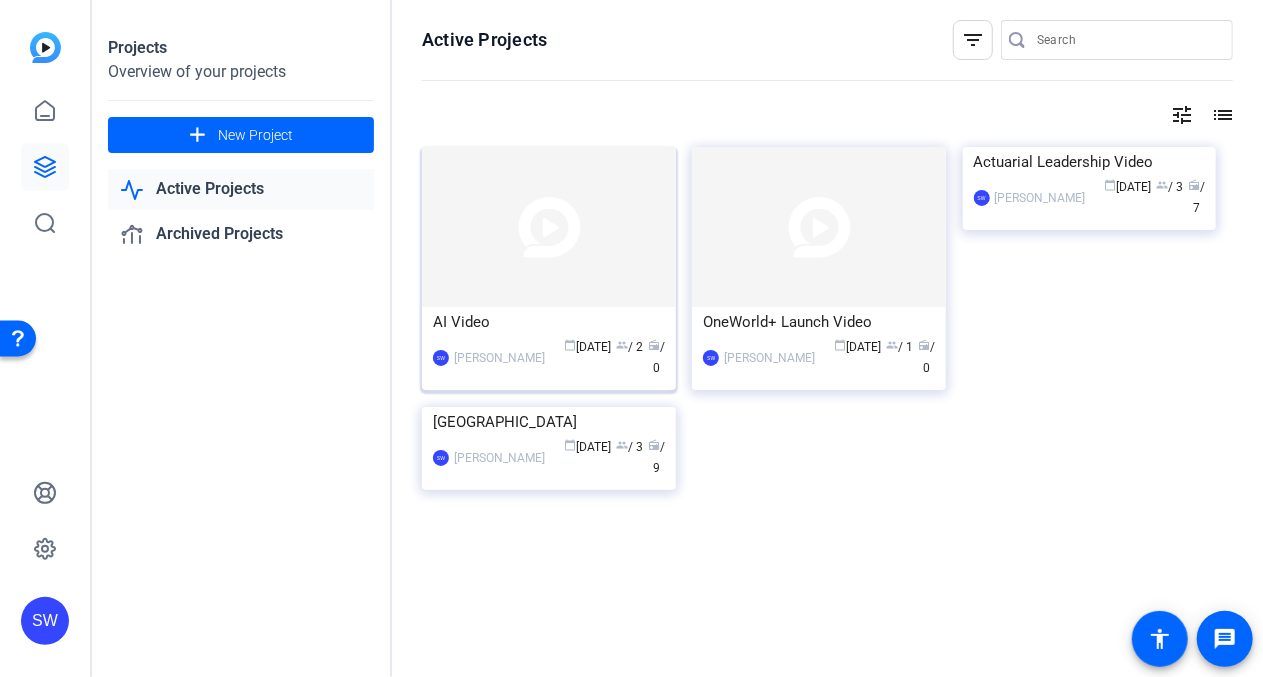 click on "calendar_today  [DATE]  group  / 2  radio  / 0" 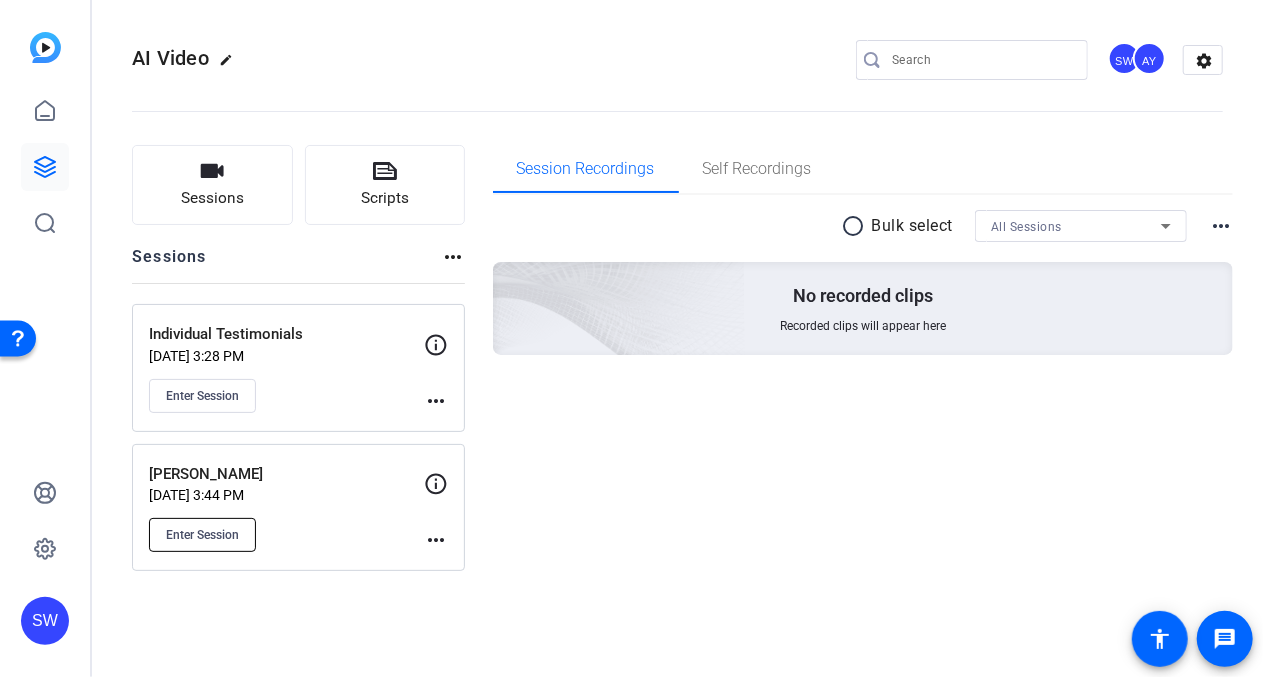 click on "Enter Session" 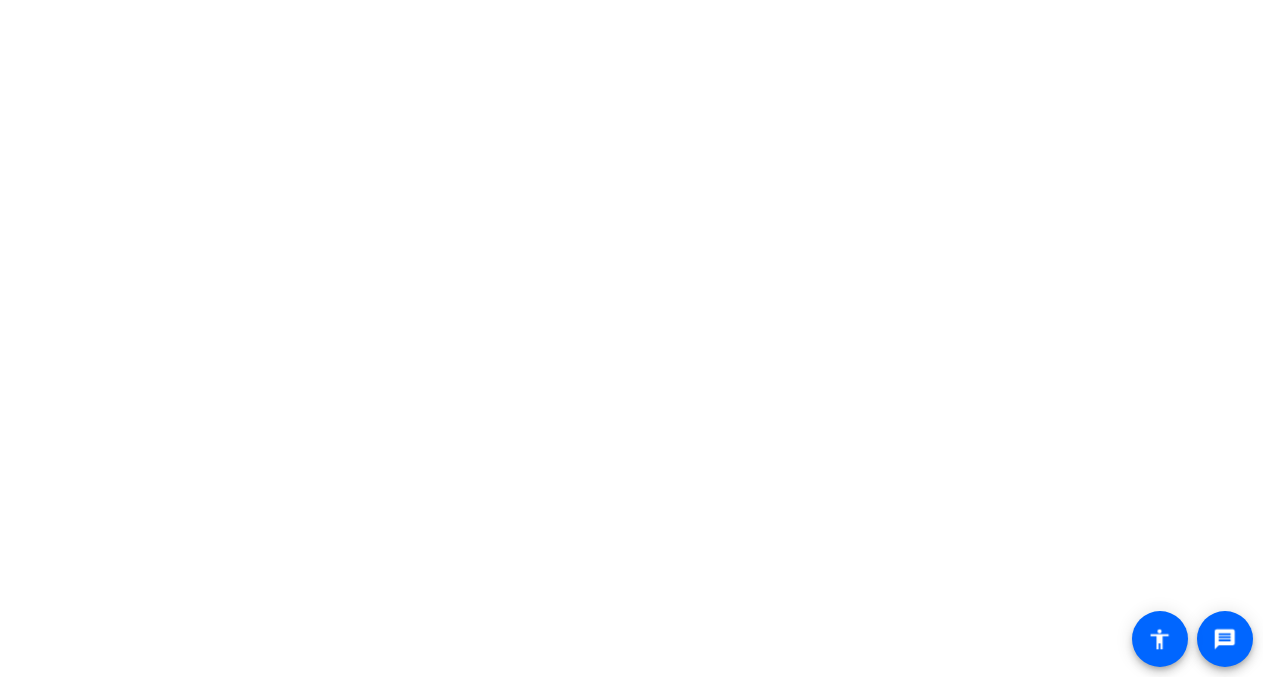 scroll, scrollTop: 0, scrollLeft: 0, axis: both 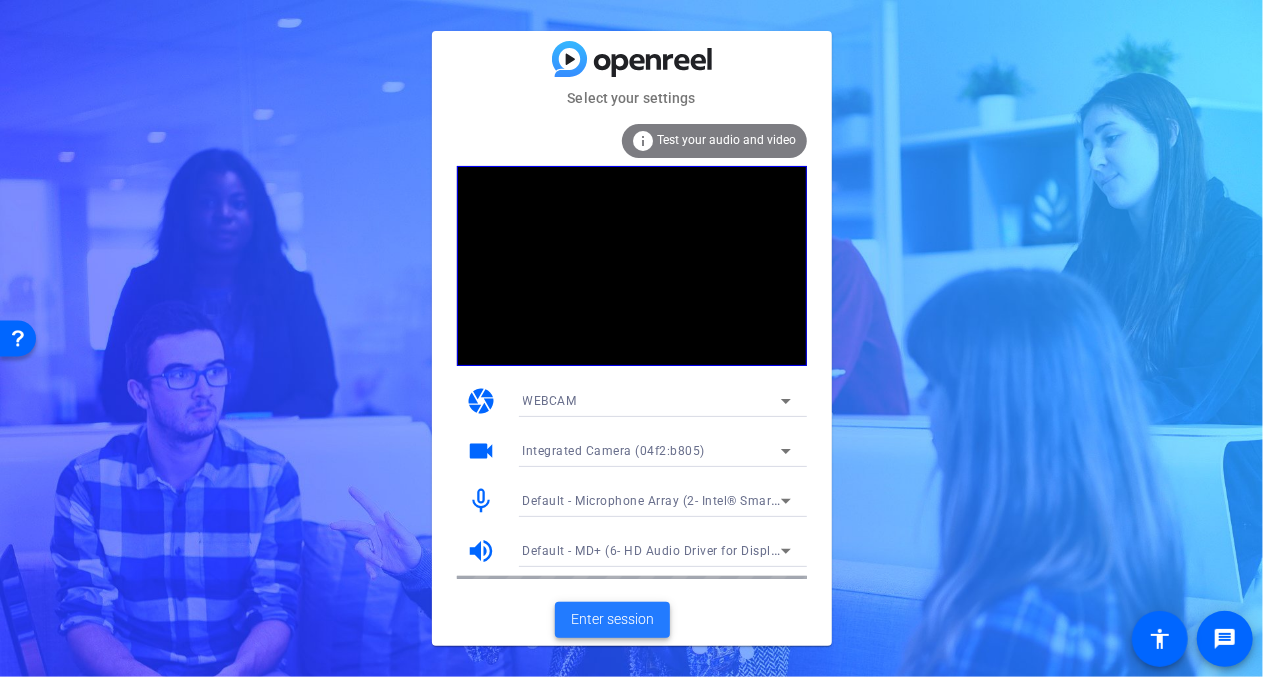 click on "Enter session" 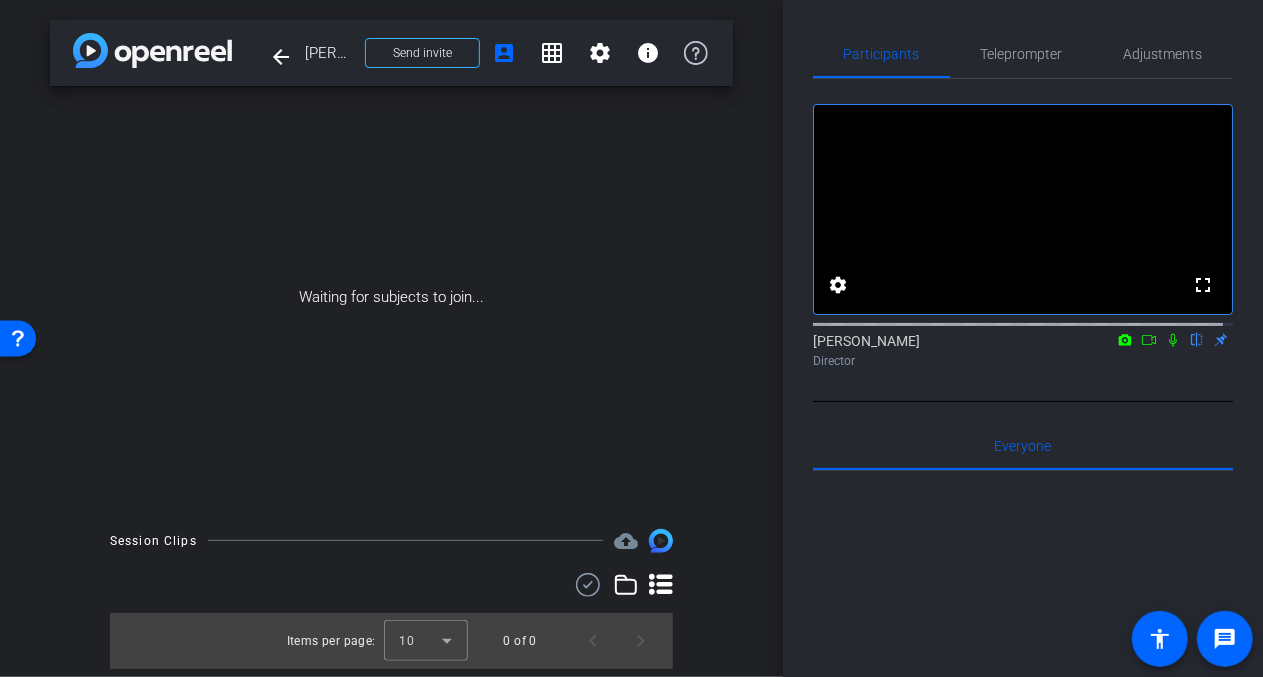 click 